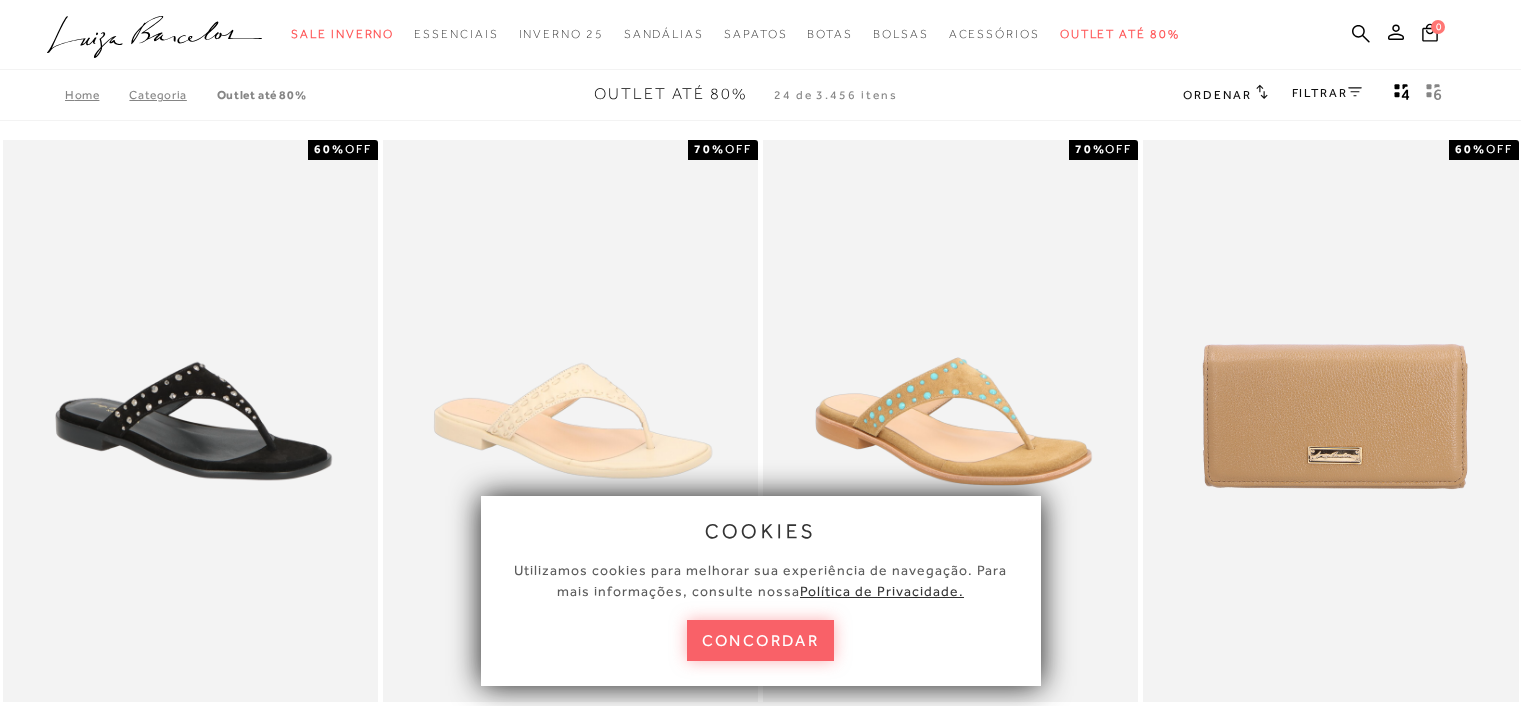 scroll, scrollTop: 0, scrollLeft: 0, axis: both 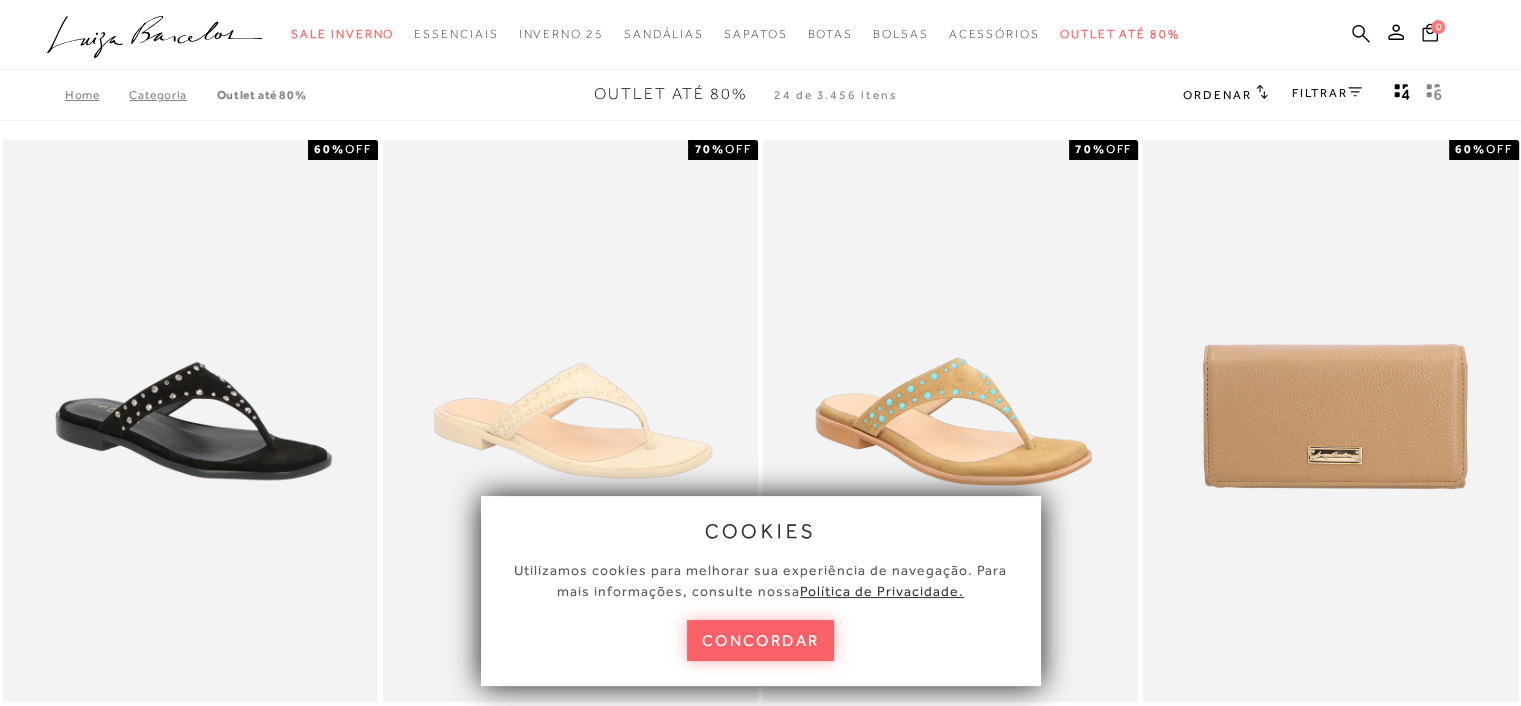click 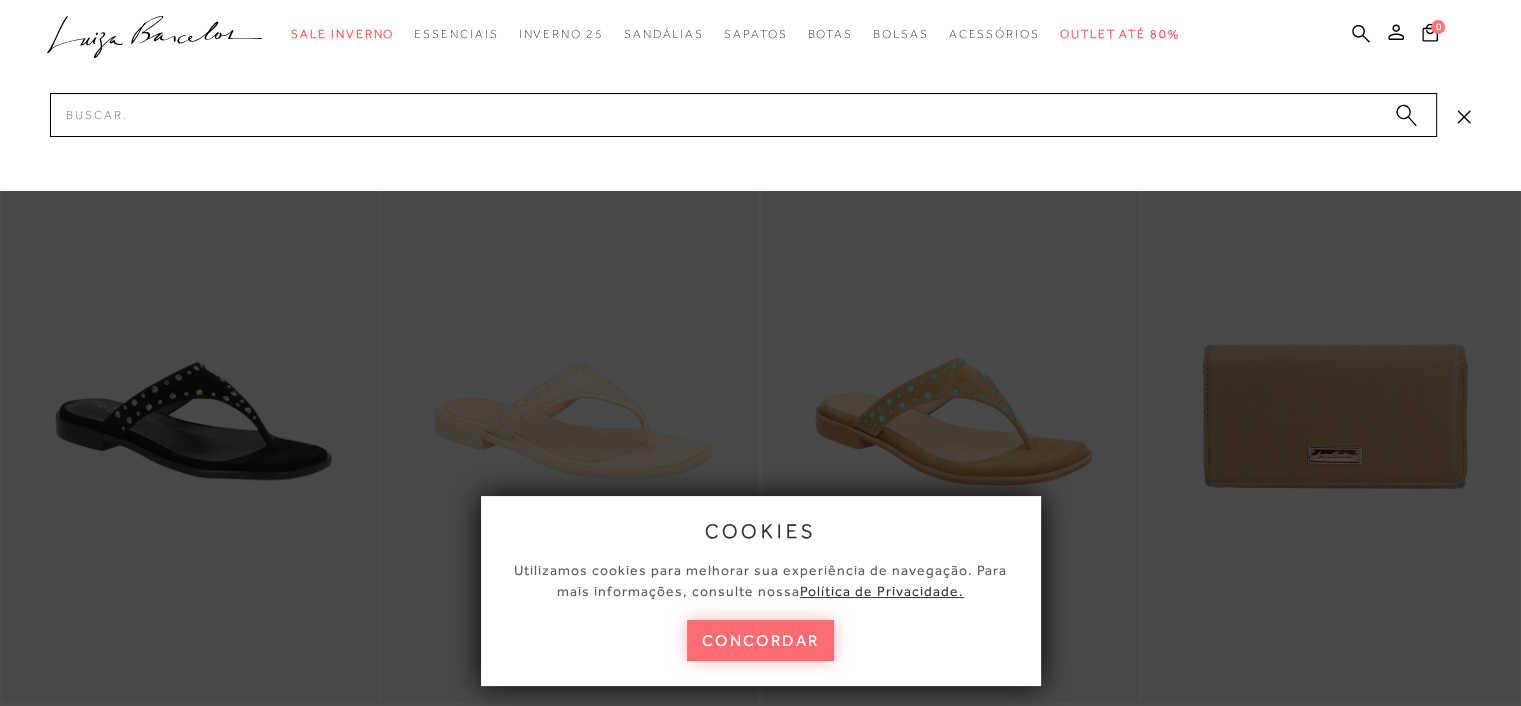 click on "concordar" at bounding box center (761, 640) 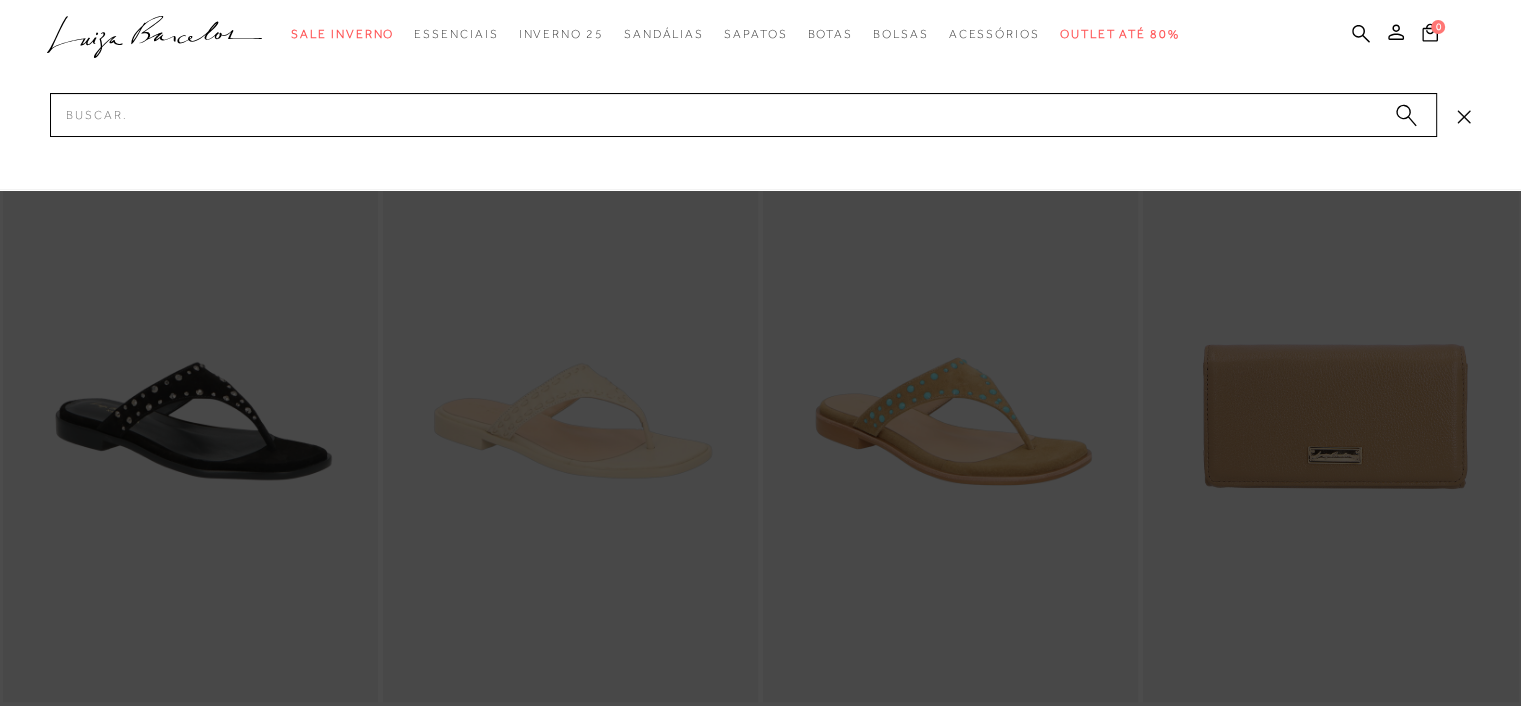 click at bounding box center [760, 95] 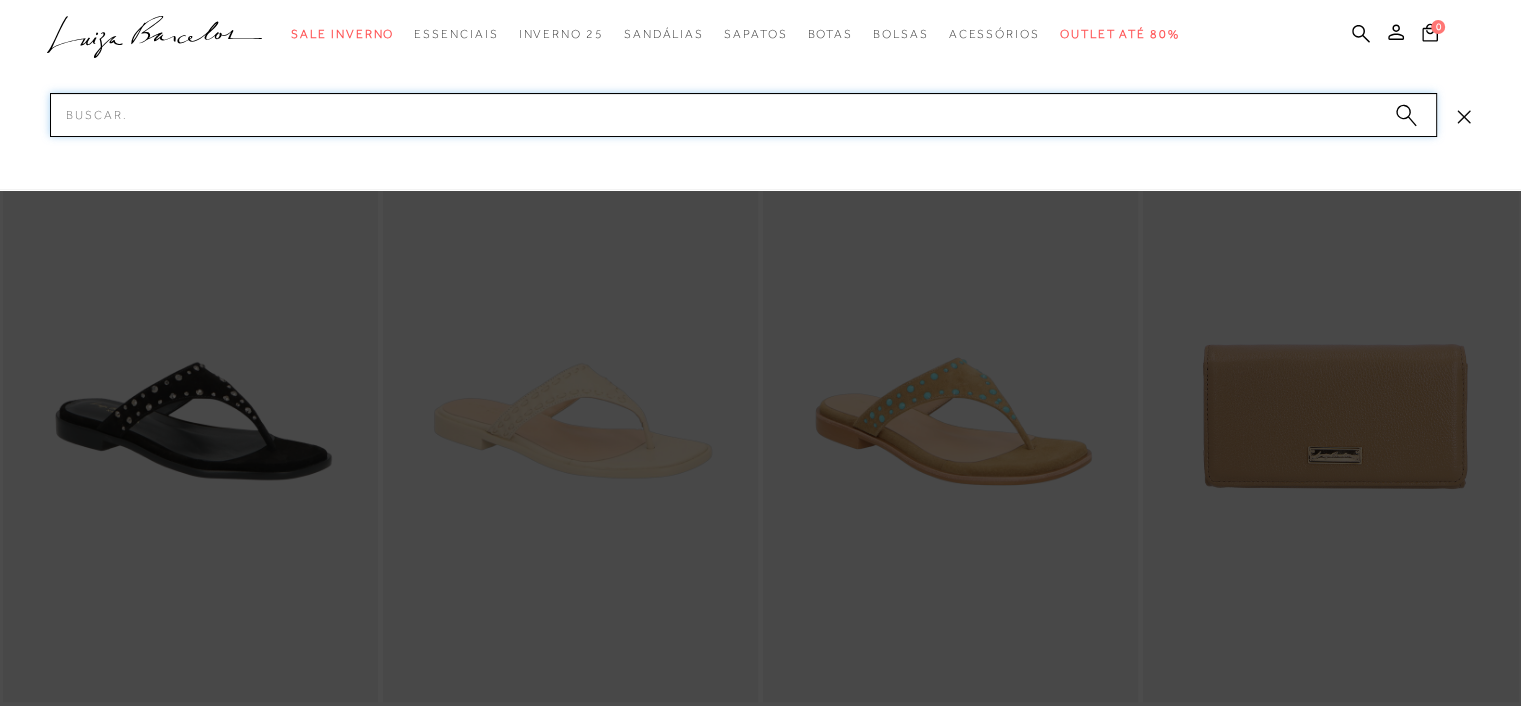 click on "Pesquisar" at bounding box center (743, 115) 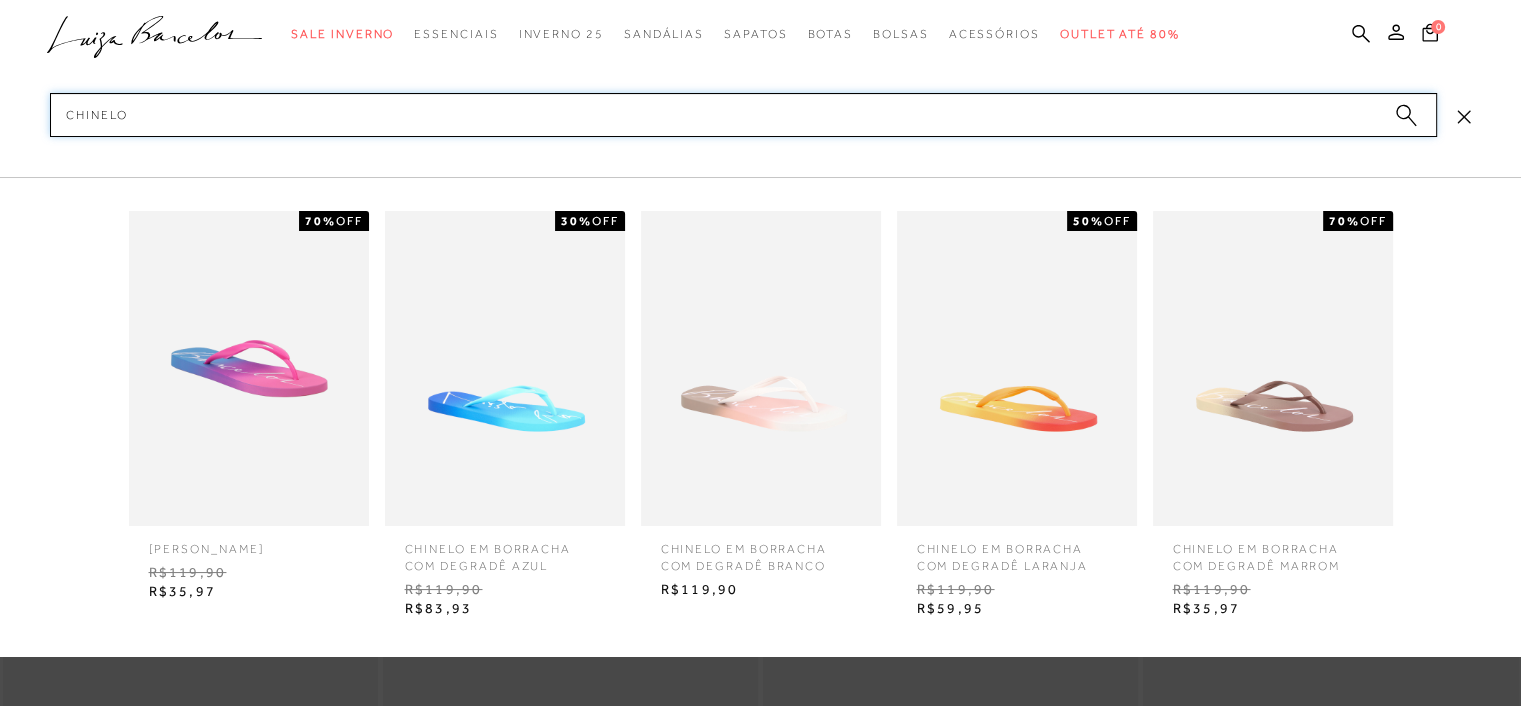 scroll, scrollTop: 400, scrollLeft: 0, axis: vertical 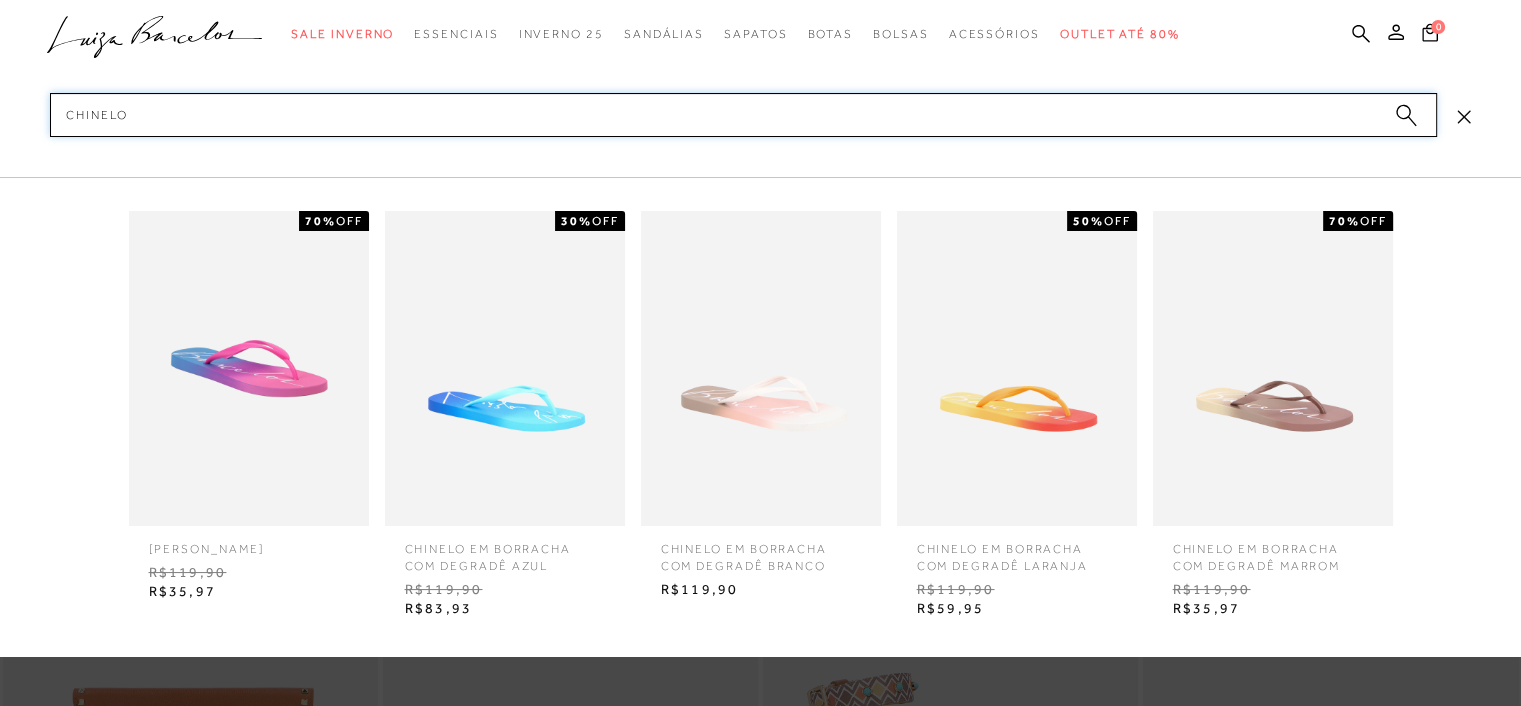 type on "chinelo" 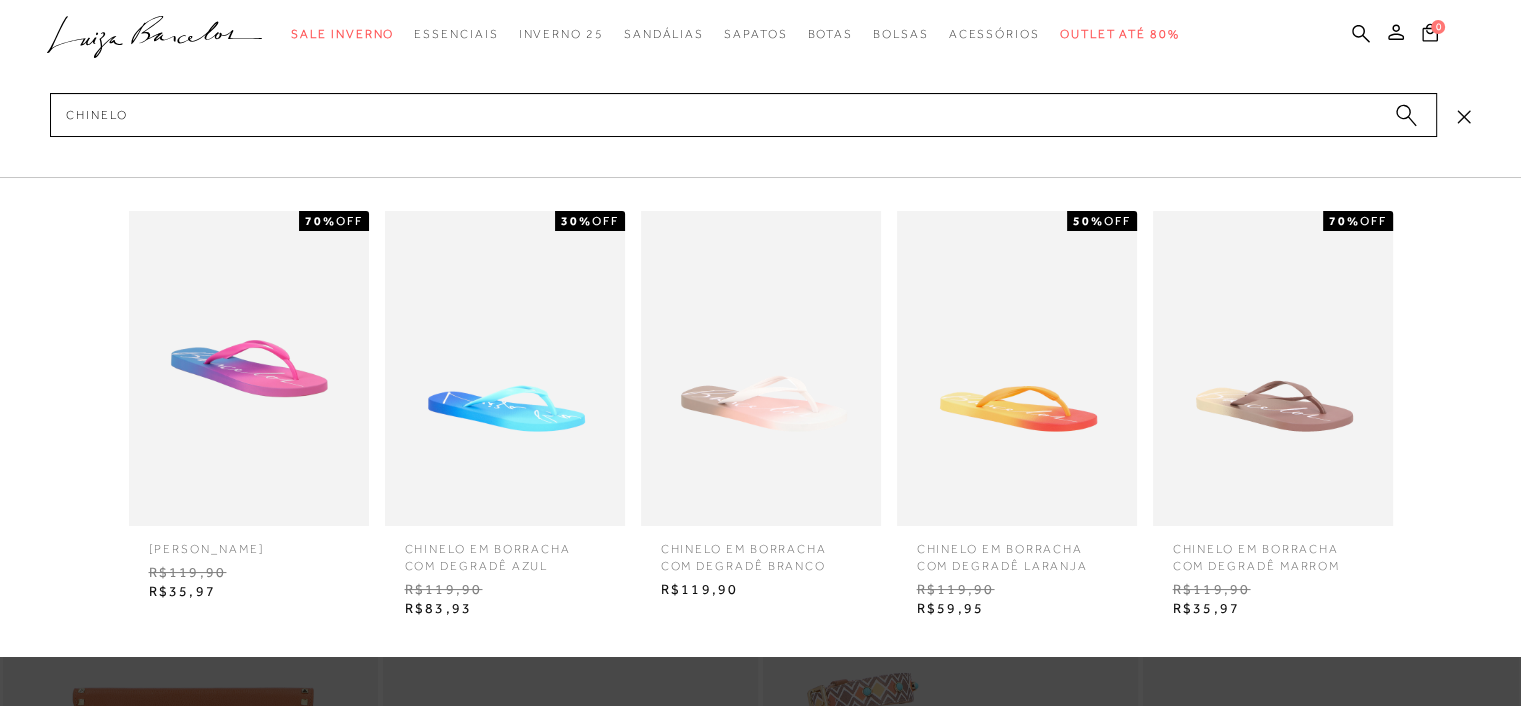 click on "categoryHeader
.a{fill-rule:evenodd;}
Sale Inverno
Modelo Sapatos" at bounding box center (760, -370) 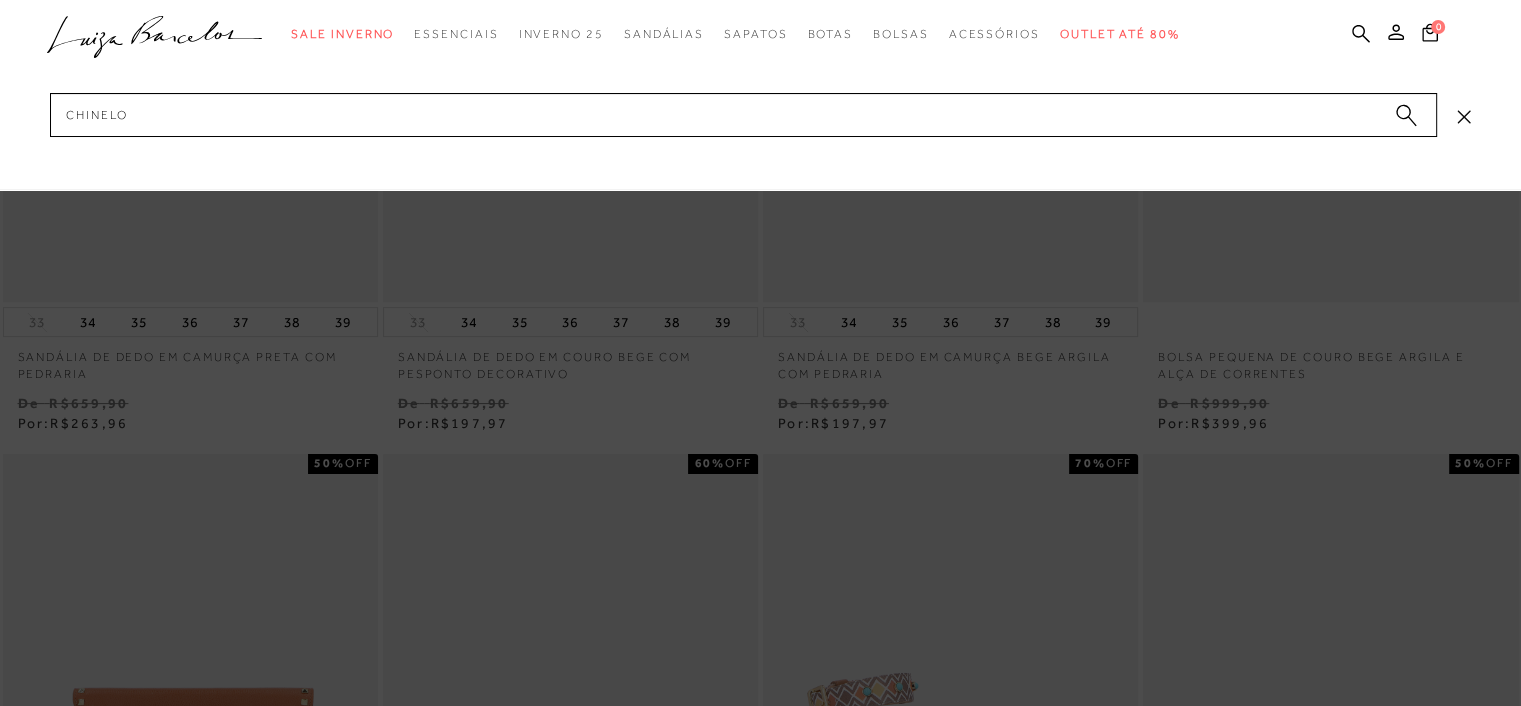 click 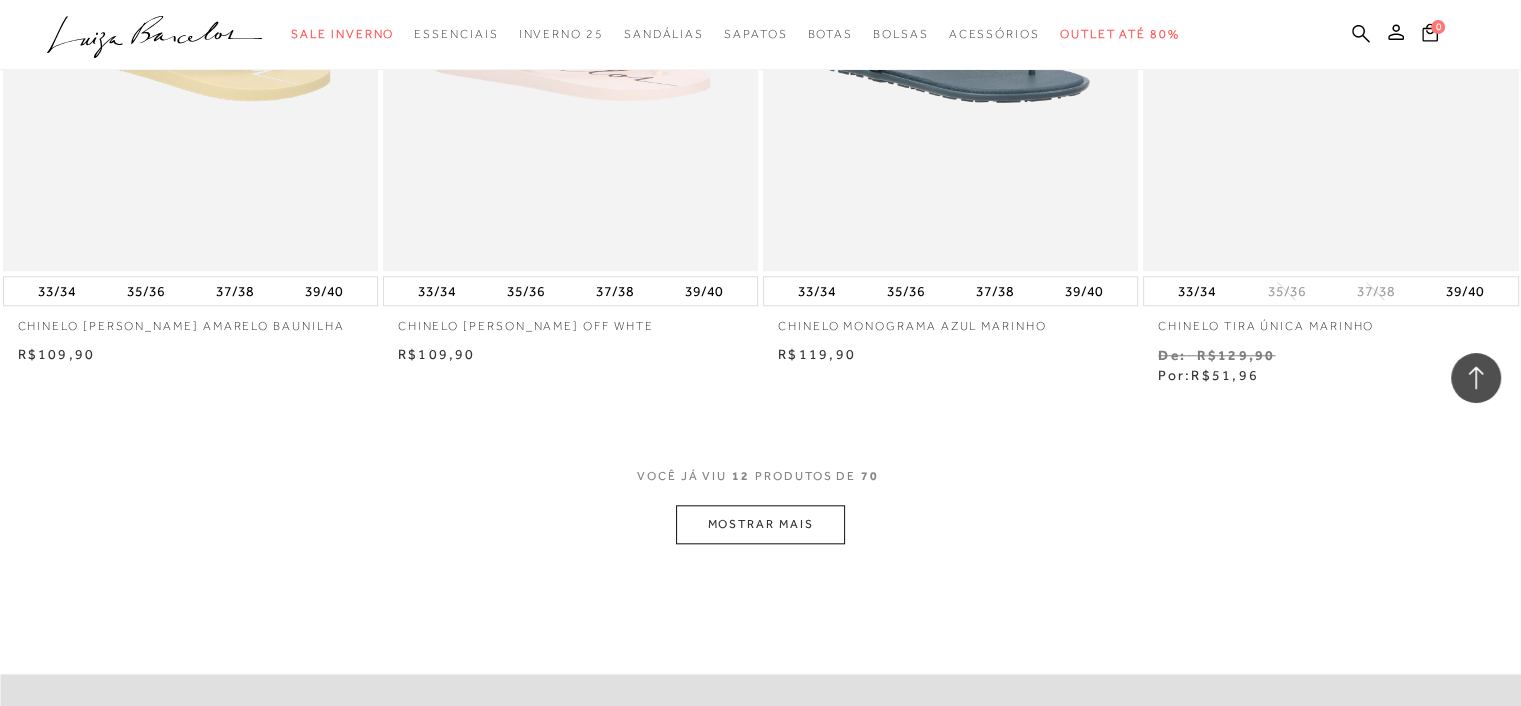 scroll, scrollTop: 1900, scrollLeft: 0, axis: vertical 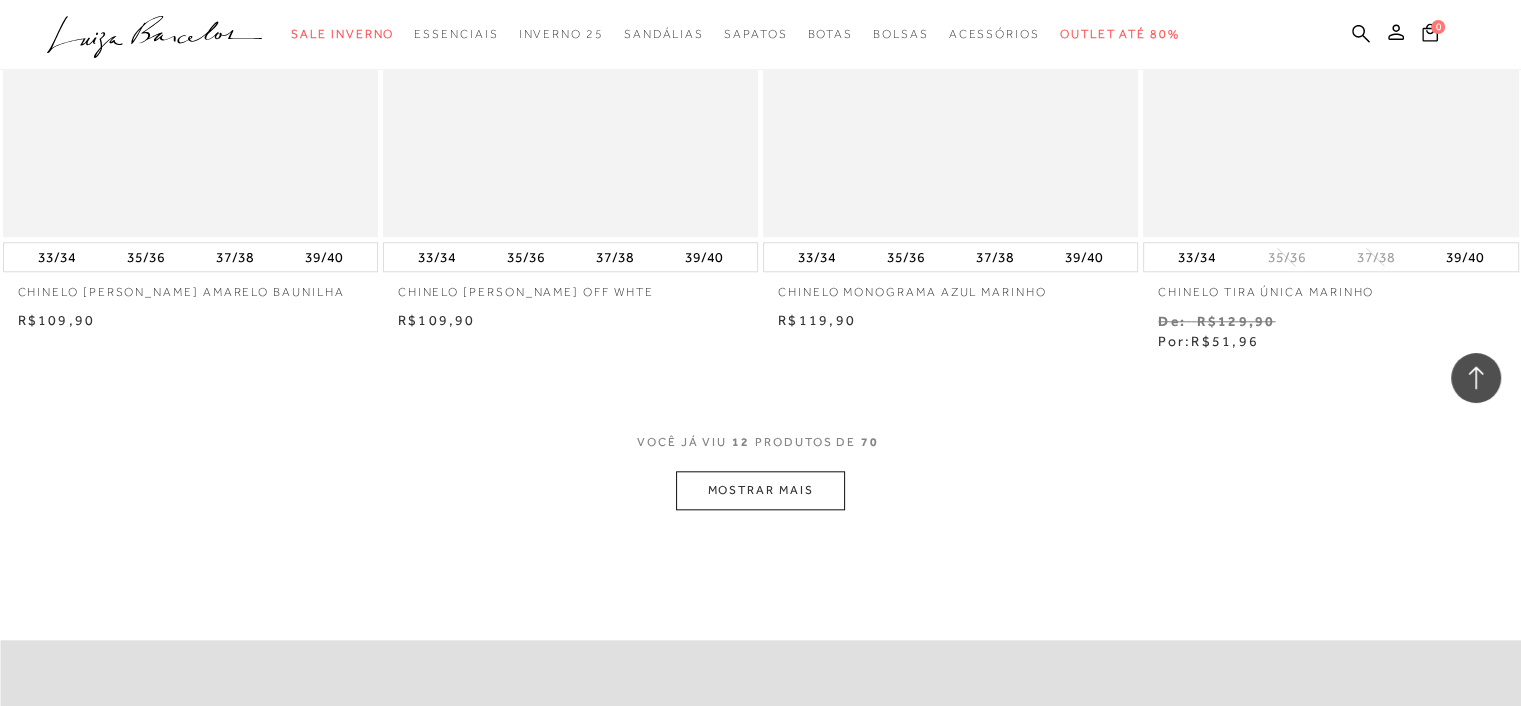 click on "MOSTRAR MAIS" at bounding box center (760, 490) 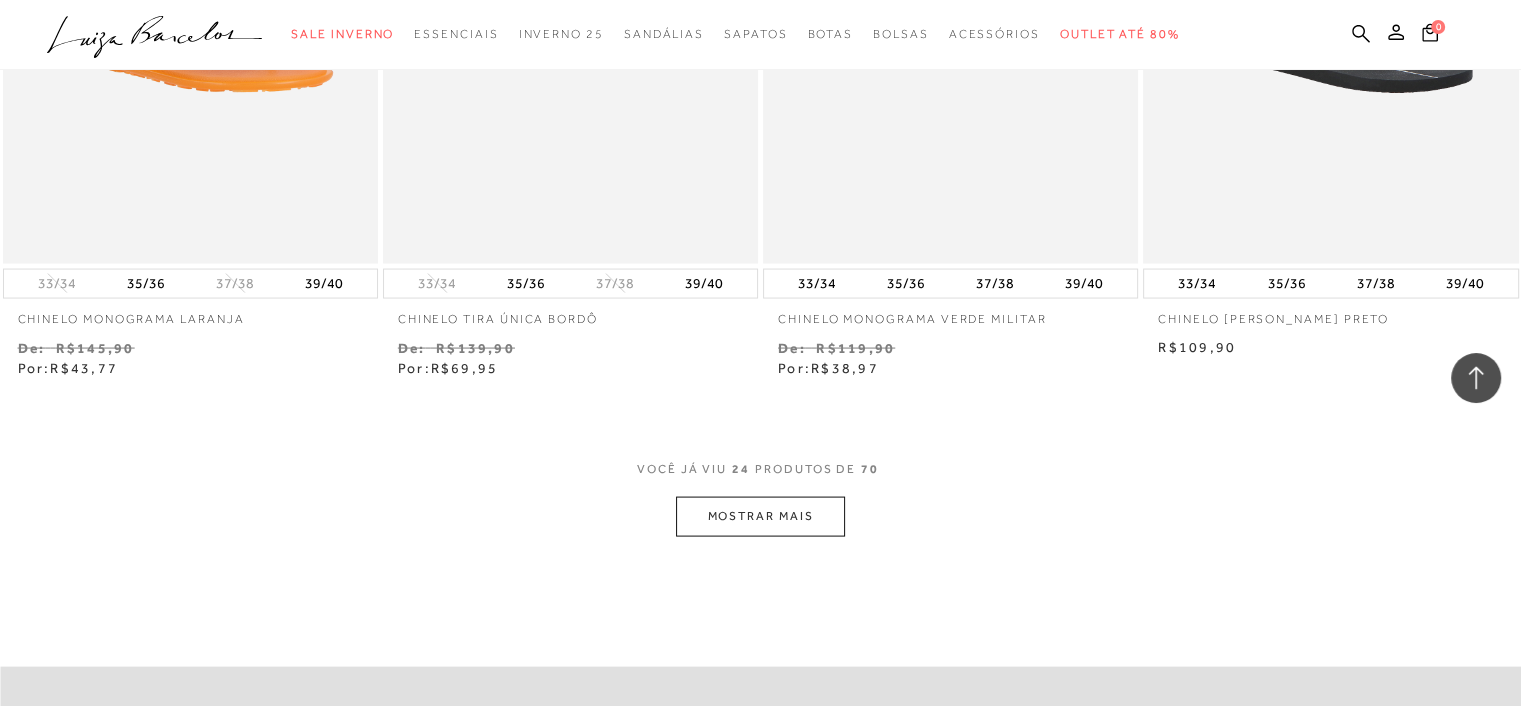 scroll, scrollTop: 4000, scrollLeft: 0, axis: vertical 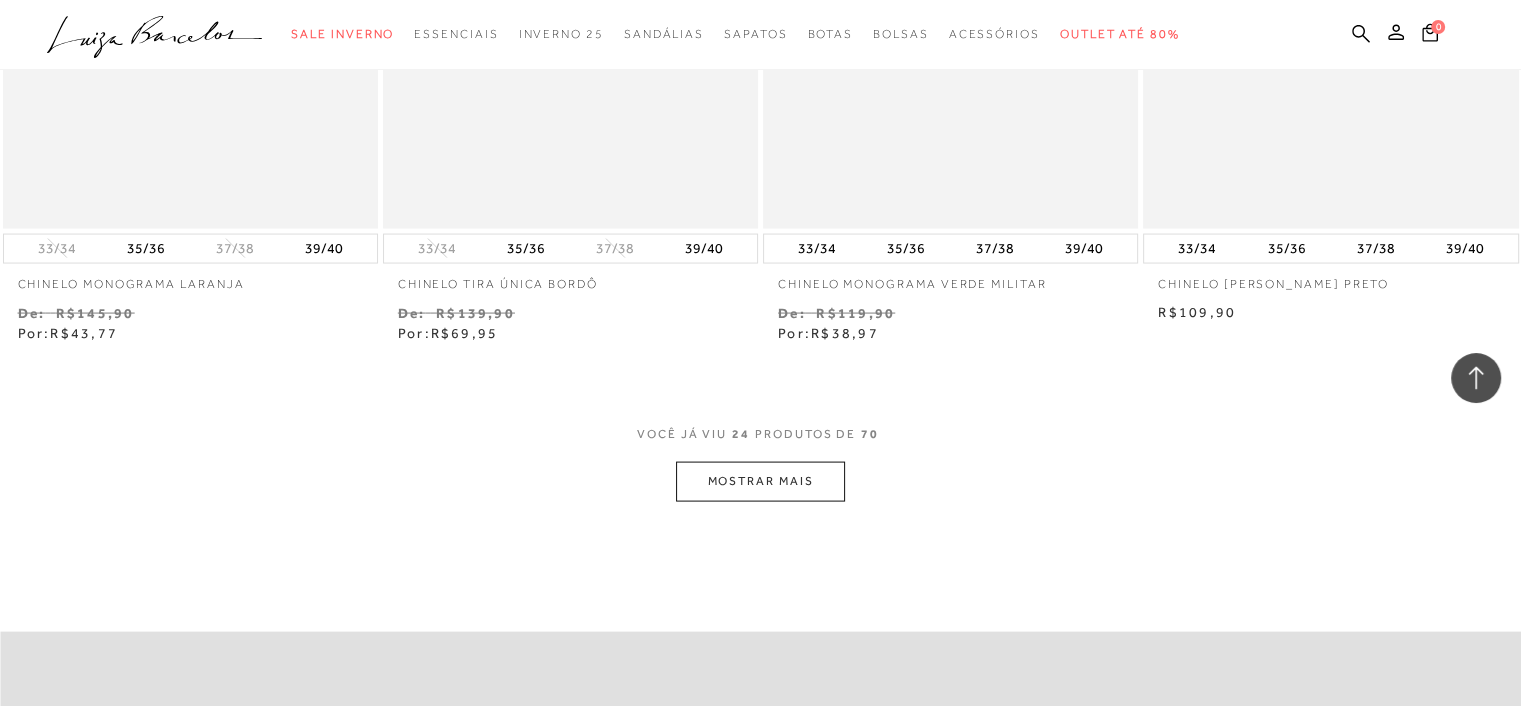click on "MOSTRAR MAIS" at bounding box center [760, 481] 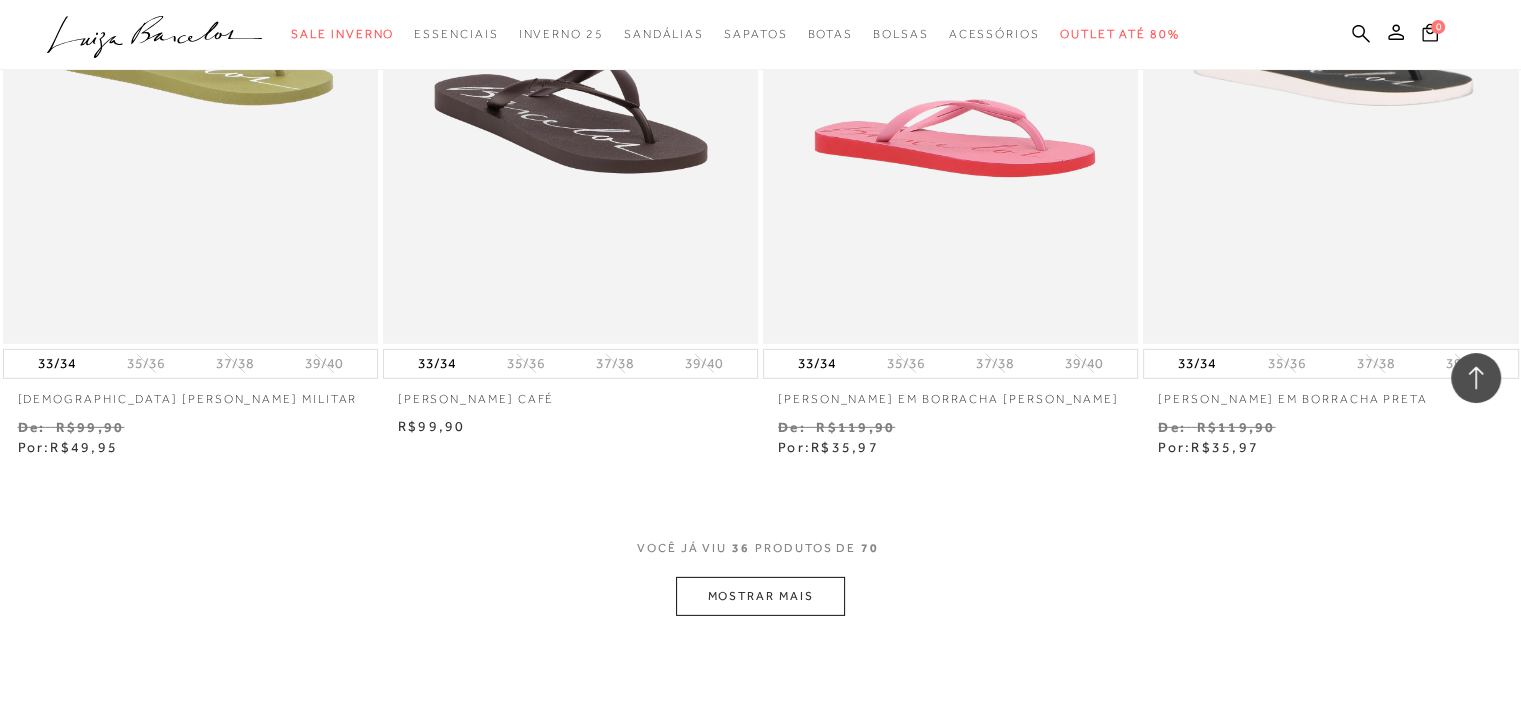 scroll, scrollTop: 6000, scrollLeft: 0, axis: vertical 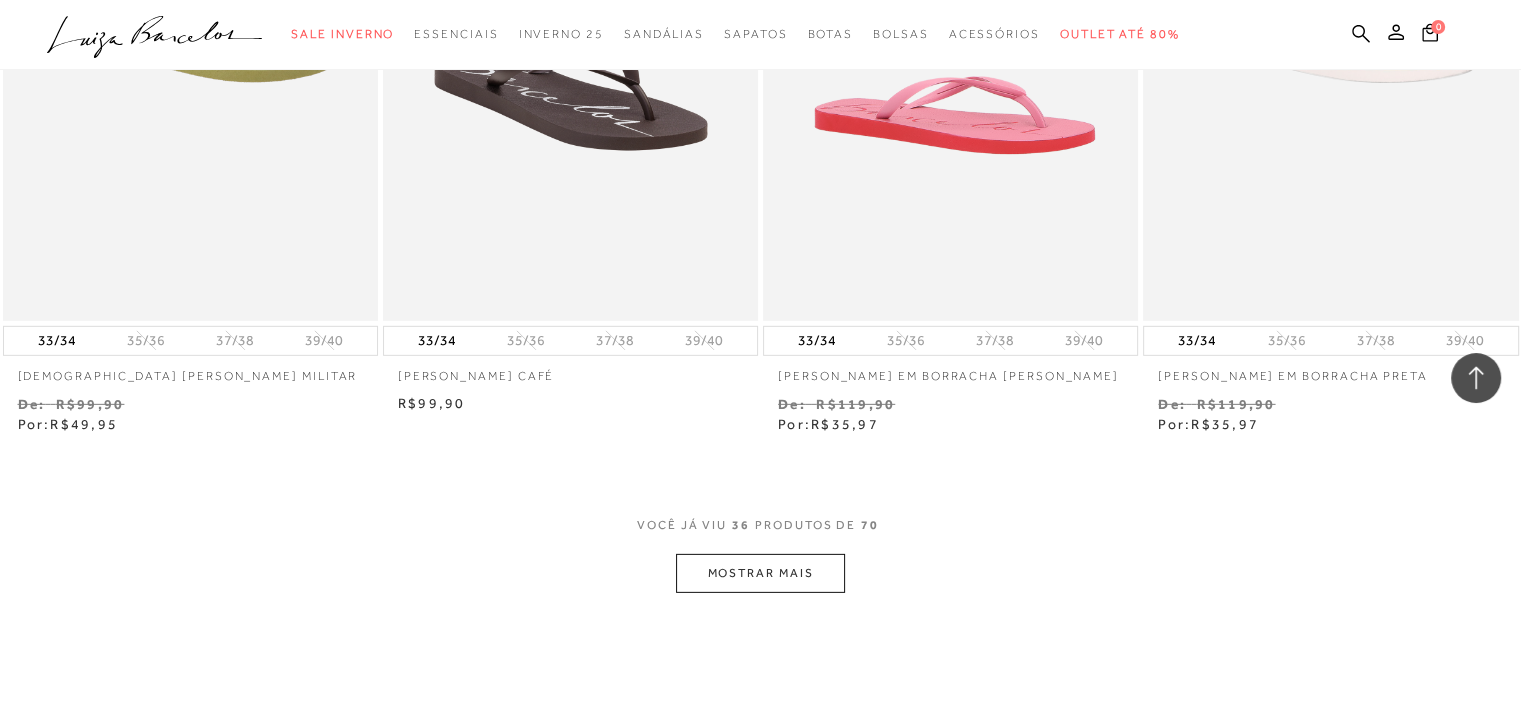 click on "MOSTRAR MAIS" at bounding box center [760, 573] 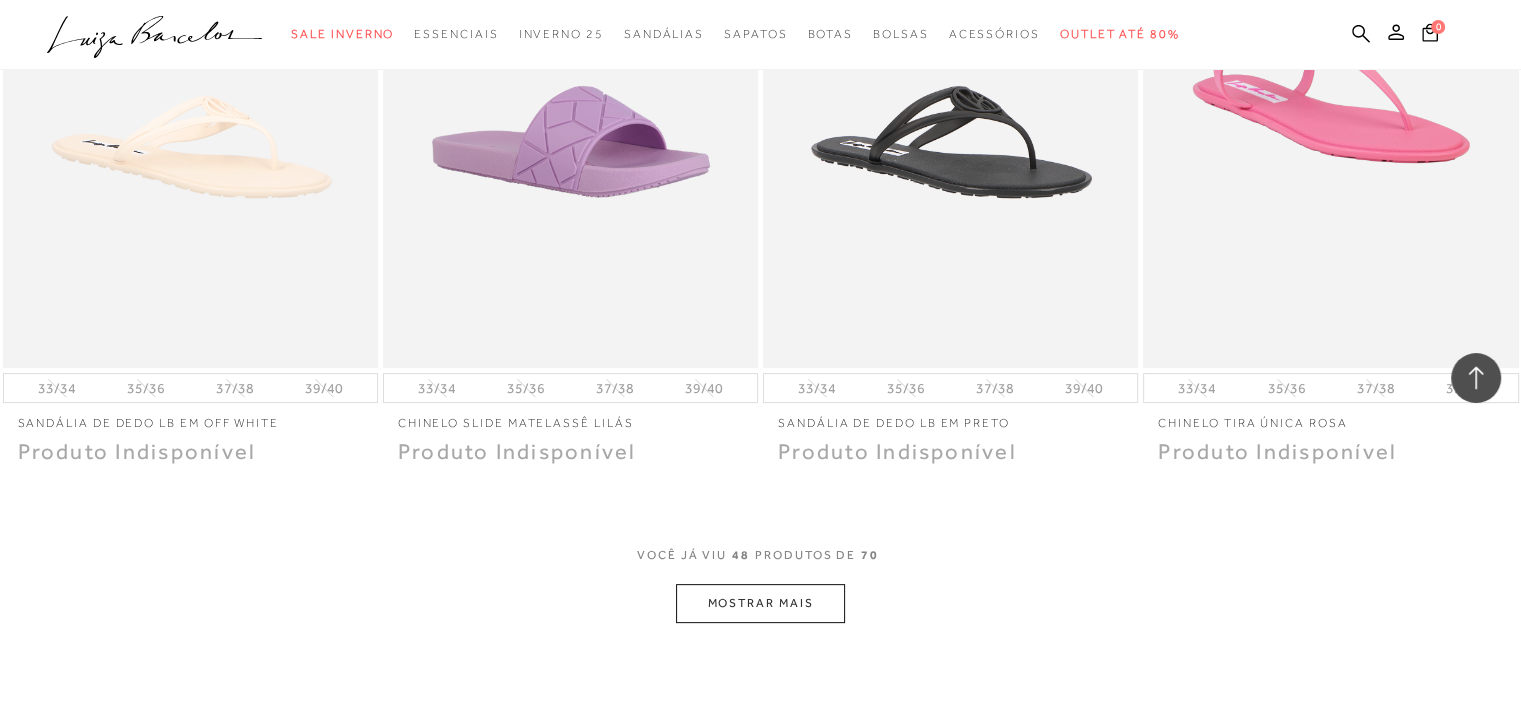 scroll, scrollTop: 8300, scrollLeft: 0, axis: vertical 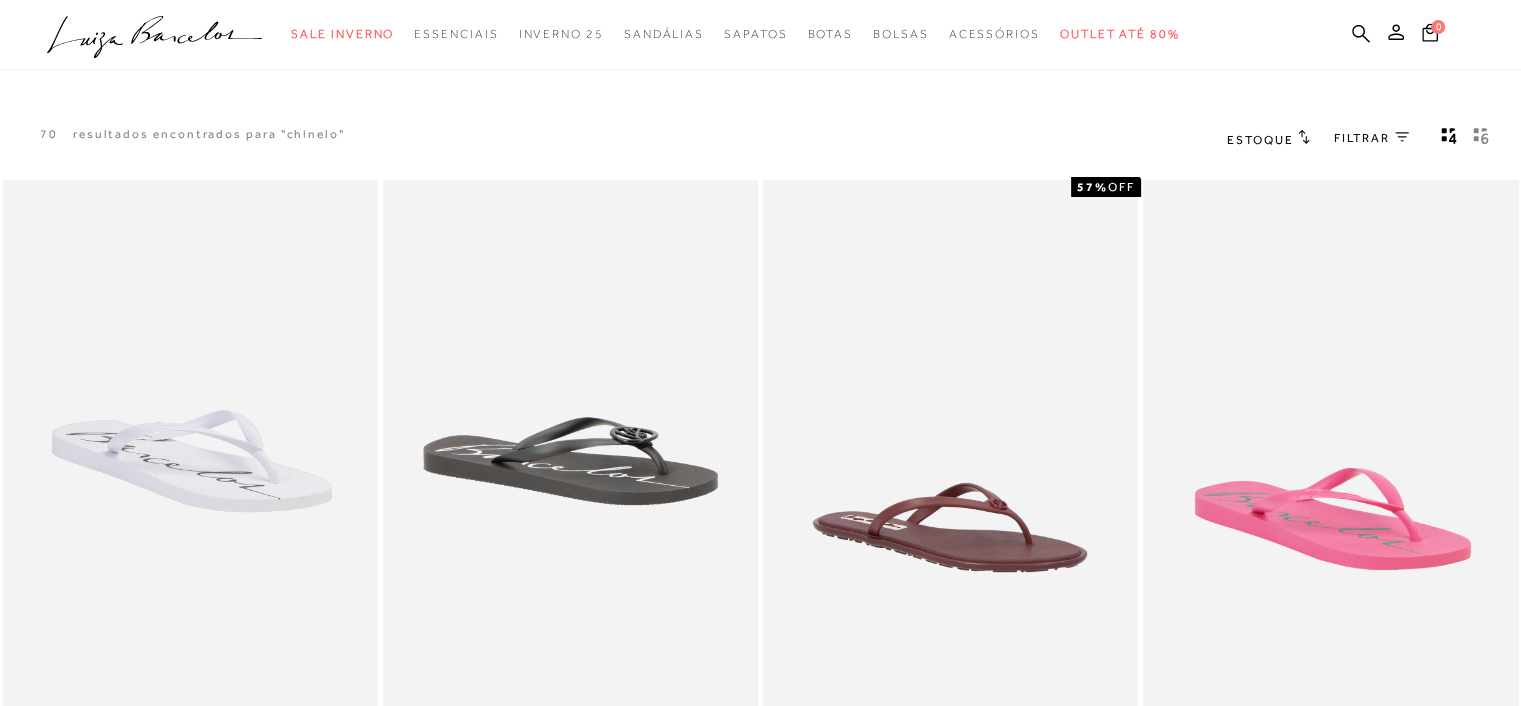 click on "FILTRAR" at bounding box center [1362, 138] 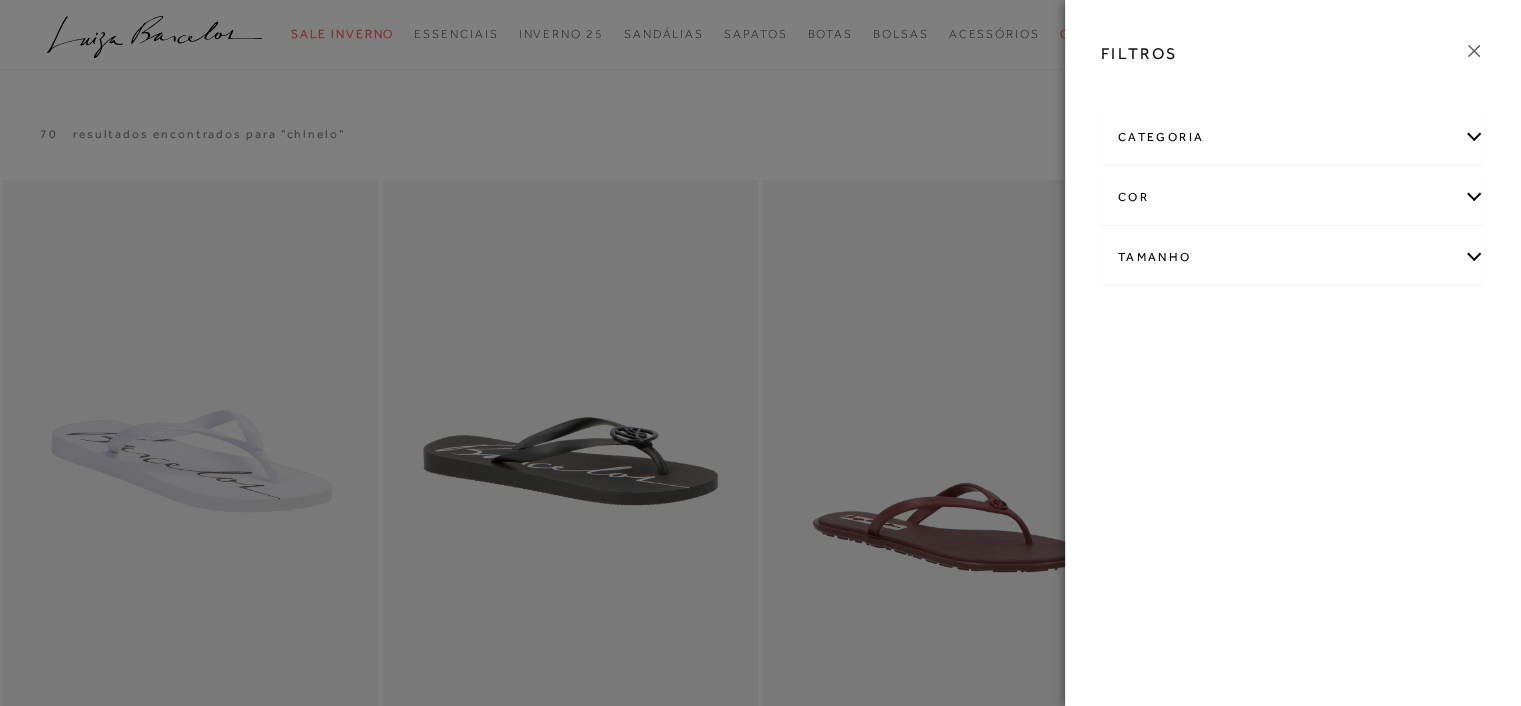 click on "Tamanho" at bounding box center [1293, 257] 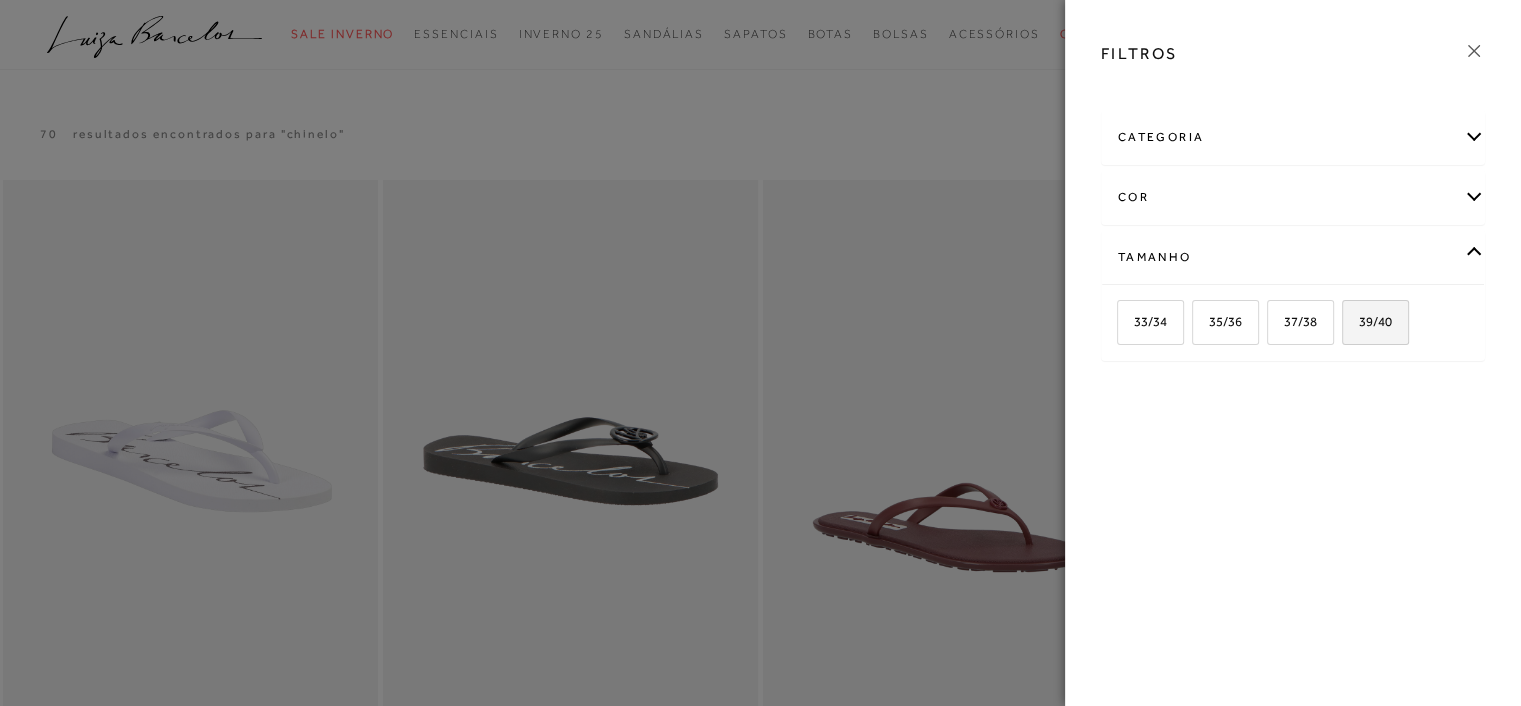 click on "39/40" at bounding box center (1375, 322) 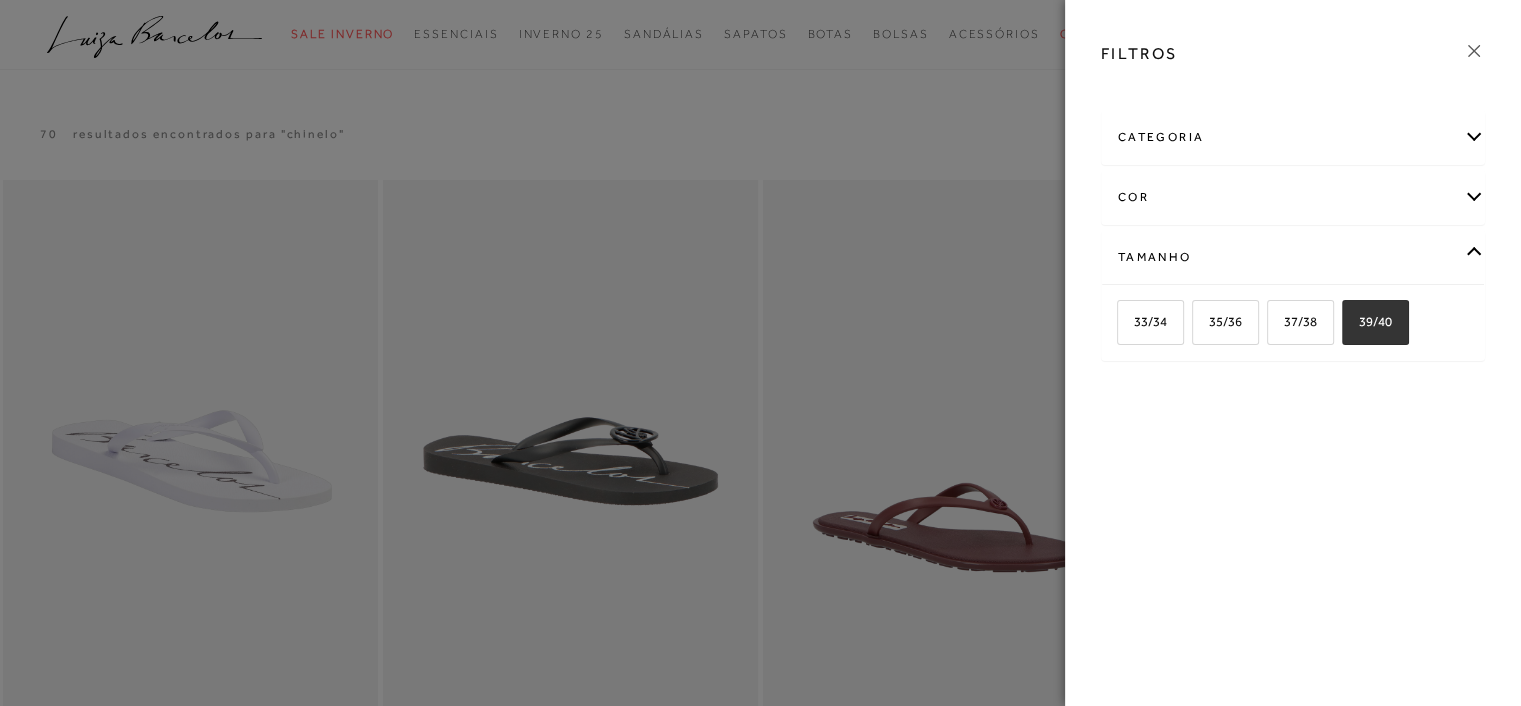 checkbox on "true" 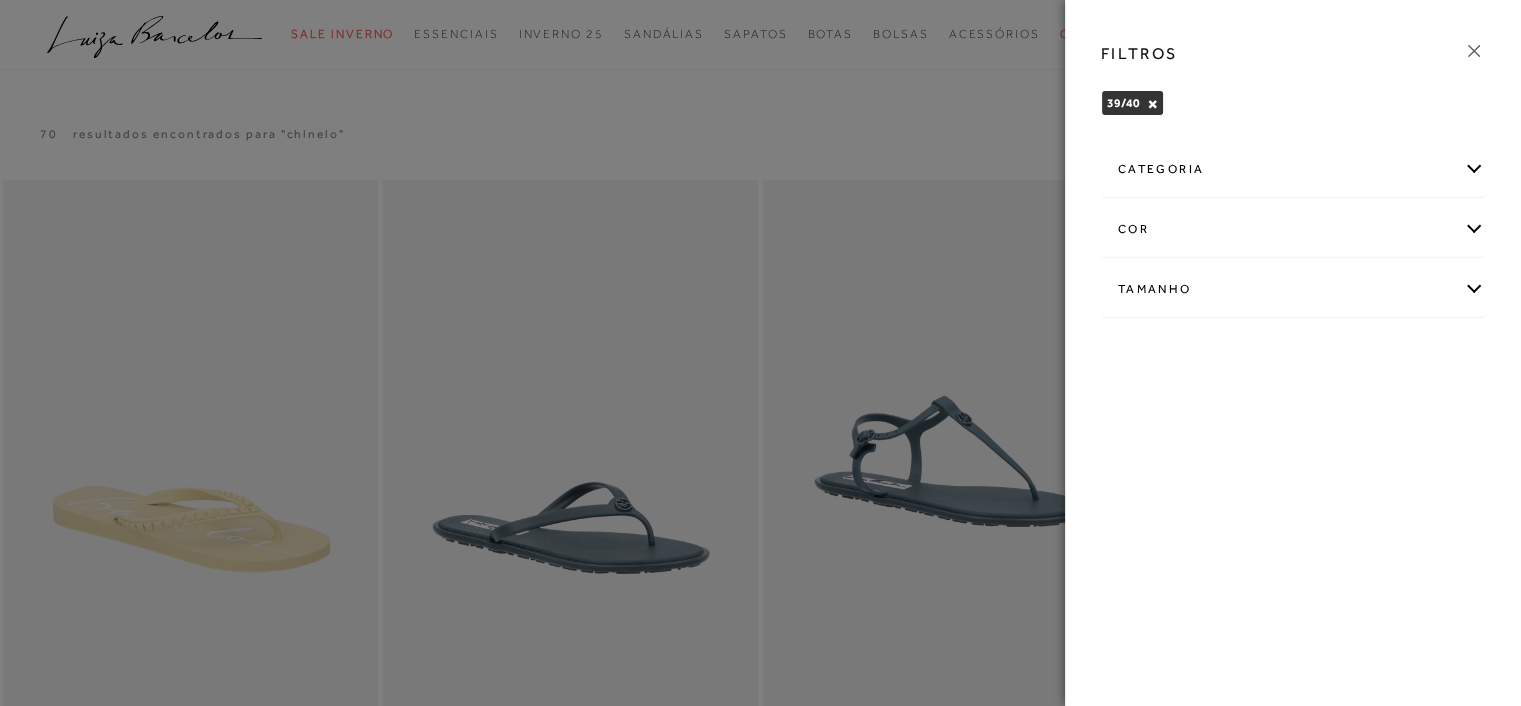 click 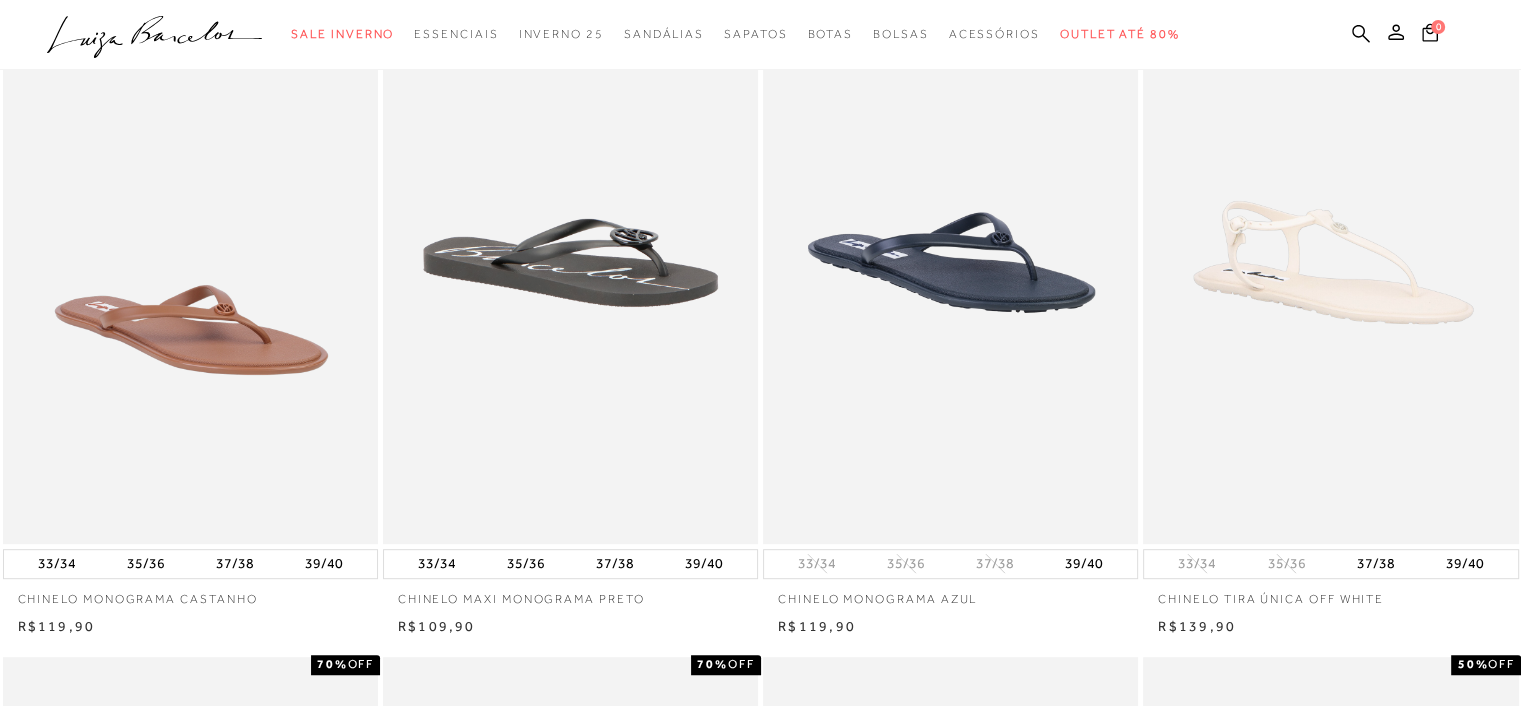 scroll, scrollTop: 900, scrollLeft: 0, axis: vertical 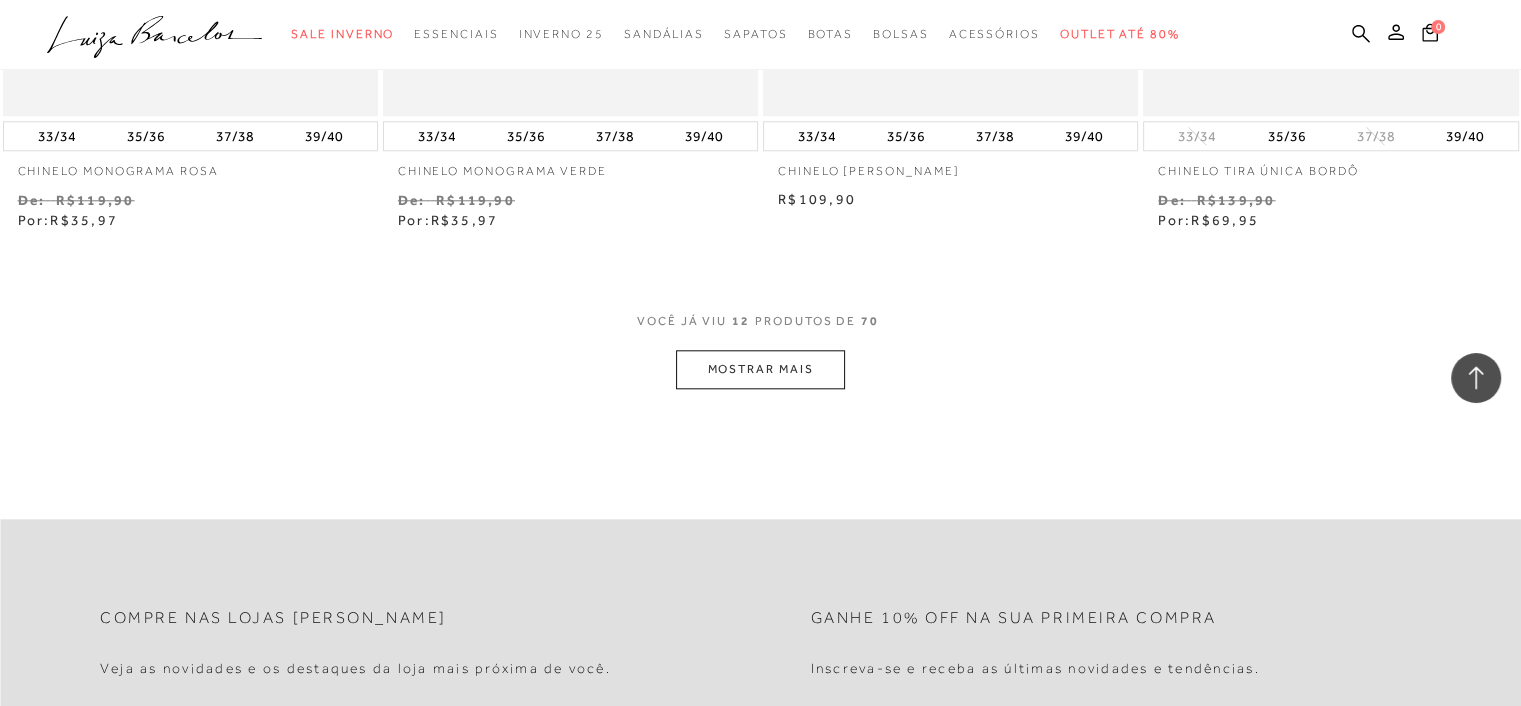 click on "MOSTRAR MAIS" at bounding box center (760, 369) 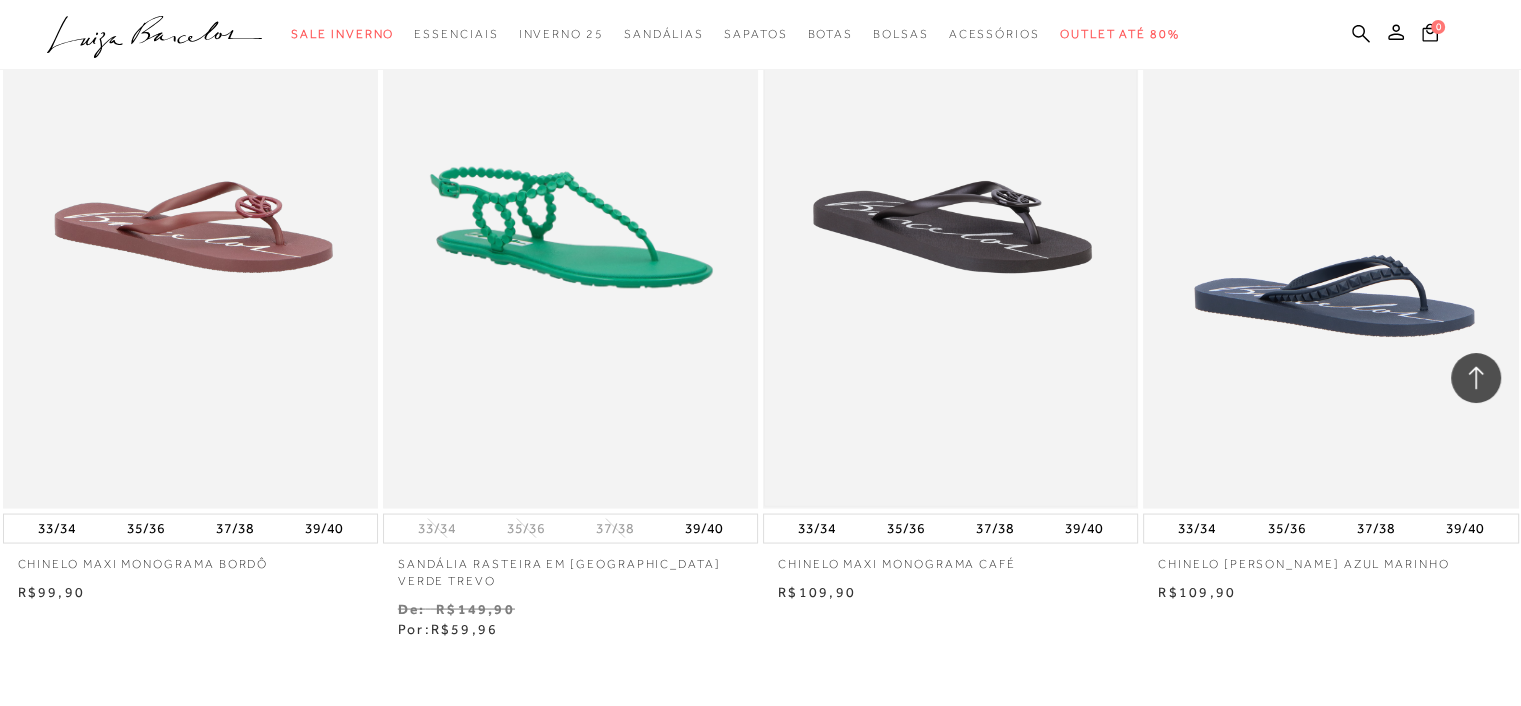 scroll, scrollTop: 3900, scrollLeft: 0, axis: vertical 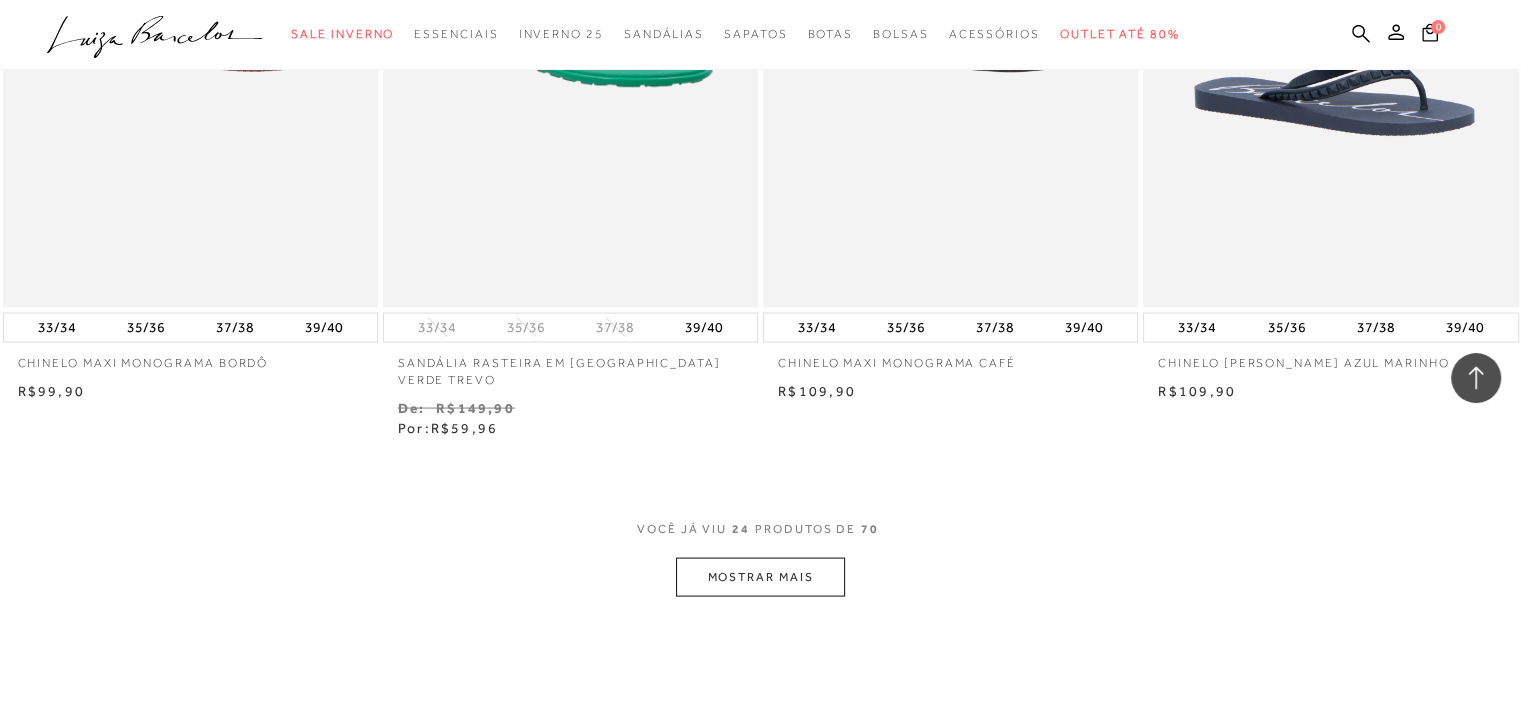 click on "MOSTRAR MAIS" at bounding box center (760, 577) 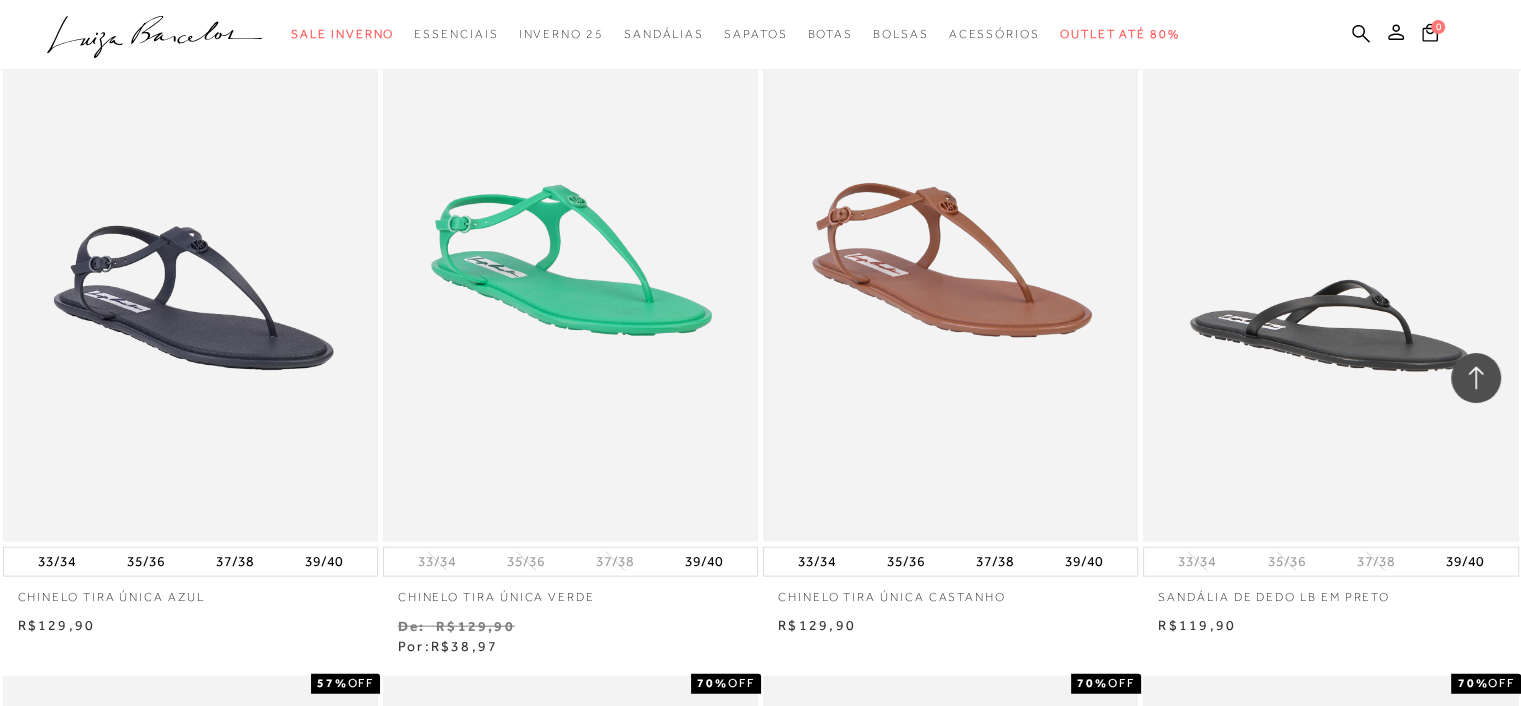 scroll, scrollTop: 4400, scrollLeft: 0, axis: vertical 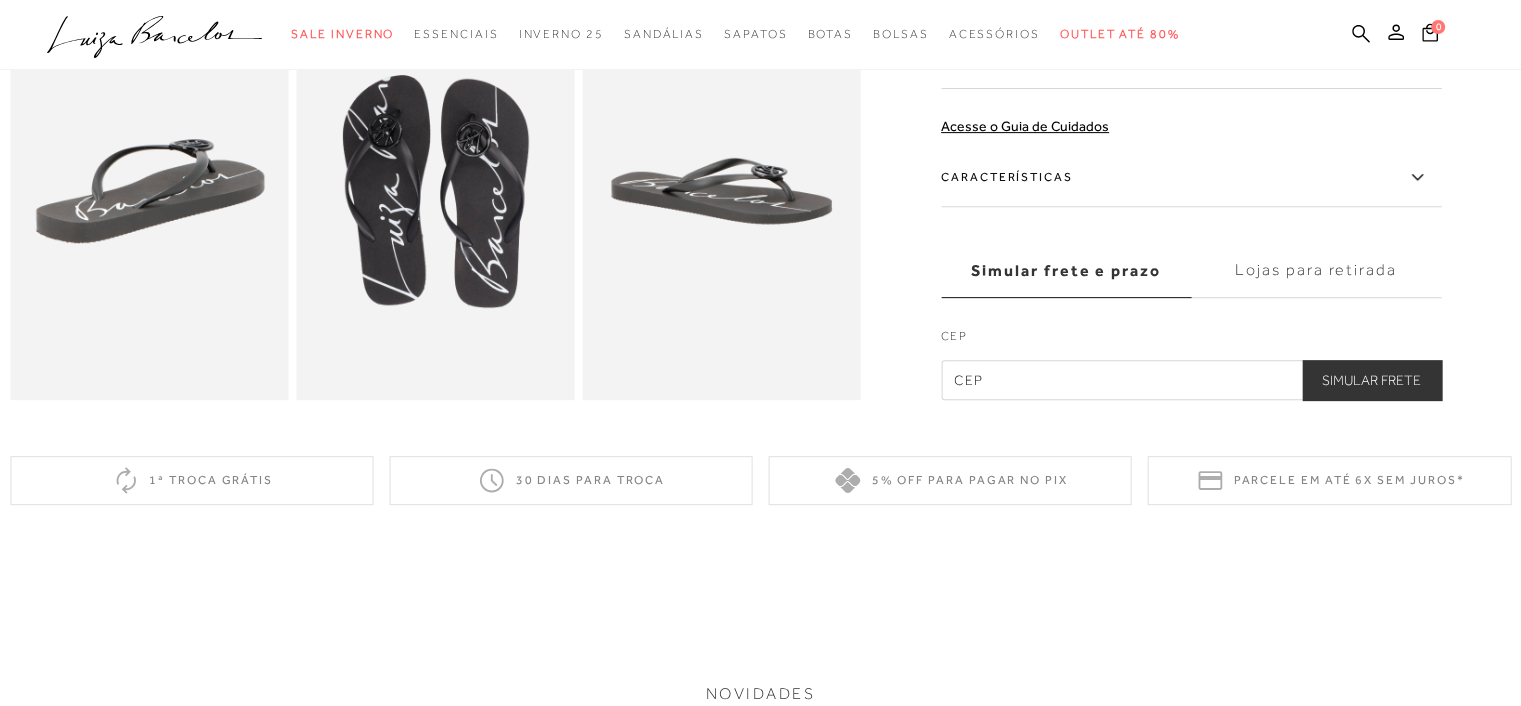 click on "Lojas para retirada" at bounding box center (1316, 271) 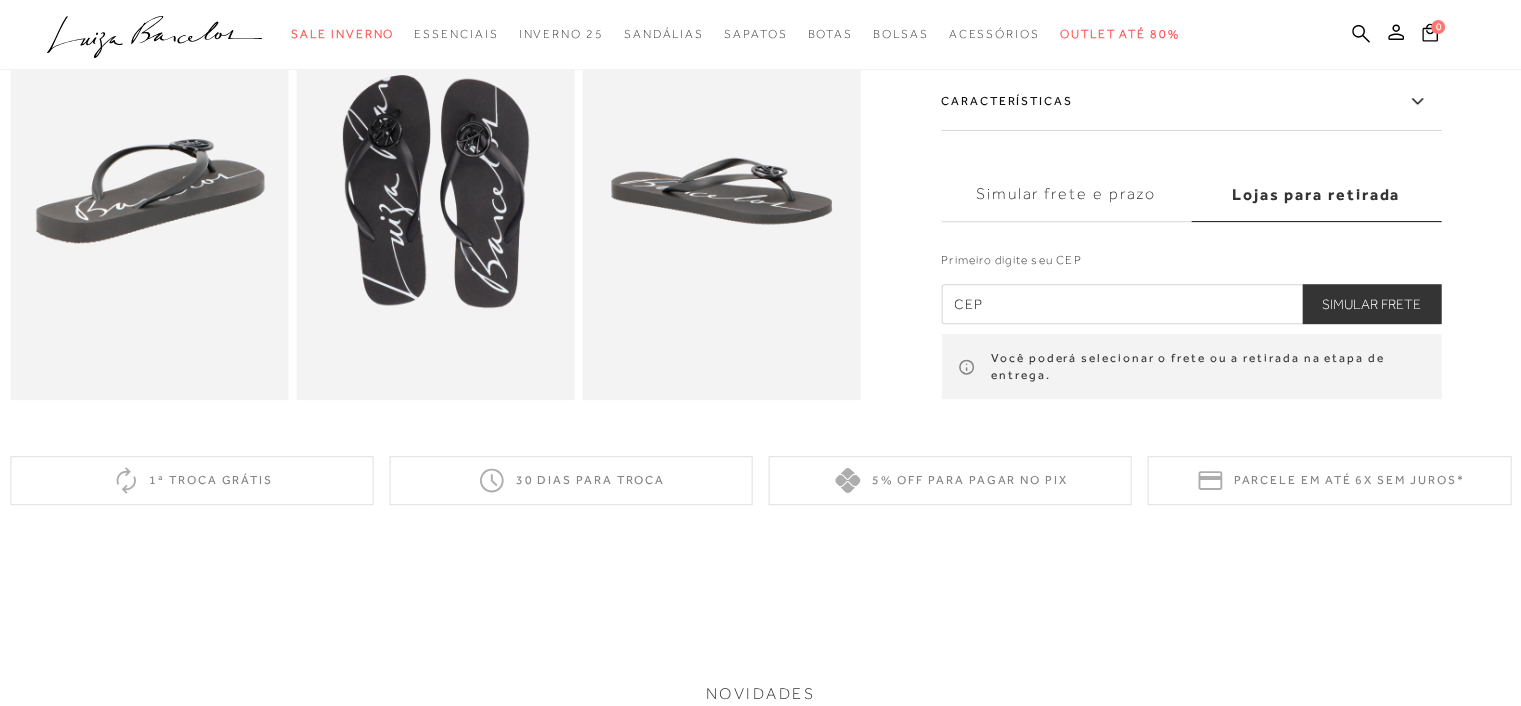 click at bounding box center (1191, 304) 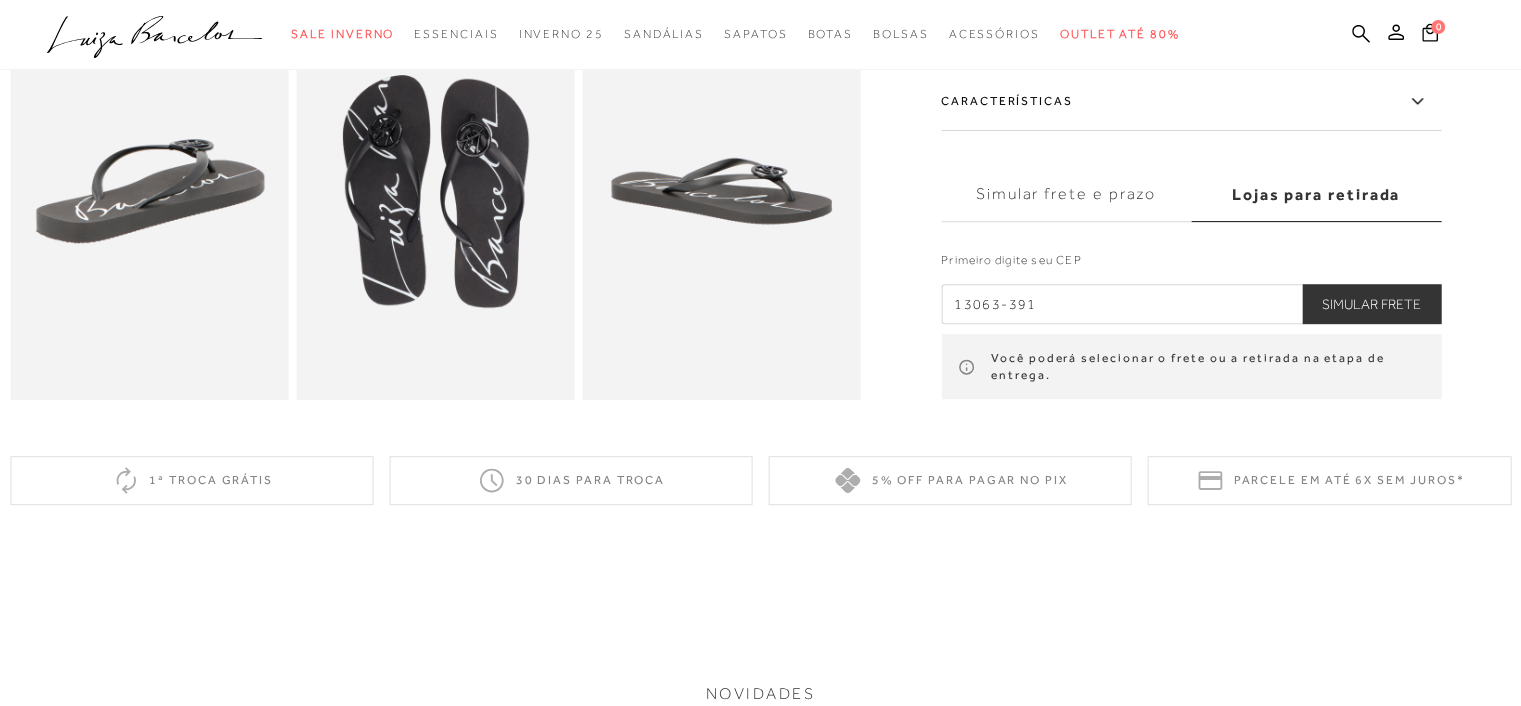 type on "13063-391" 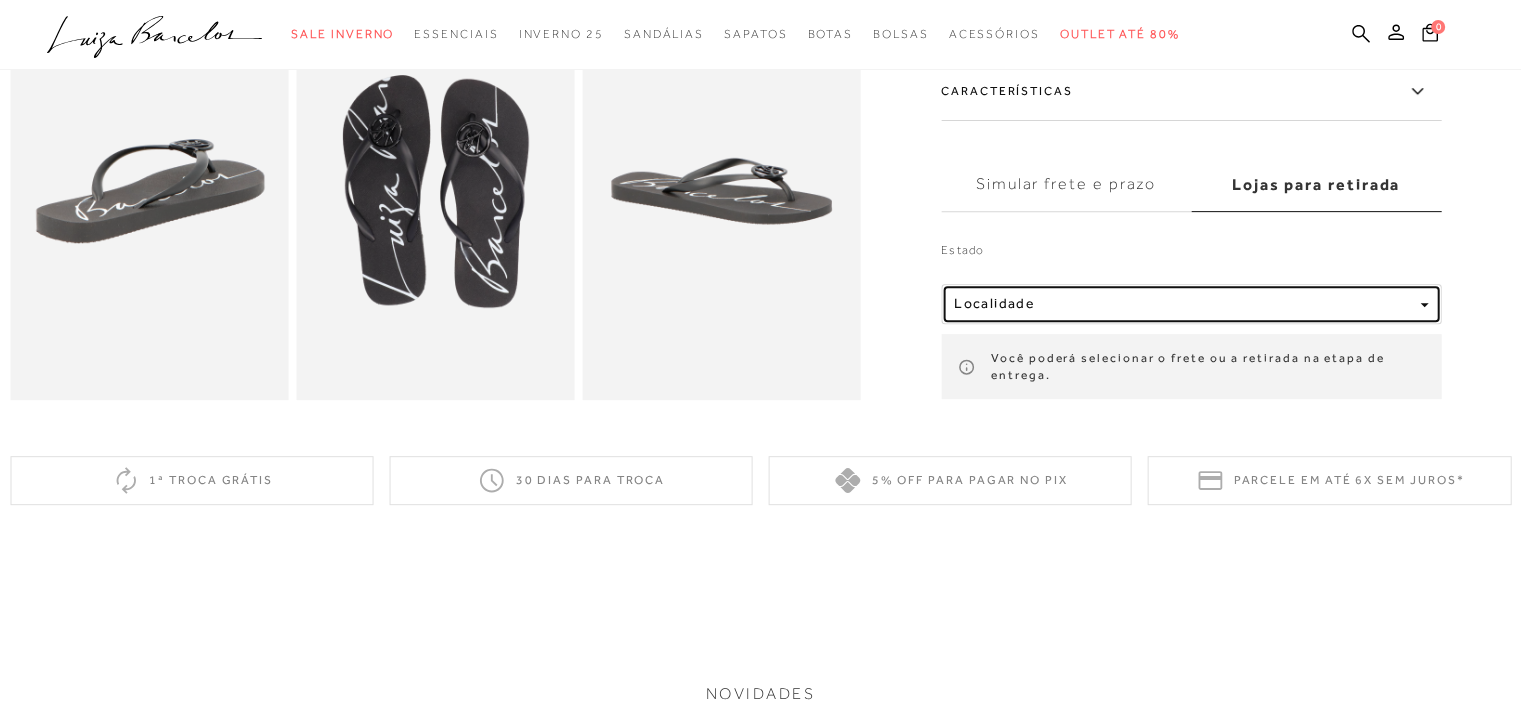 click on "Localidade" at bounding box center [1191, 304] 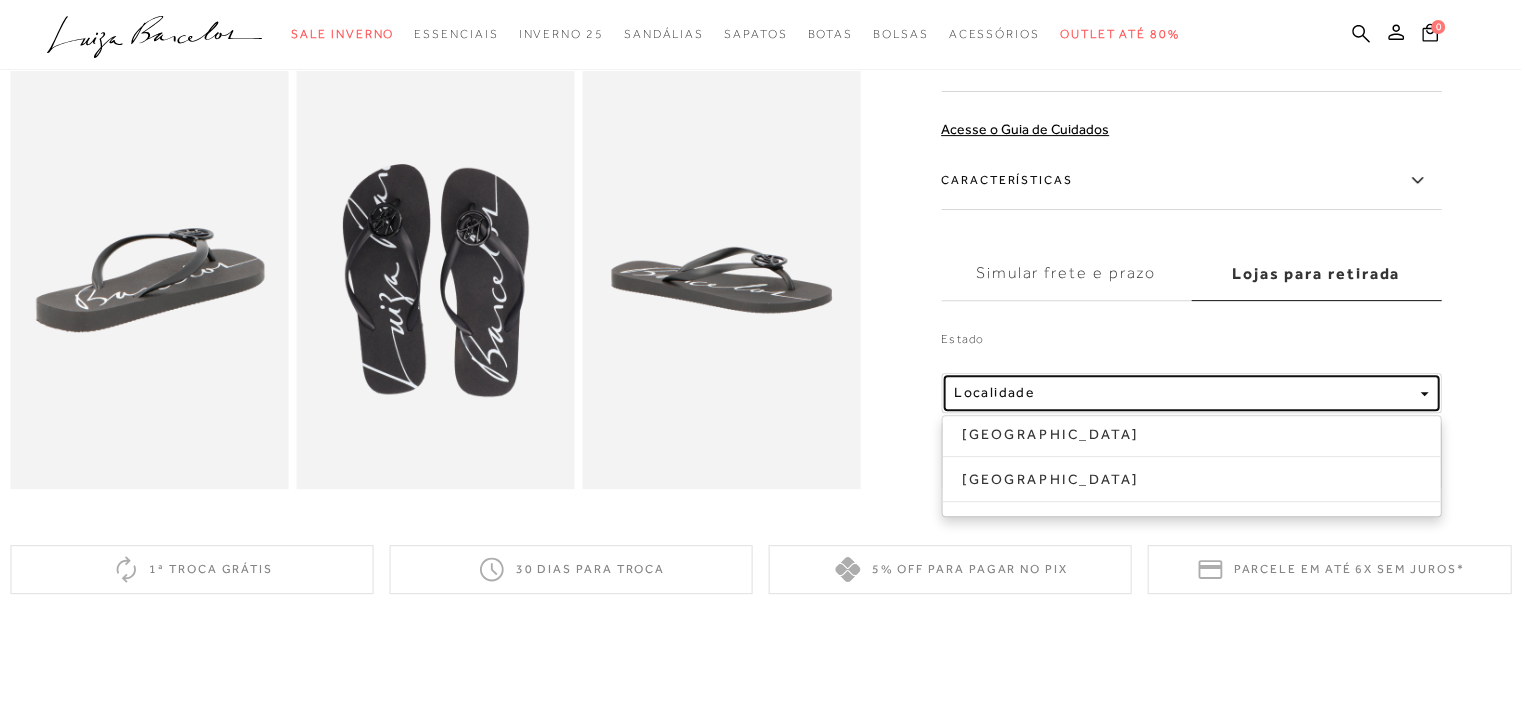 scroll, scrollTop: 700, scrollLeft: 0, axis: vertical 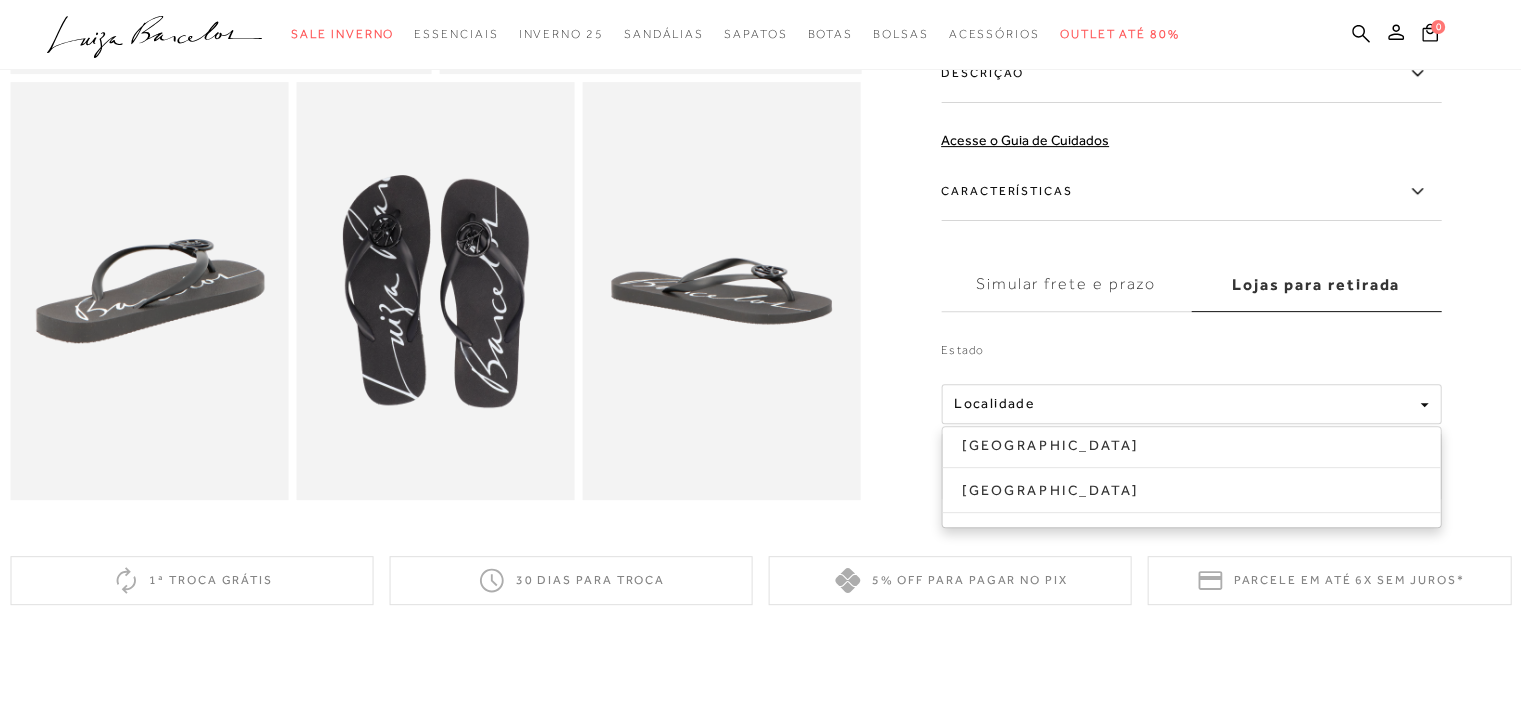 click at bounding box center (760, -29) 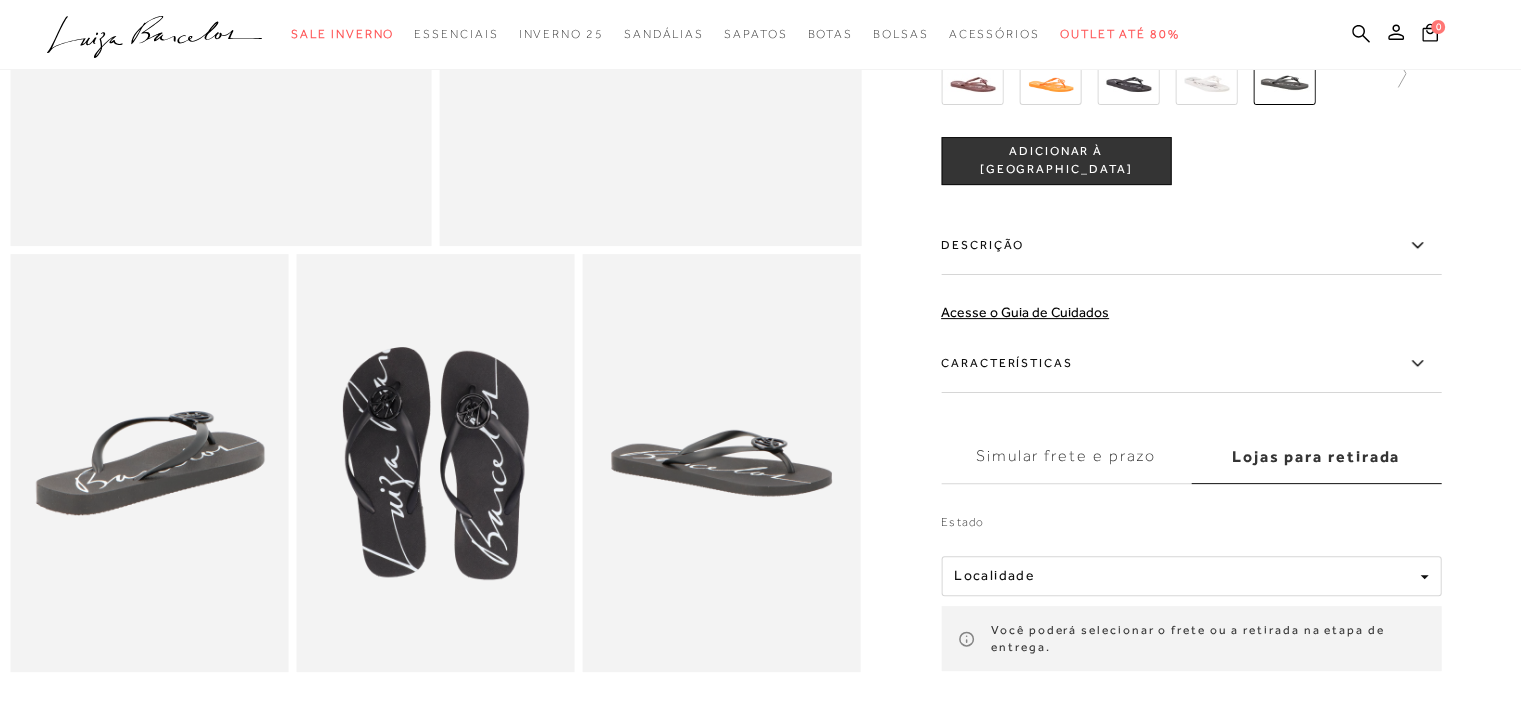 scroll, scrollTop: 500, scrollLeft: 0, axis: vertical 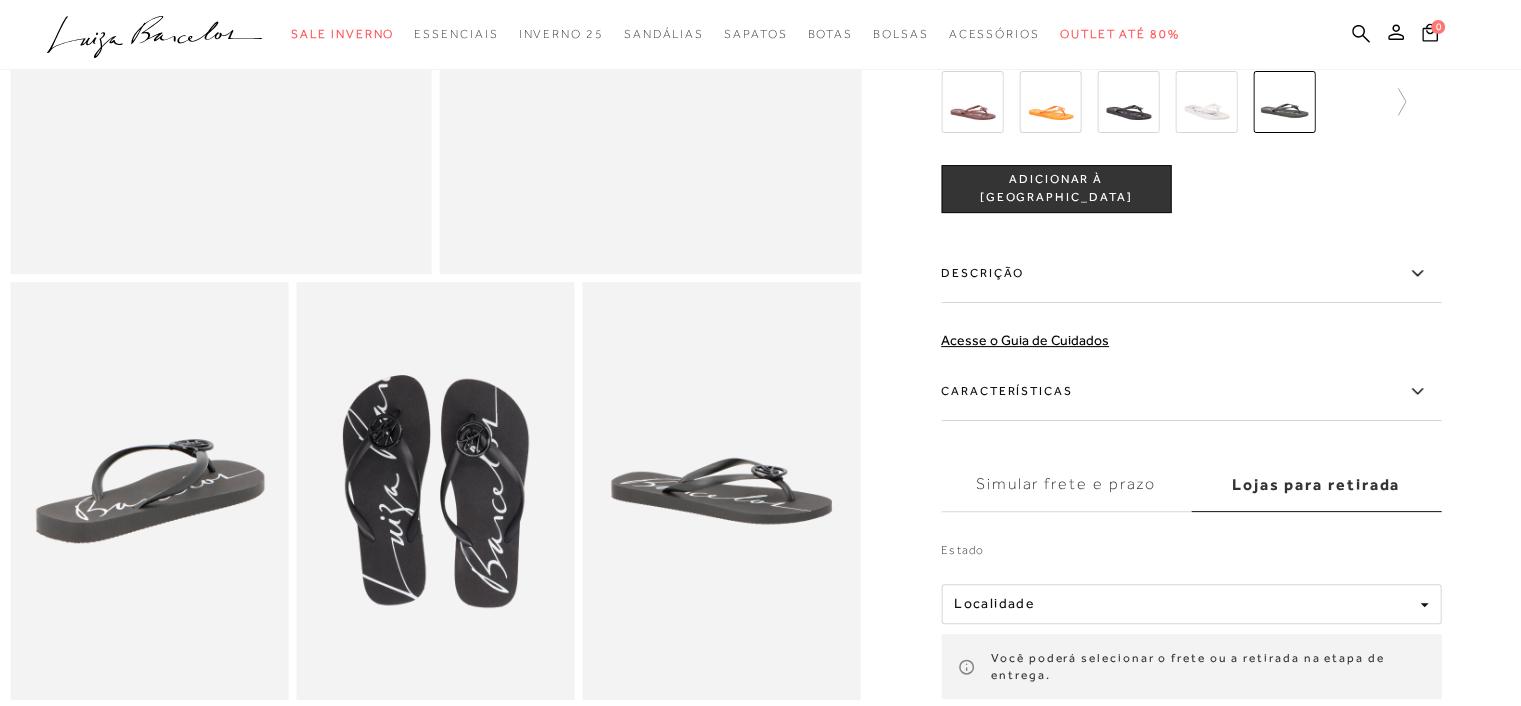 click on "Descrição" at bounding box center [1191, 274] 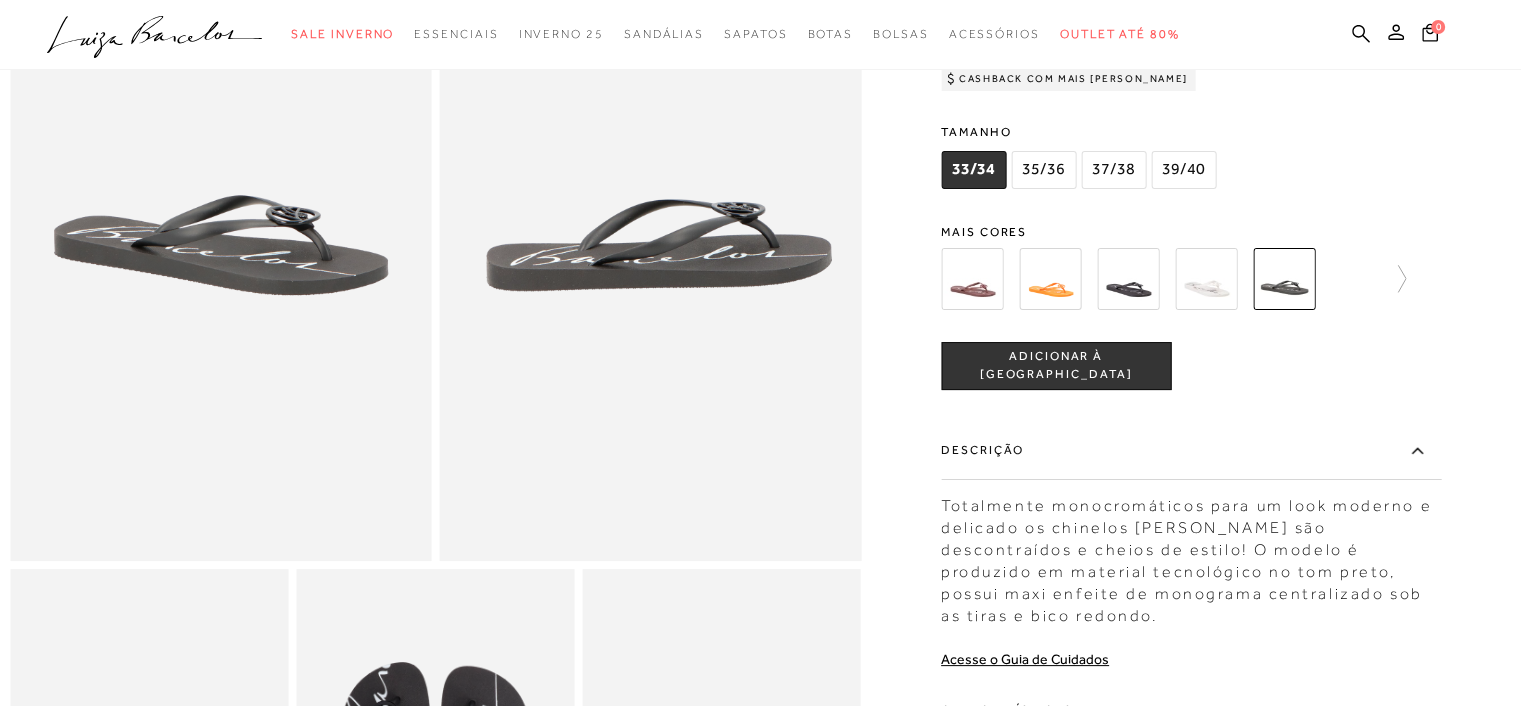 scroll, scrollTop: 100, scrollLeft: 0, axis: vertical 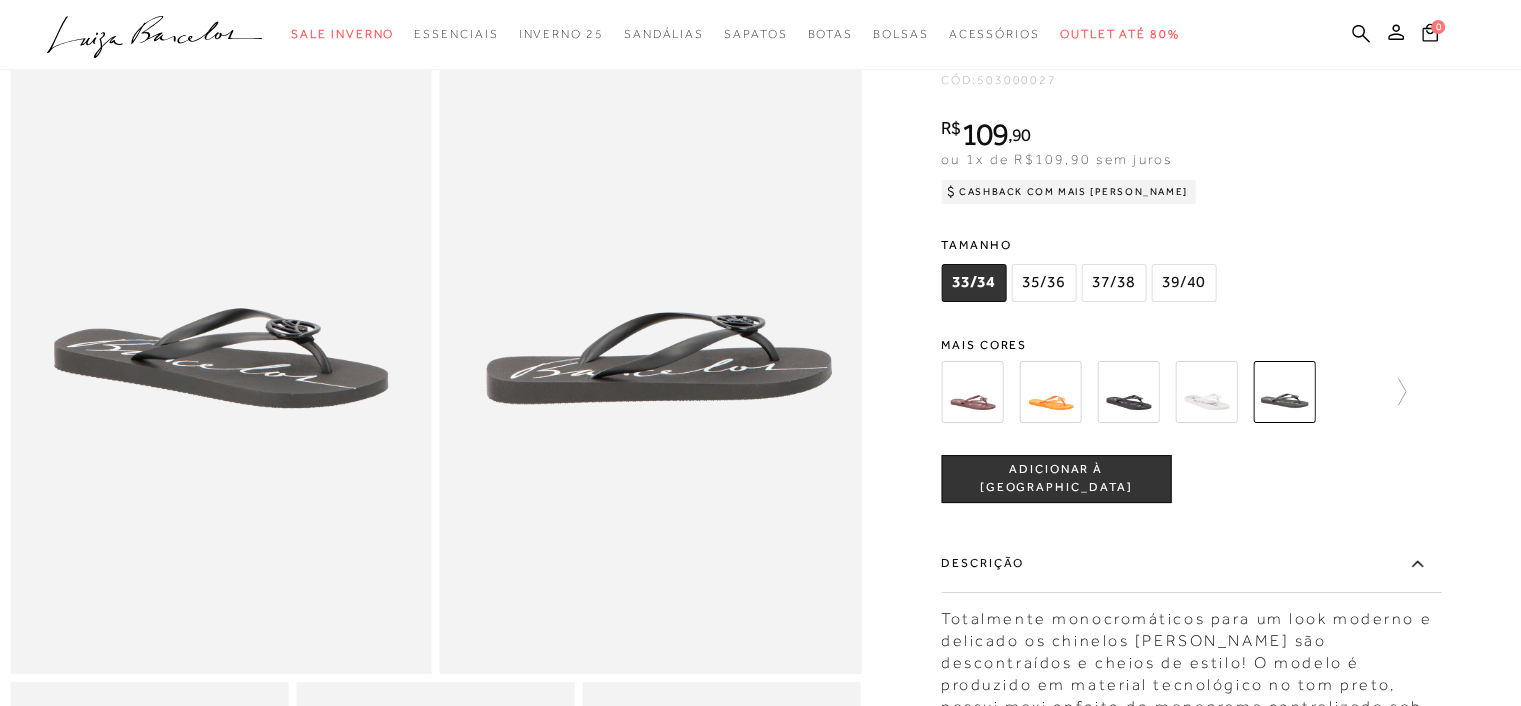 click on "39/40" at bounding box center (1183, 283) 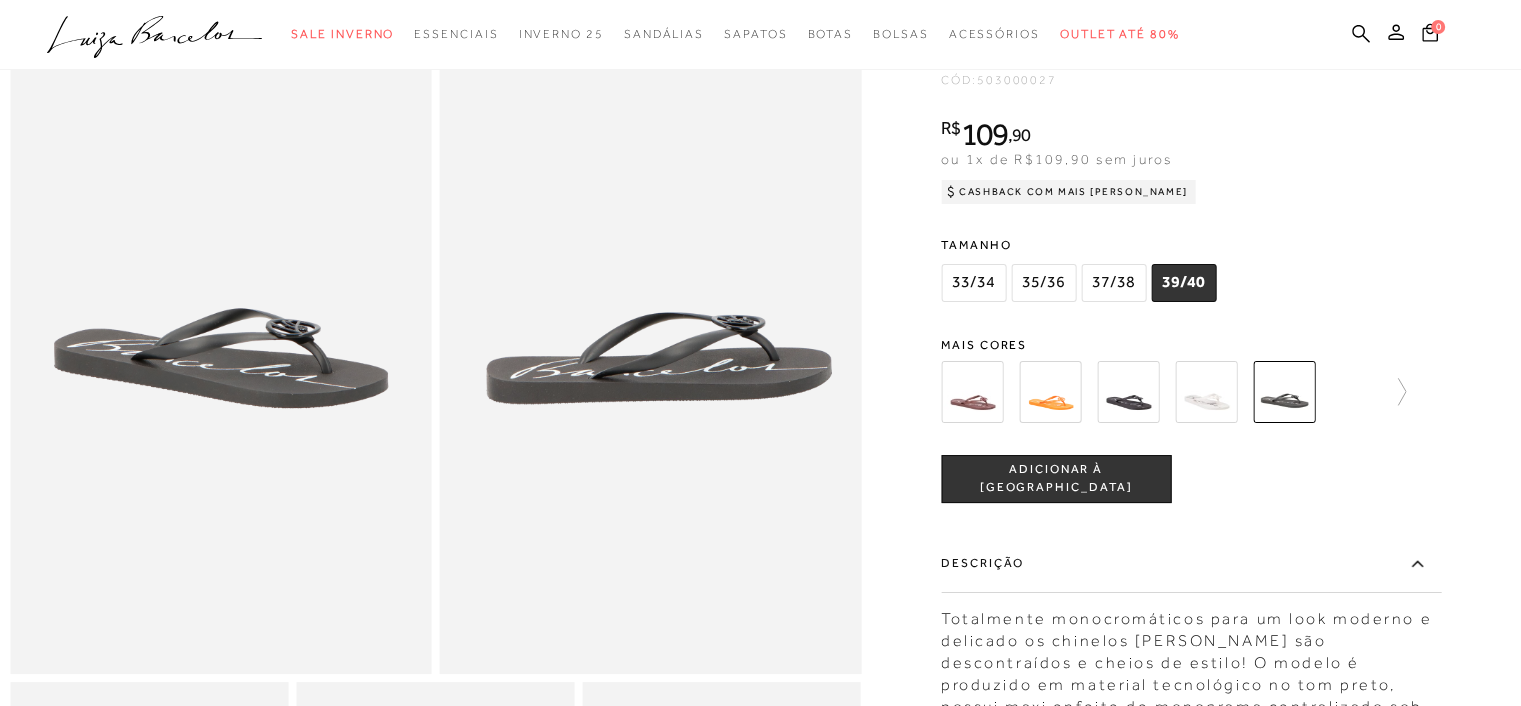 click at bounding box center [972, 392] 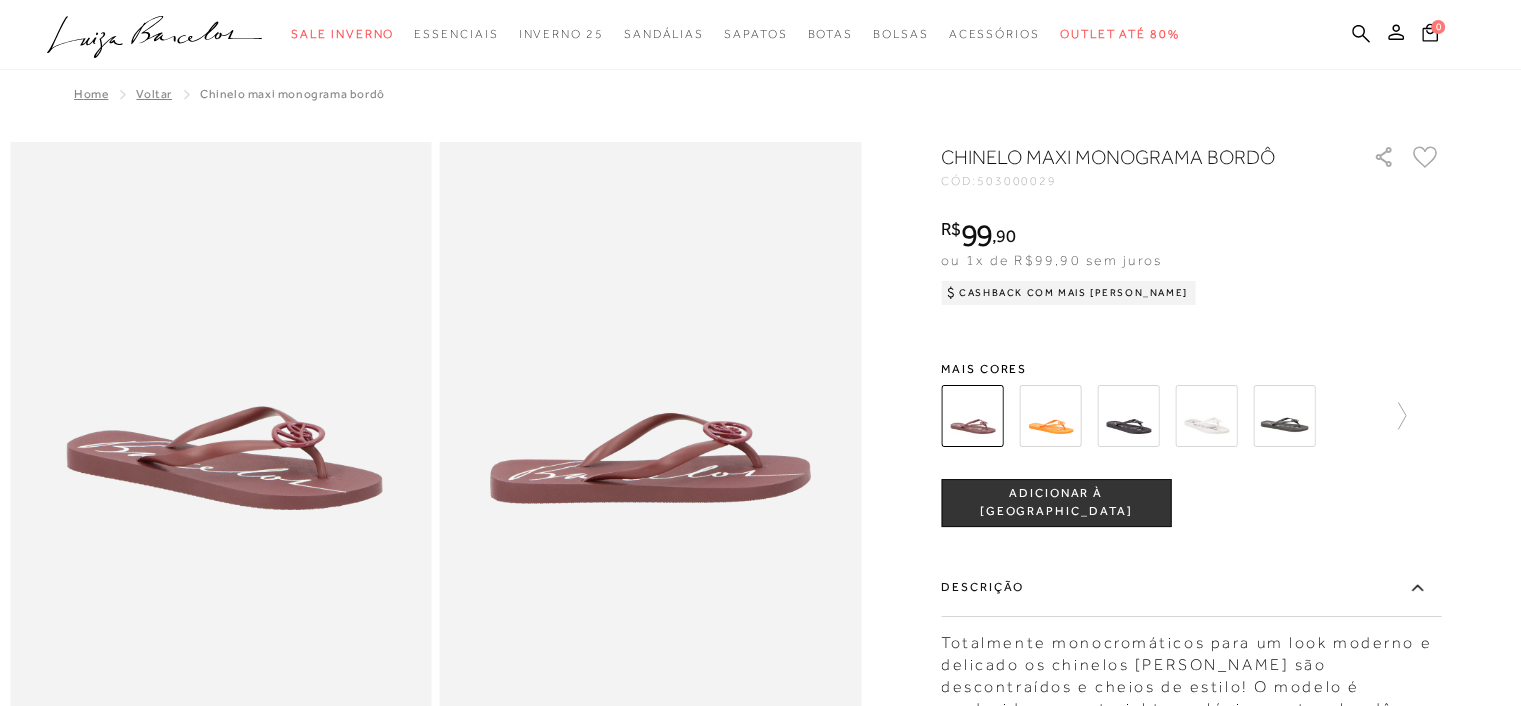 scroll, scrollTop: 0, scrollLeft: 0, axis: both 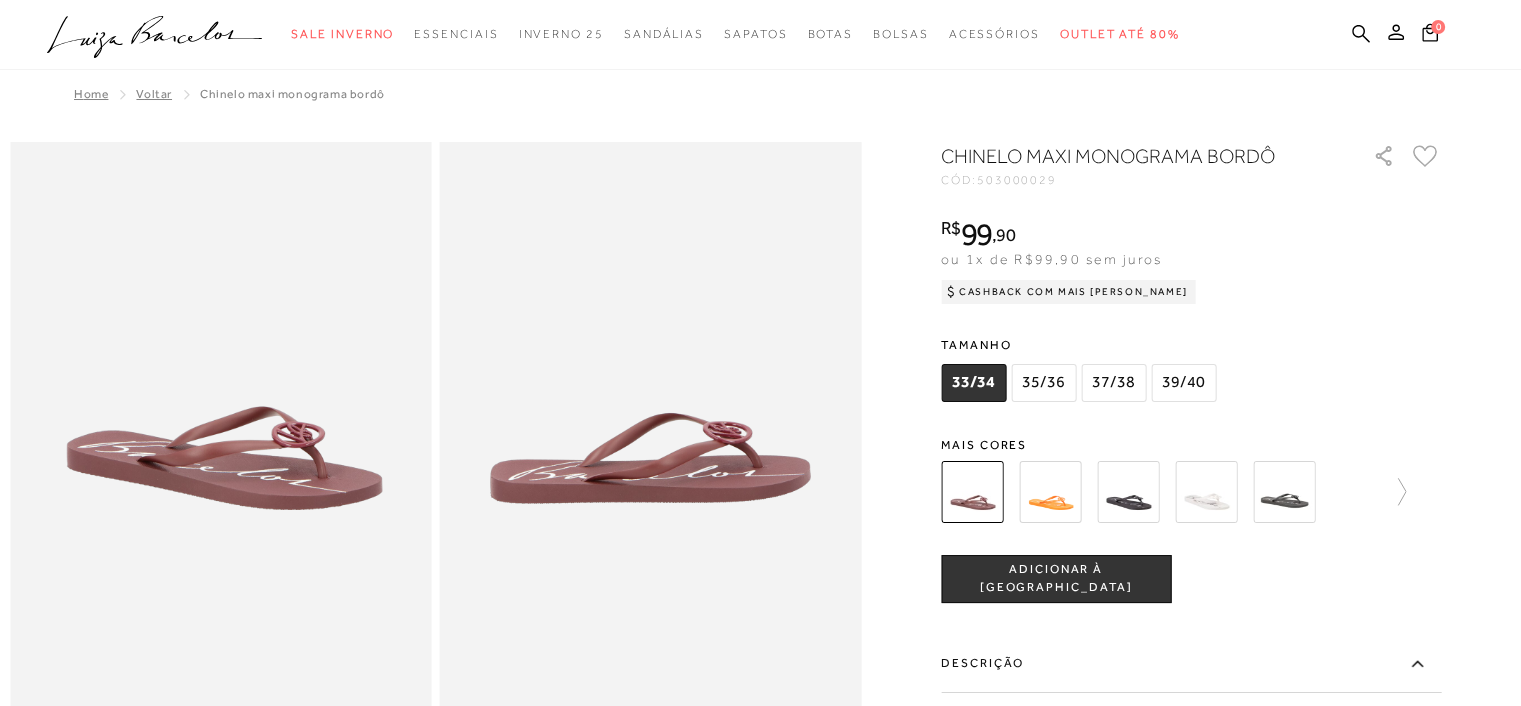 click at bounding box center (1050, 492) 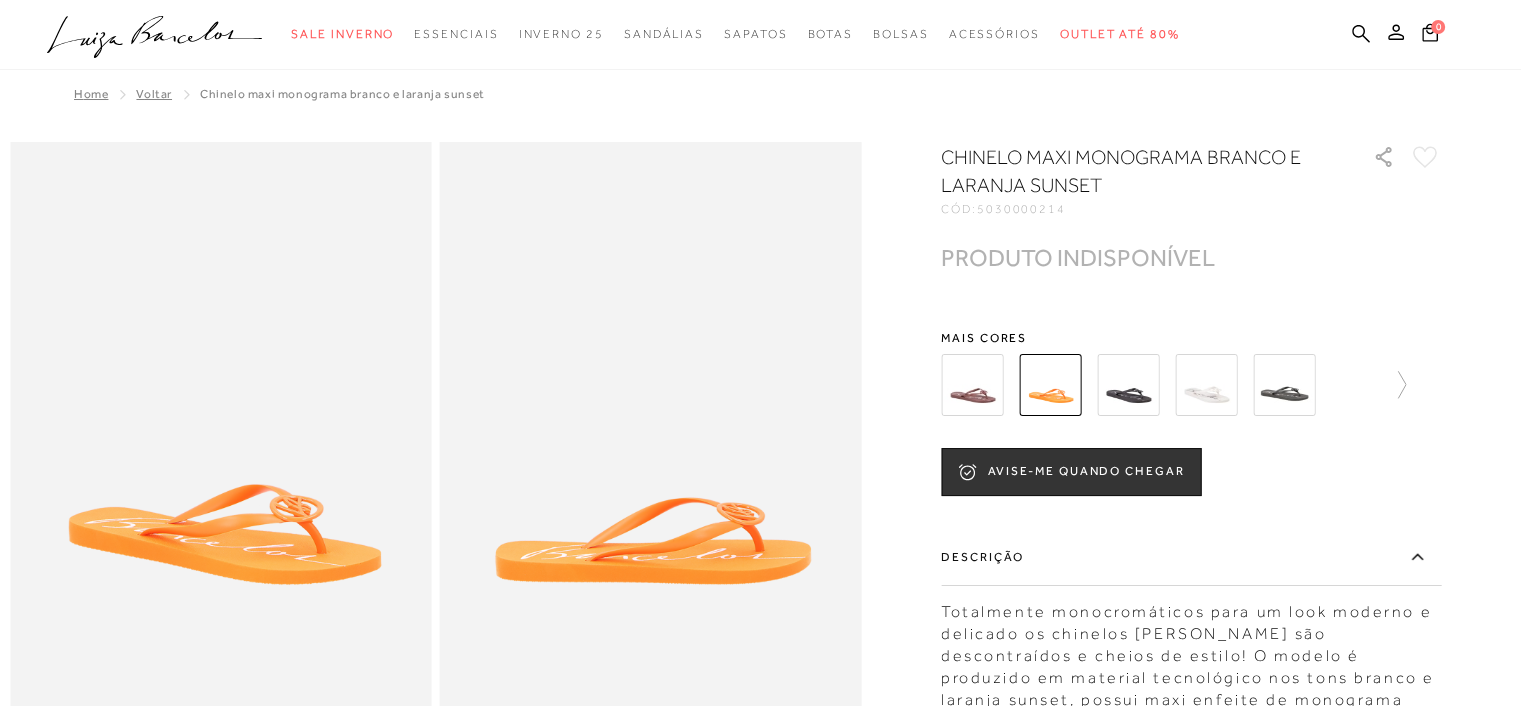 scroll, scrollTop: 0, scrollLeft: 0, axis: both 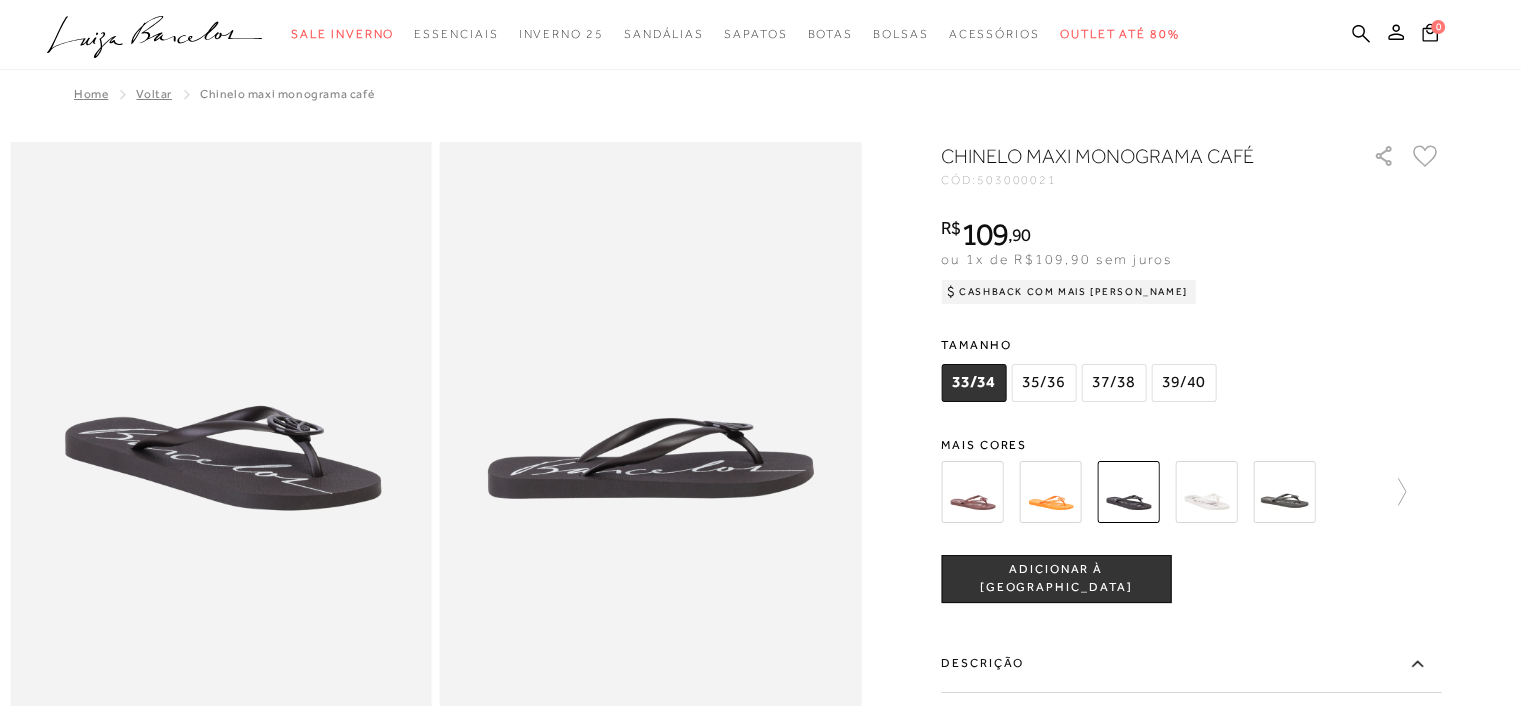 click at bounding box center [1206, 492] 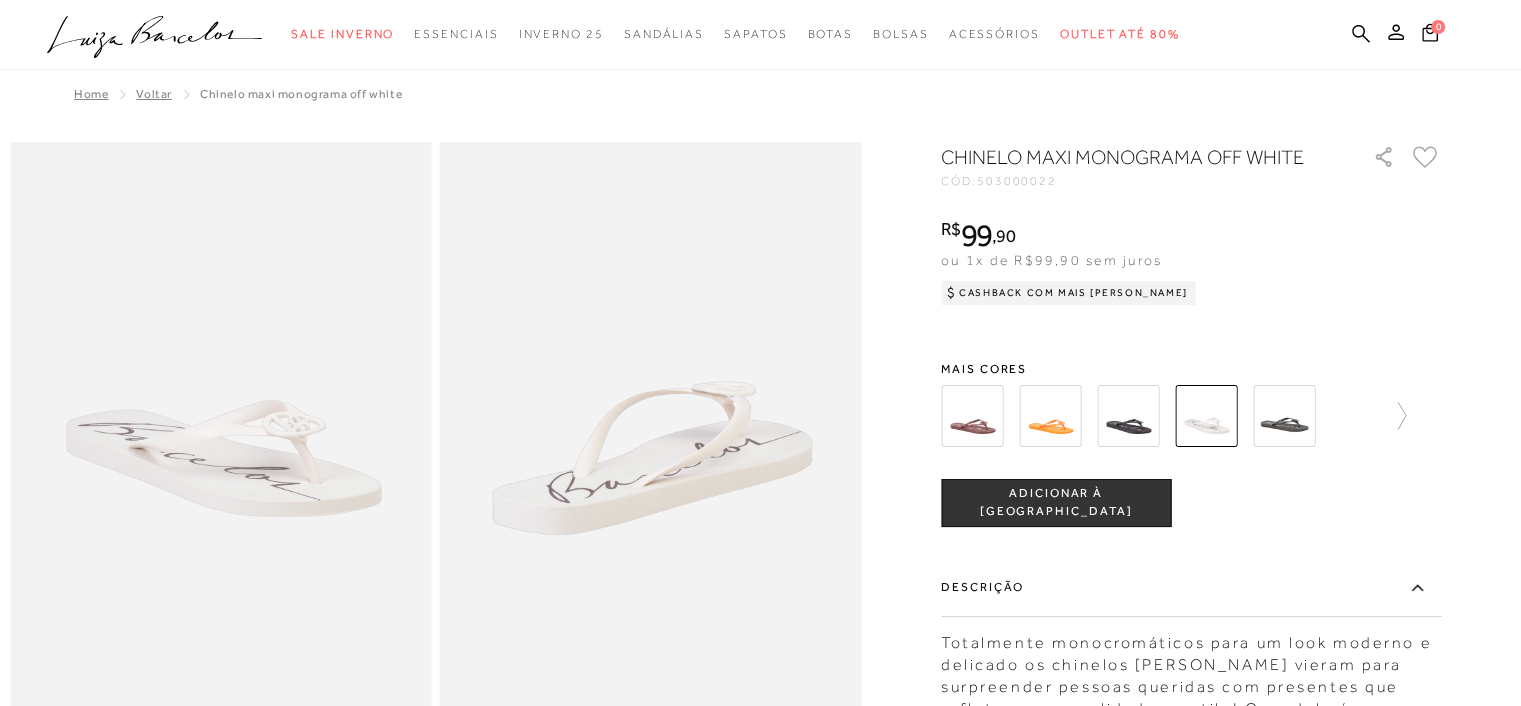 scroll, scrollTop: 0, scrollLeft: 0, axis: both 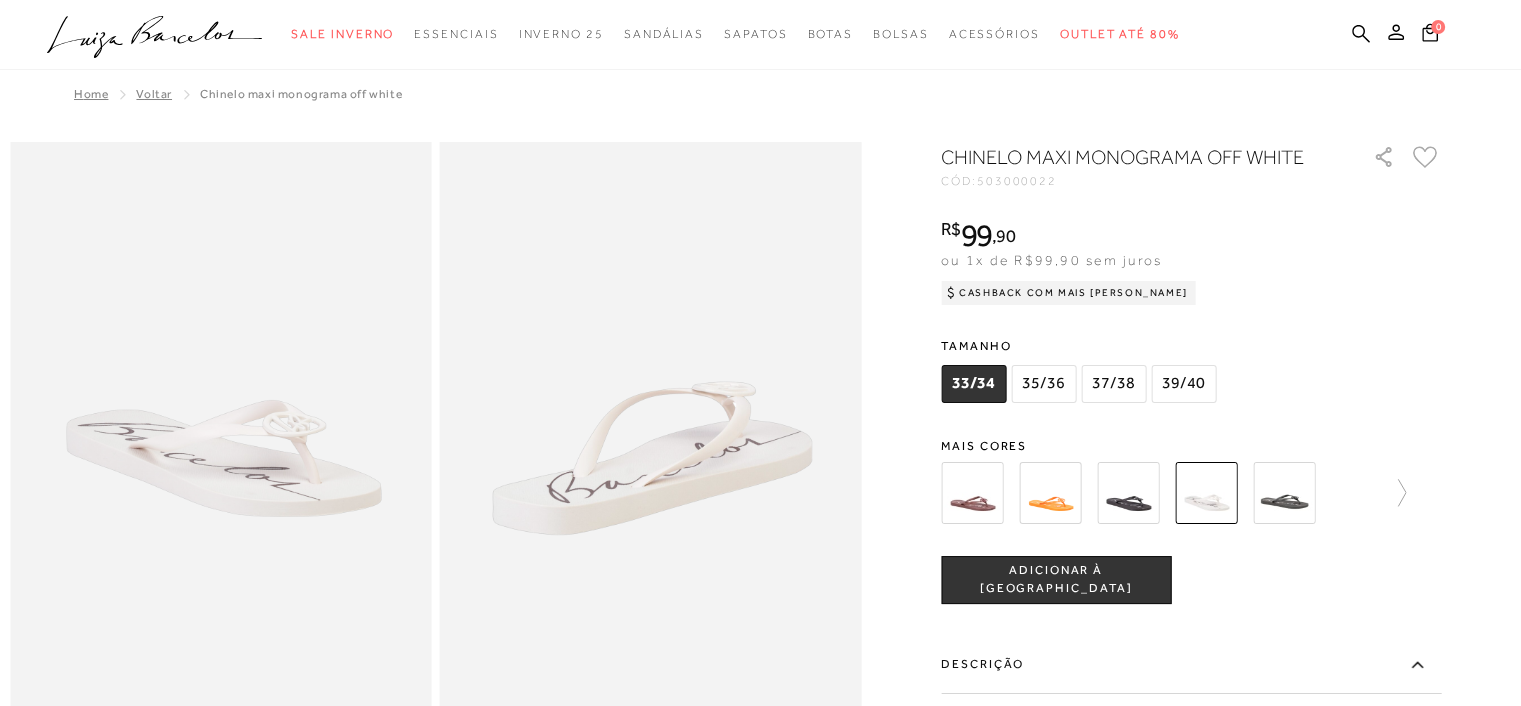 click at bounding box center (1284, 493) 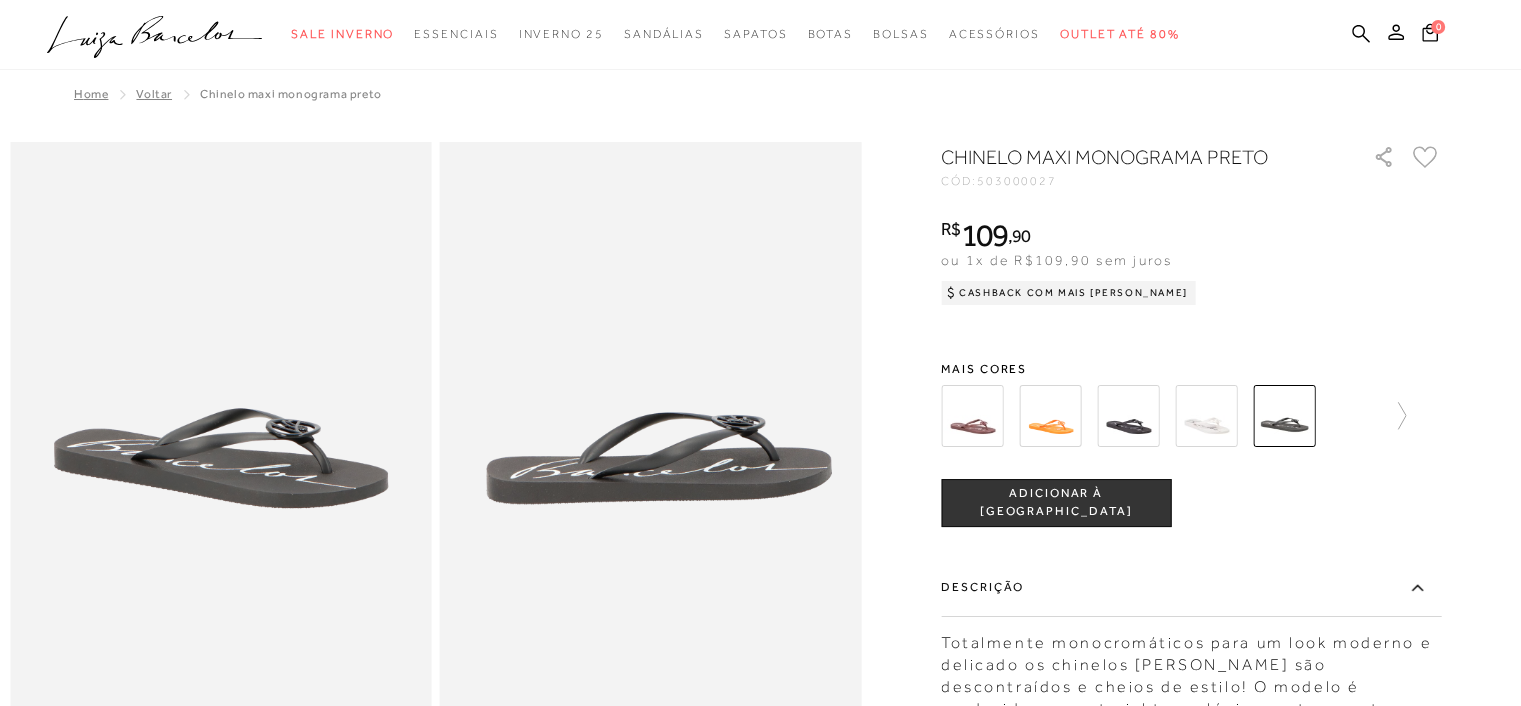 scroll, scrollTop: 0, scrollLeft: 0, axis: both 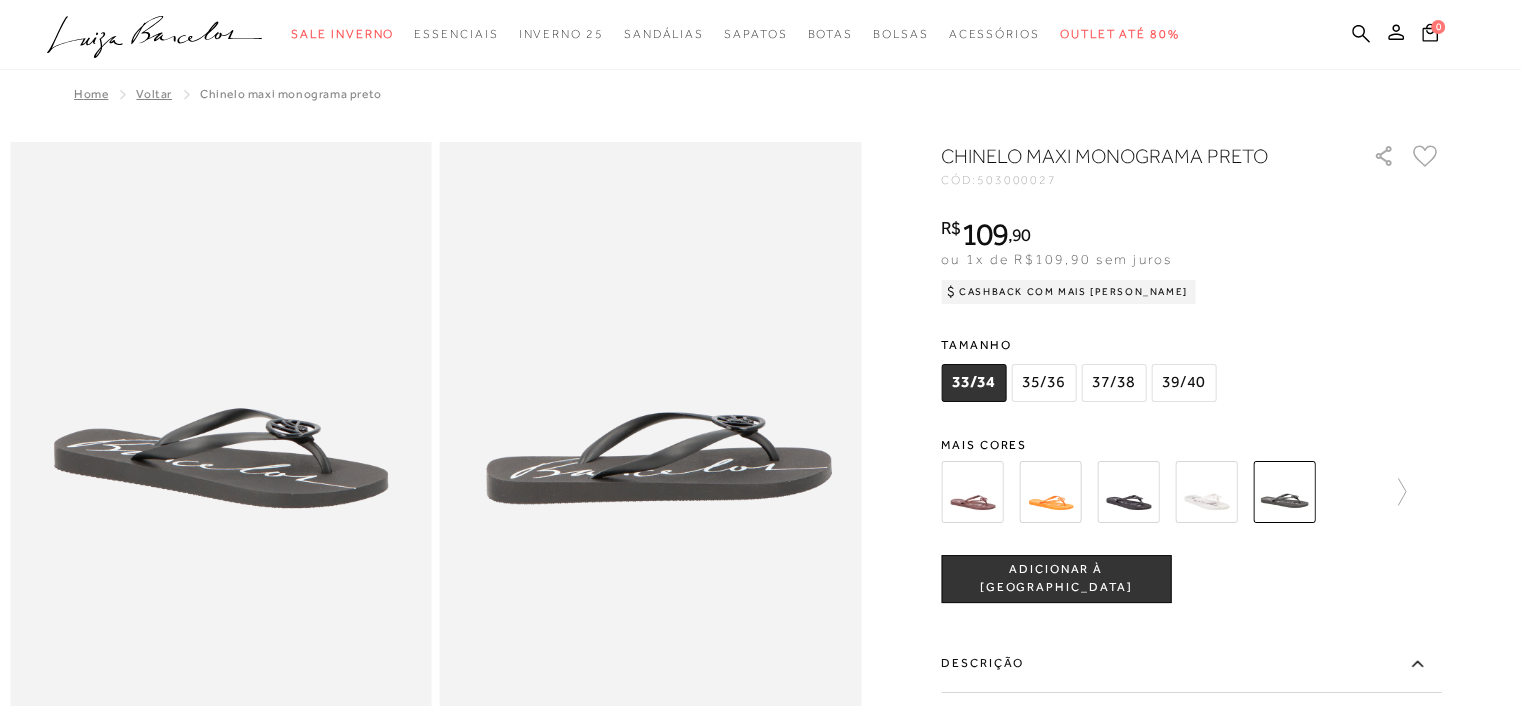 click at bounding box center [1191, 492] 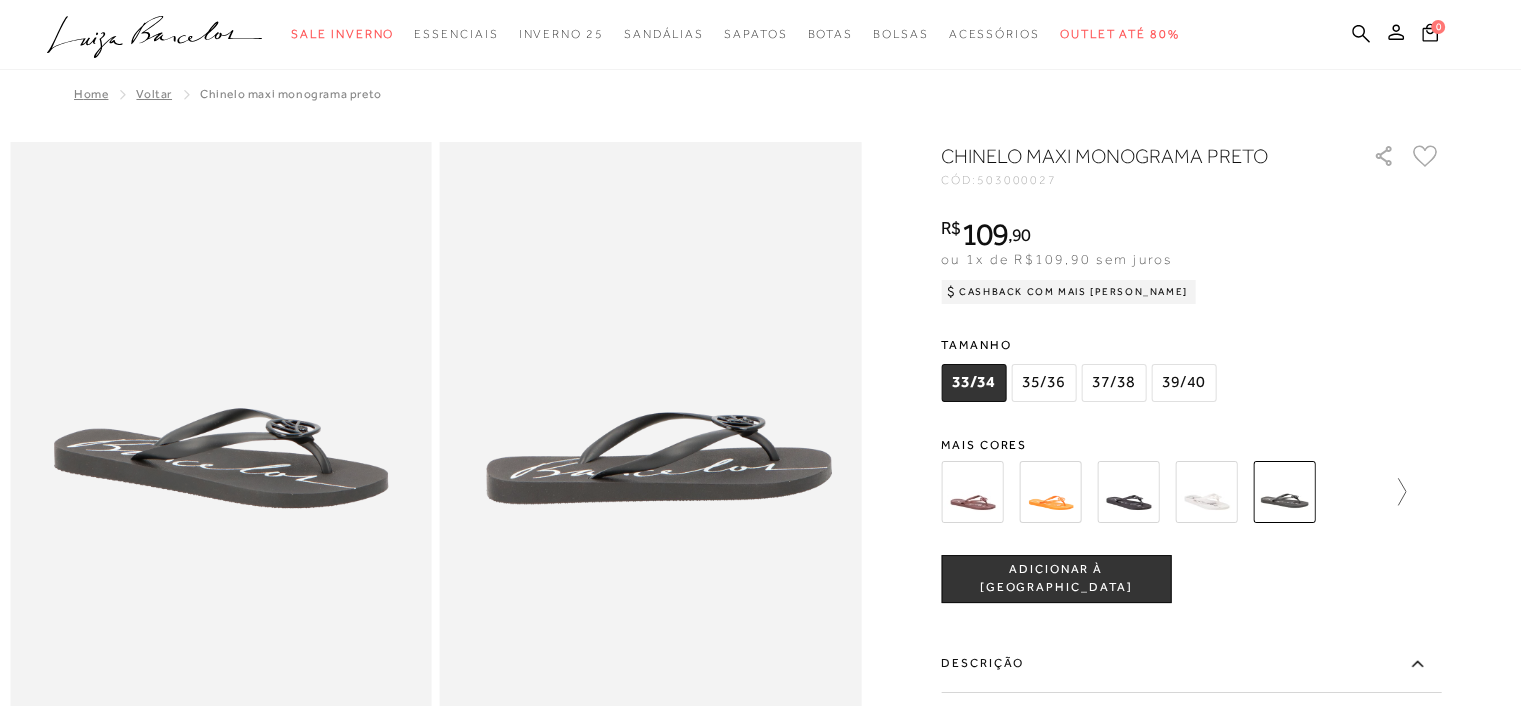 click 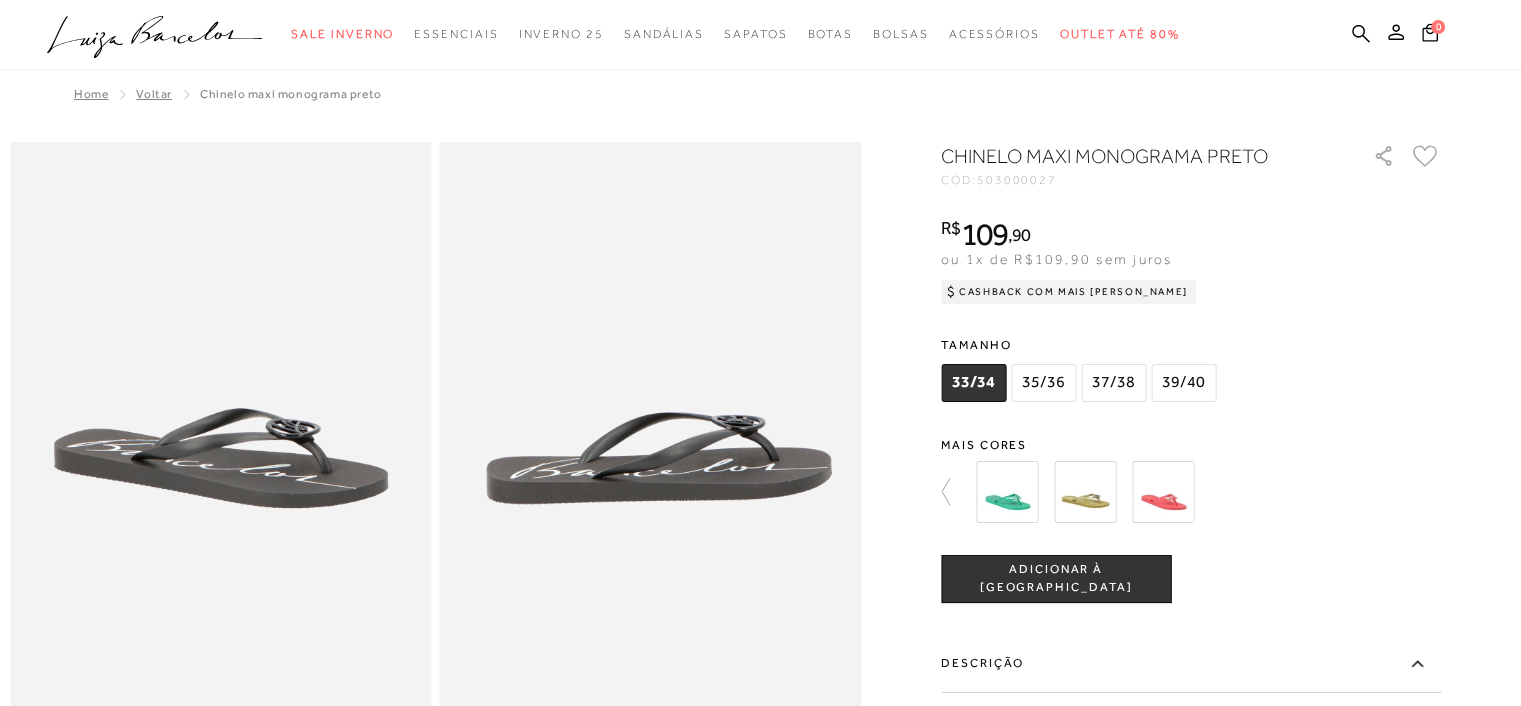 click at bounding box center [1202, 492] 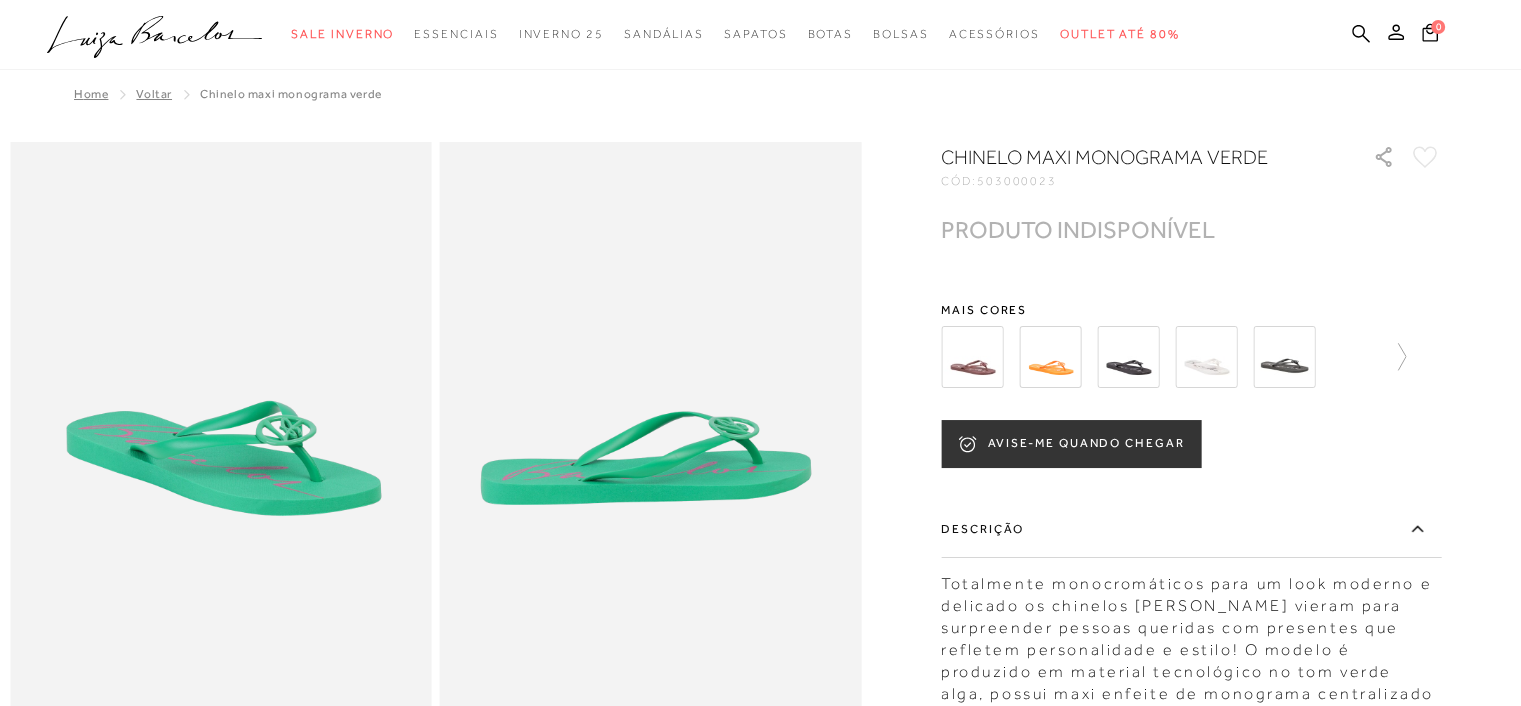 scroll, scrollTop: 0, scrollLeft: 0, axis: both 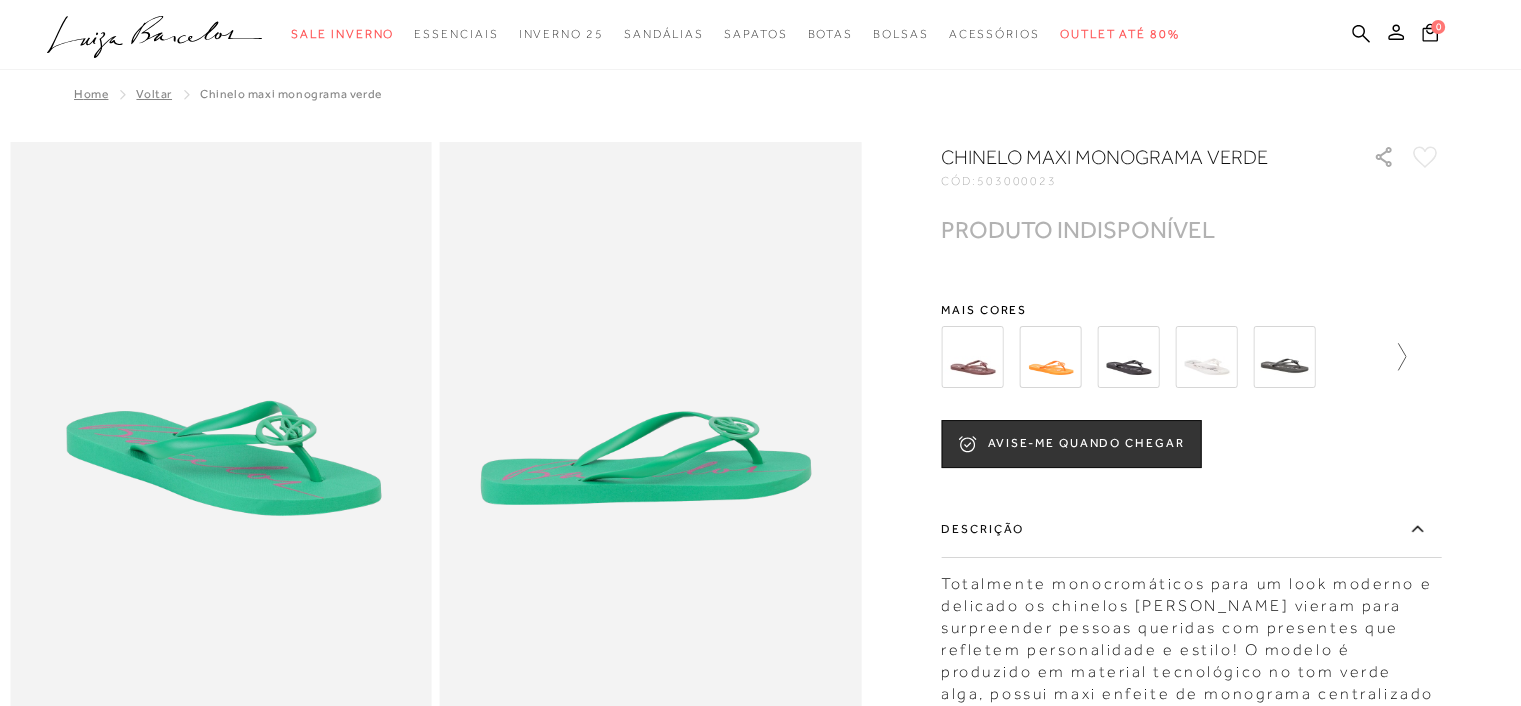 click 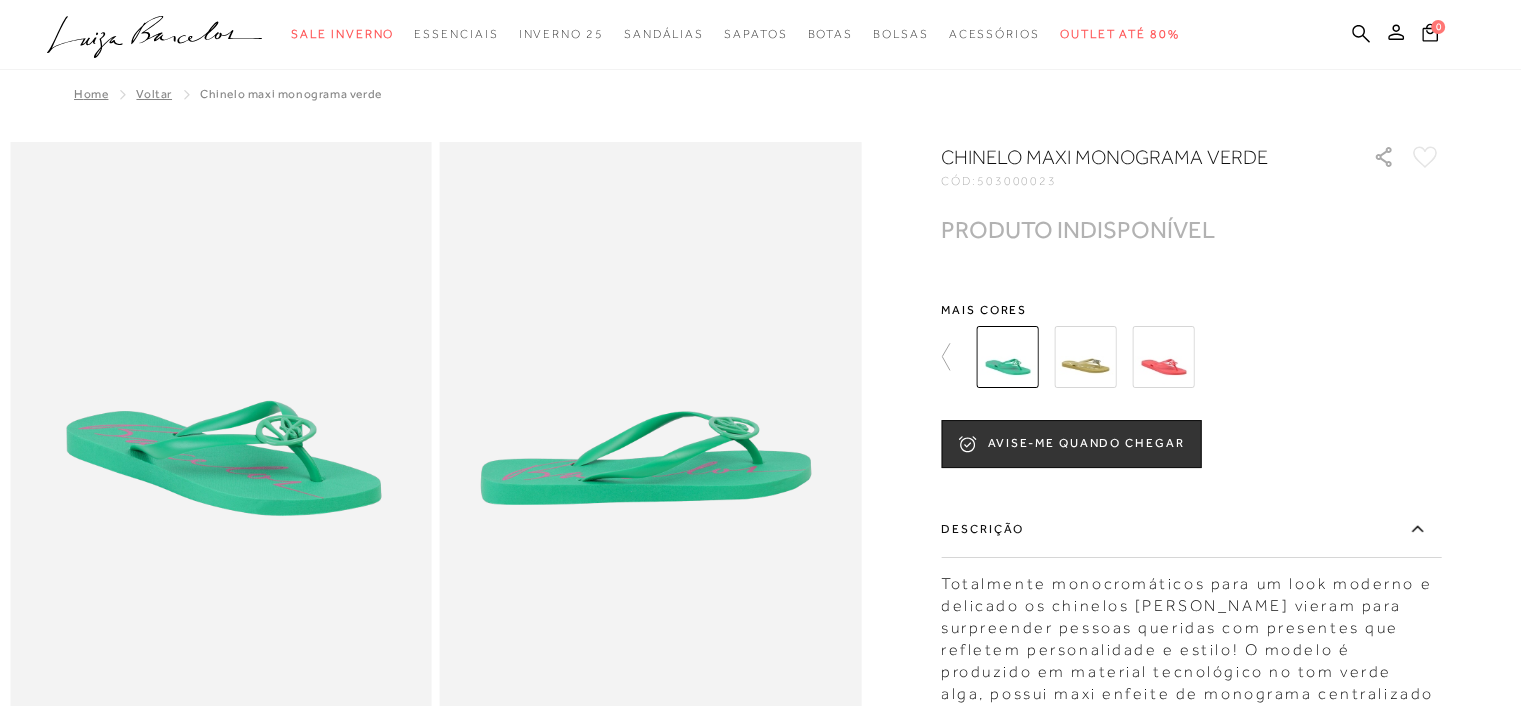 click at bounding box center (1202, 357) 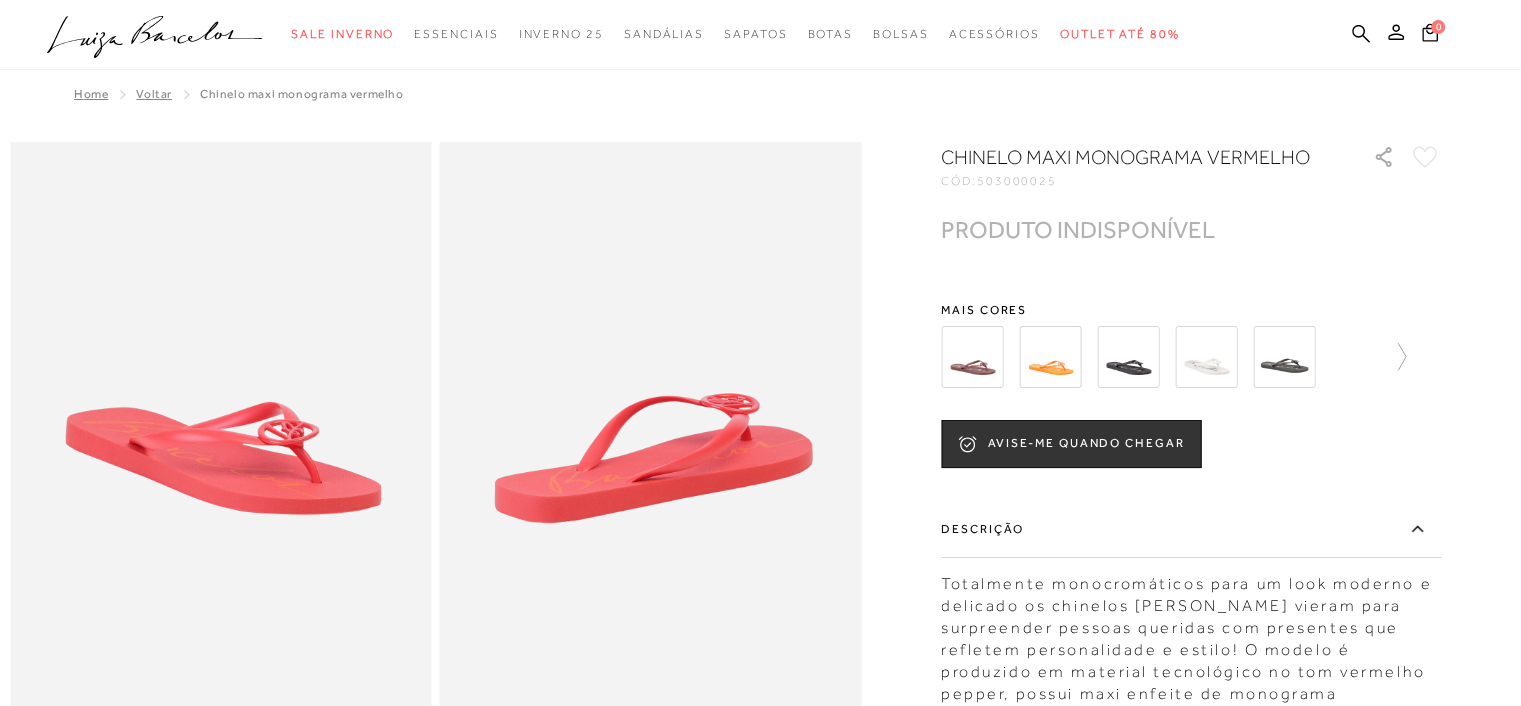 scroll, scrollTop: 0, scrollLeft: 0, axis: both 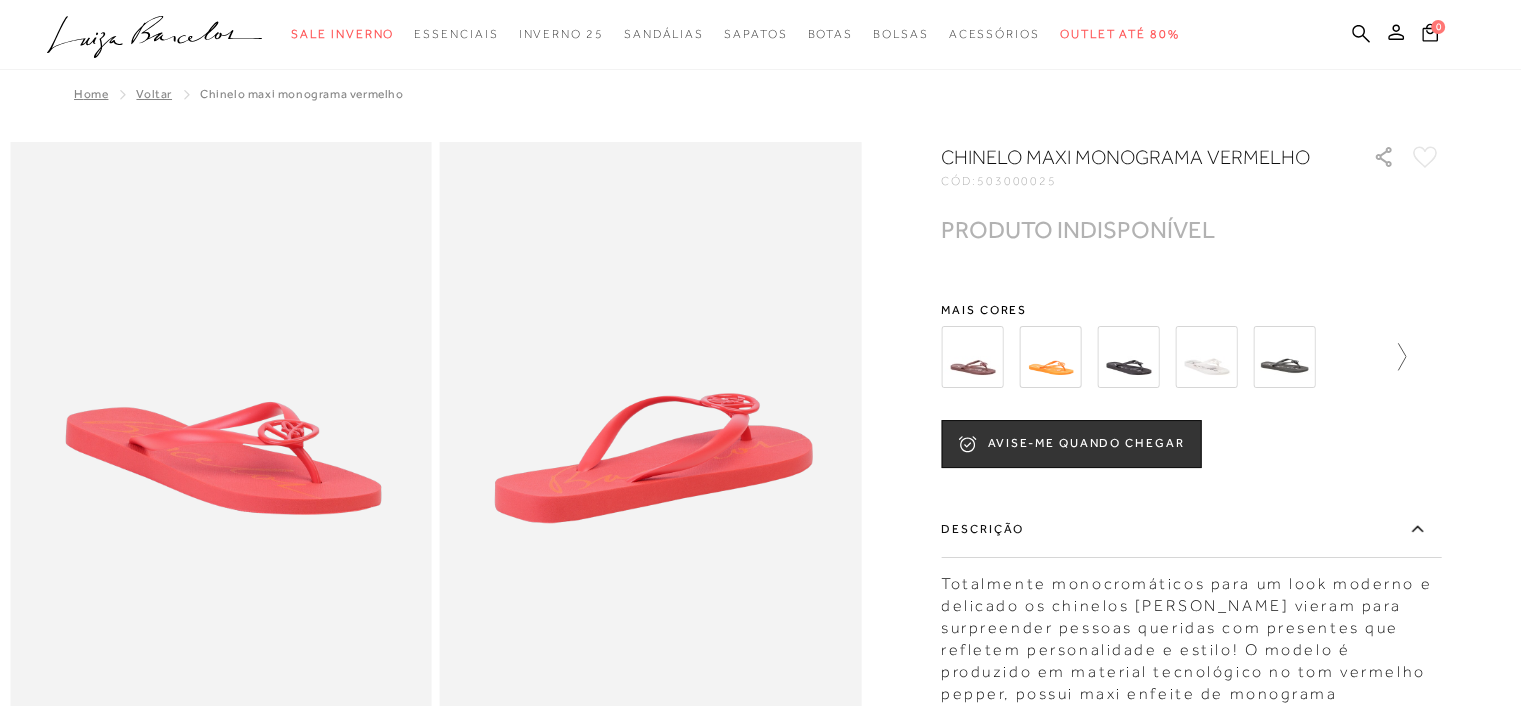 click 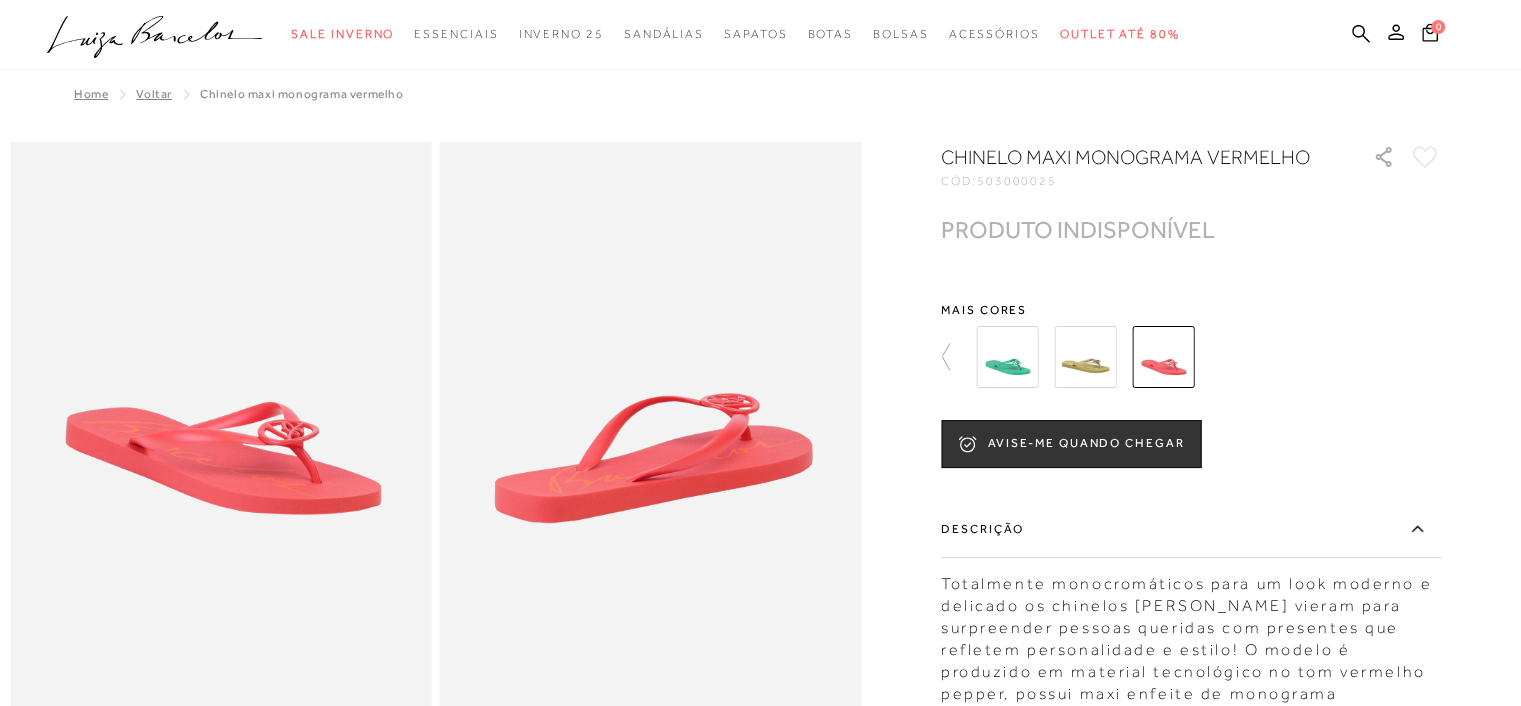 click at bounding box center [1085, 357] 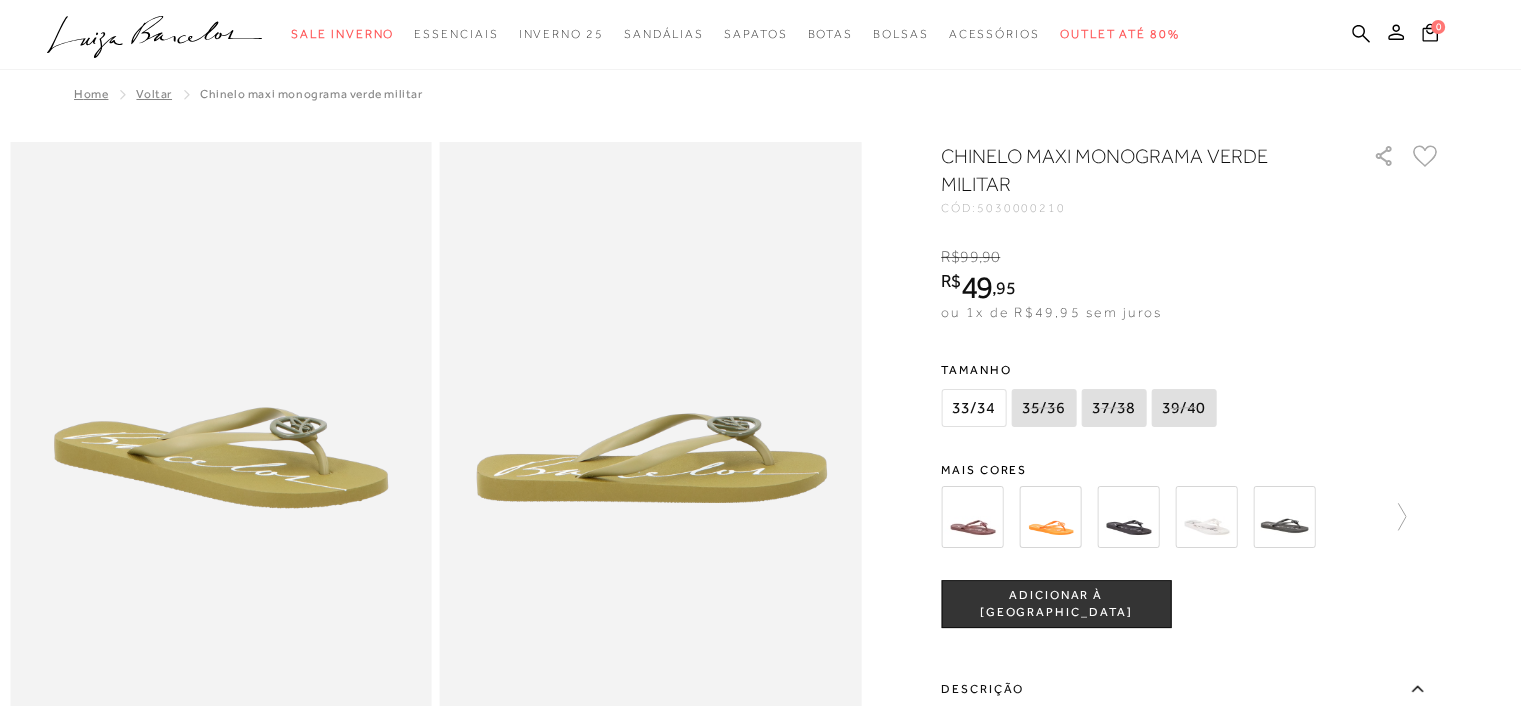 scroll, scrollTop: 0, scrollLeft: 0, axis: both 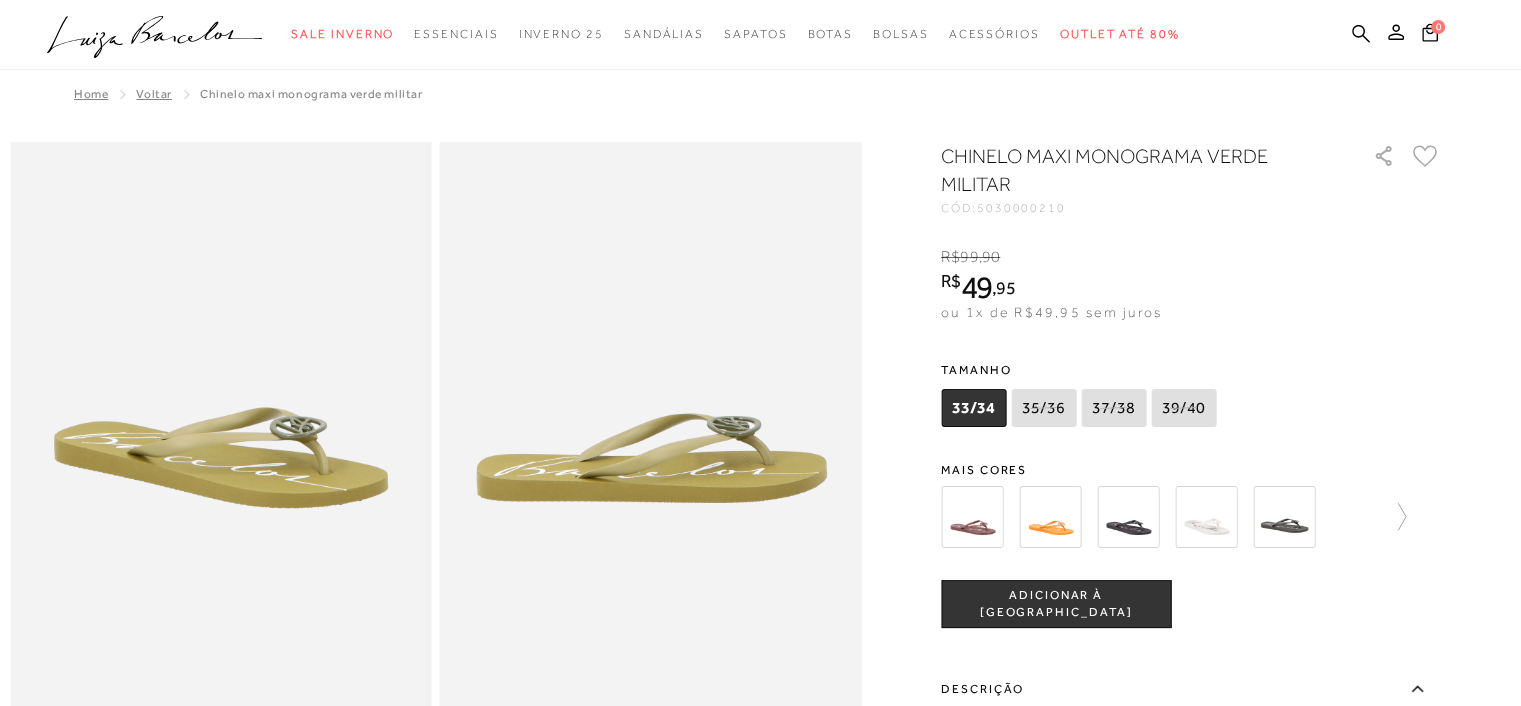click at bounding box center [1284, 517] 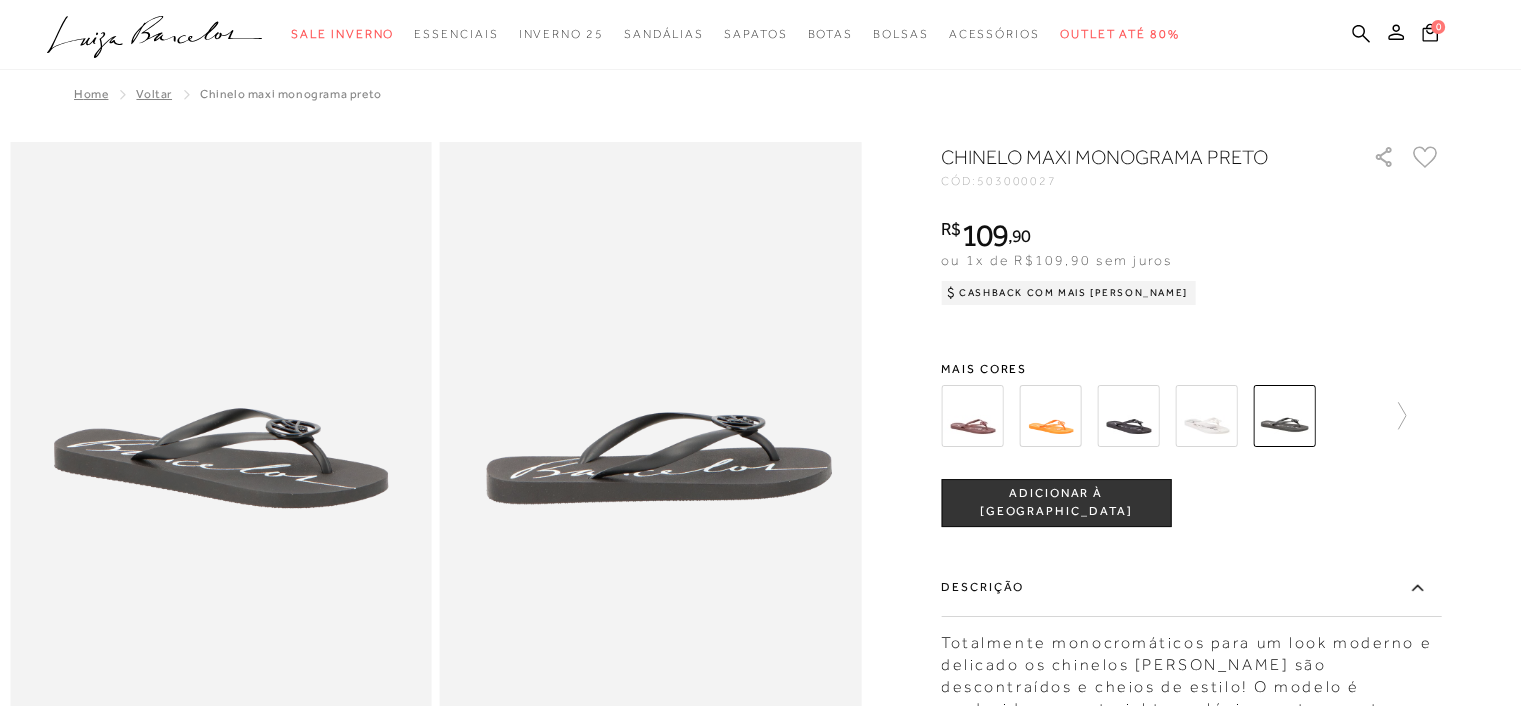 scroll, scrollTop: 0, scrollLeft: 0, axis: both 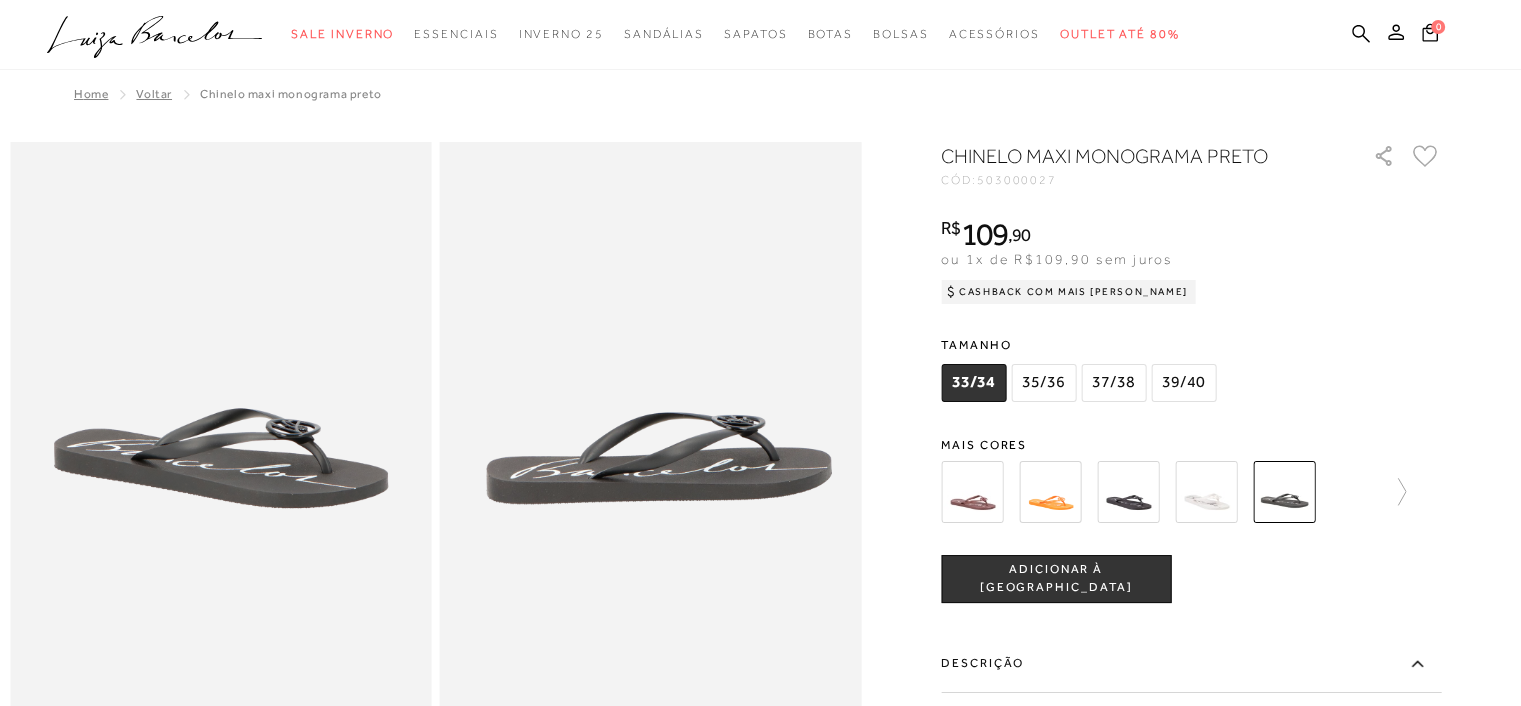 click on "39/40" at bounding box center (1183, 383) 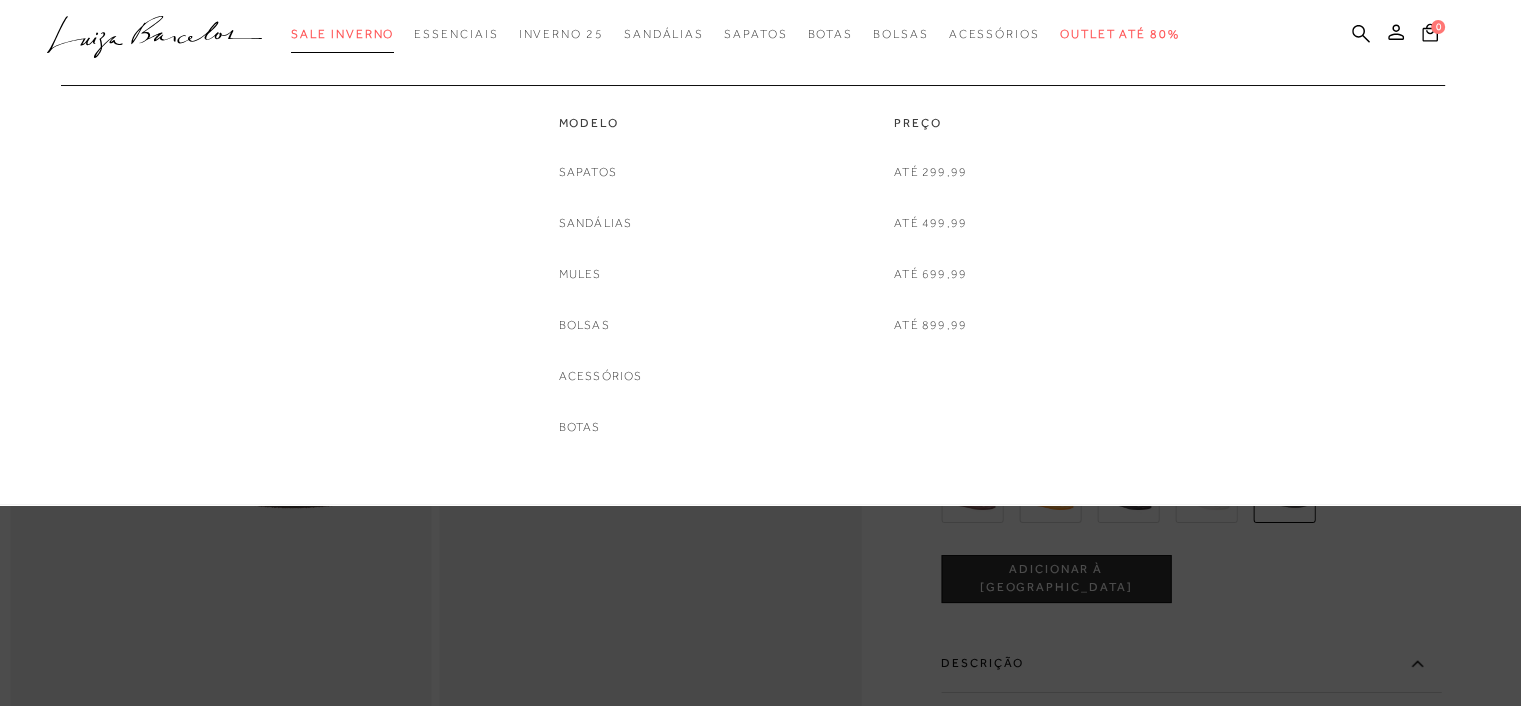 click on "Sale Inverno" at bounding box center [342, 34] 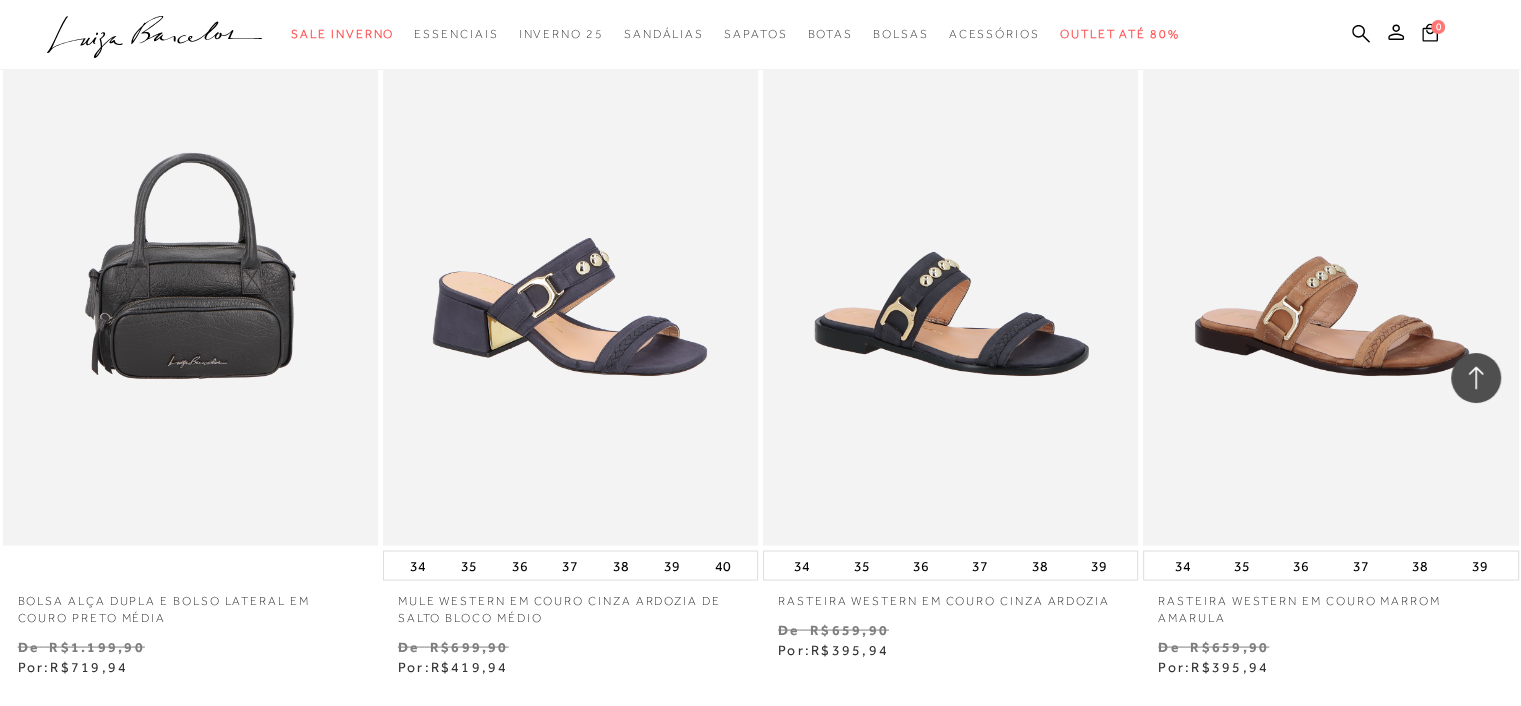 scroll, scrollTop: 3600, scrollLeft: 0, axis: vertical 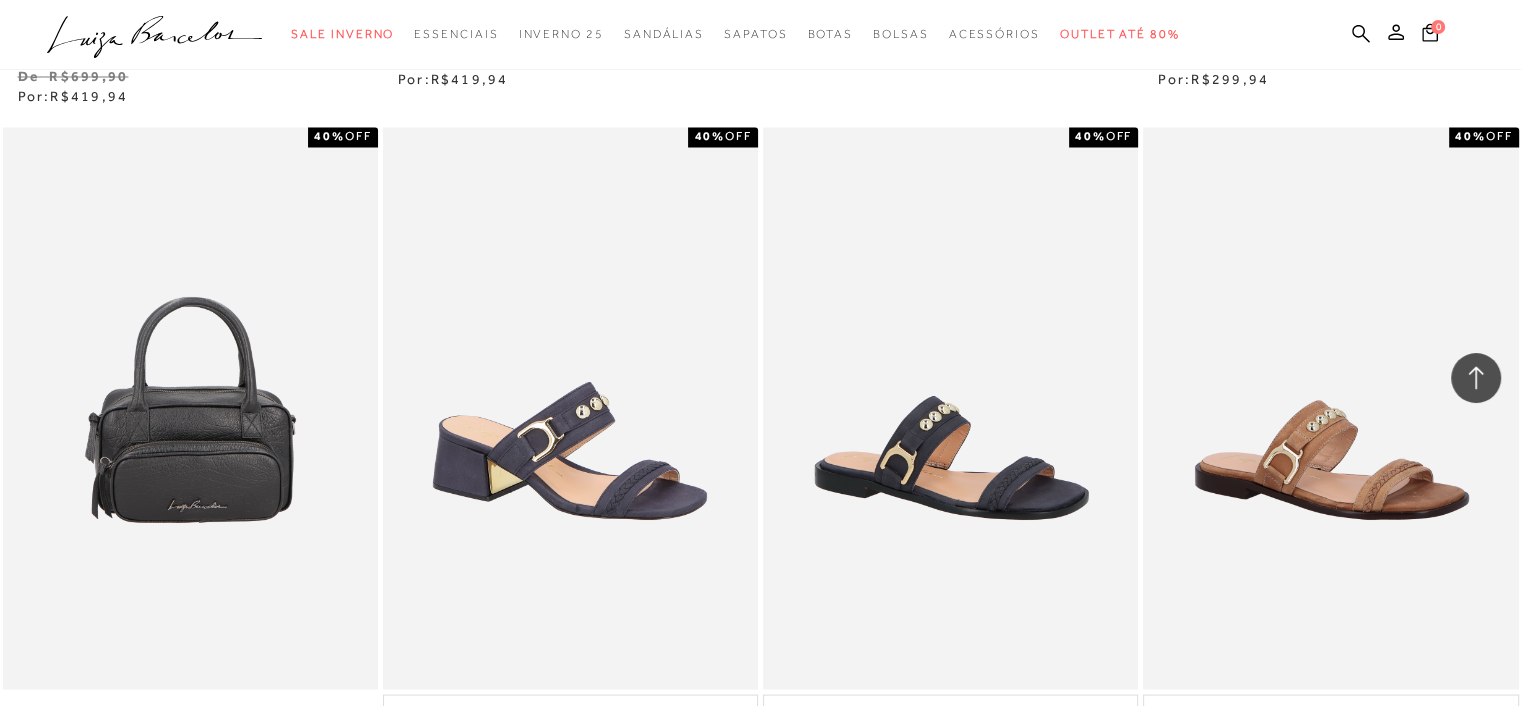 click on ".a{fill-rule:evenodd;}" 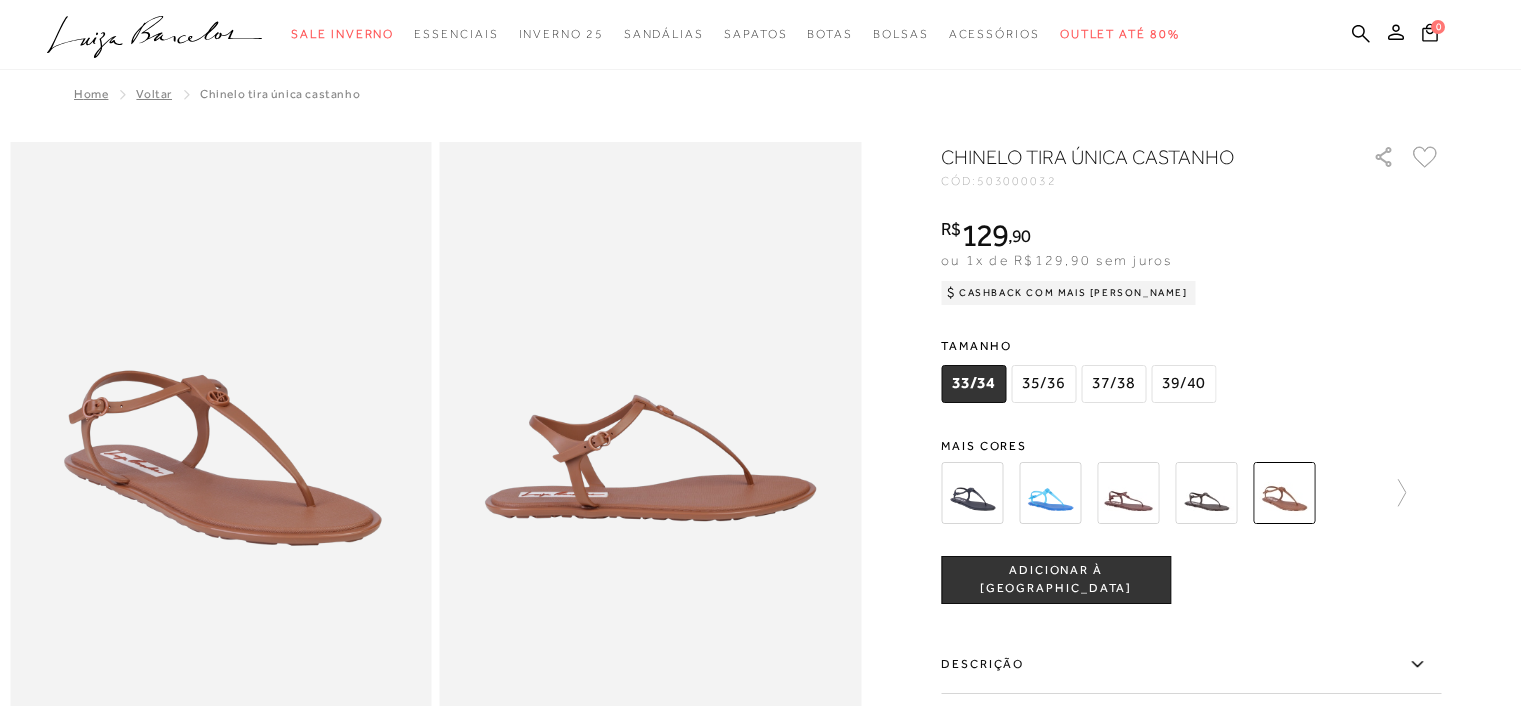 scroll, scrollTop: 0, scrollLeft: 0, axis: both 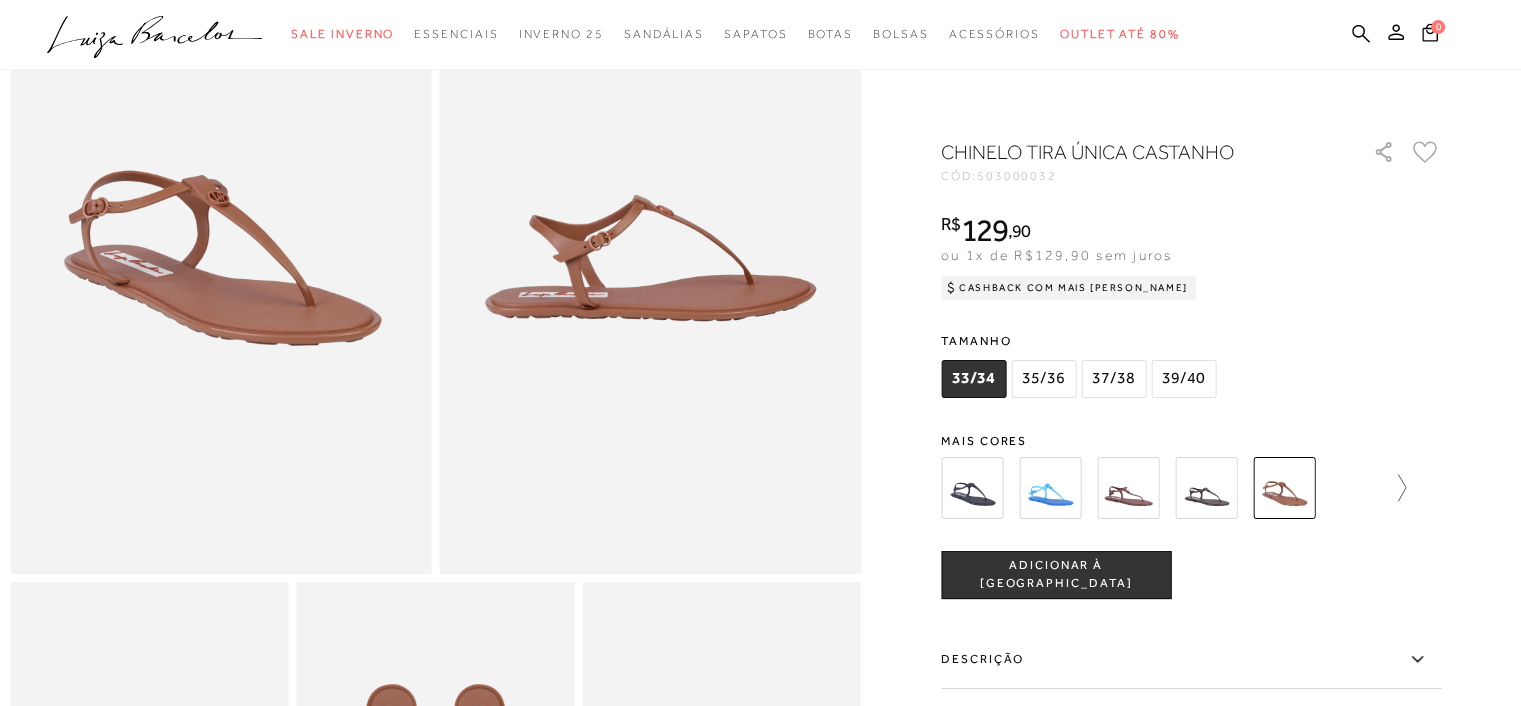 click 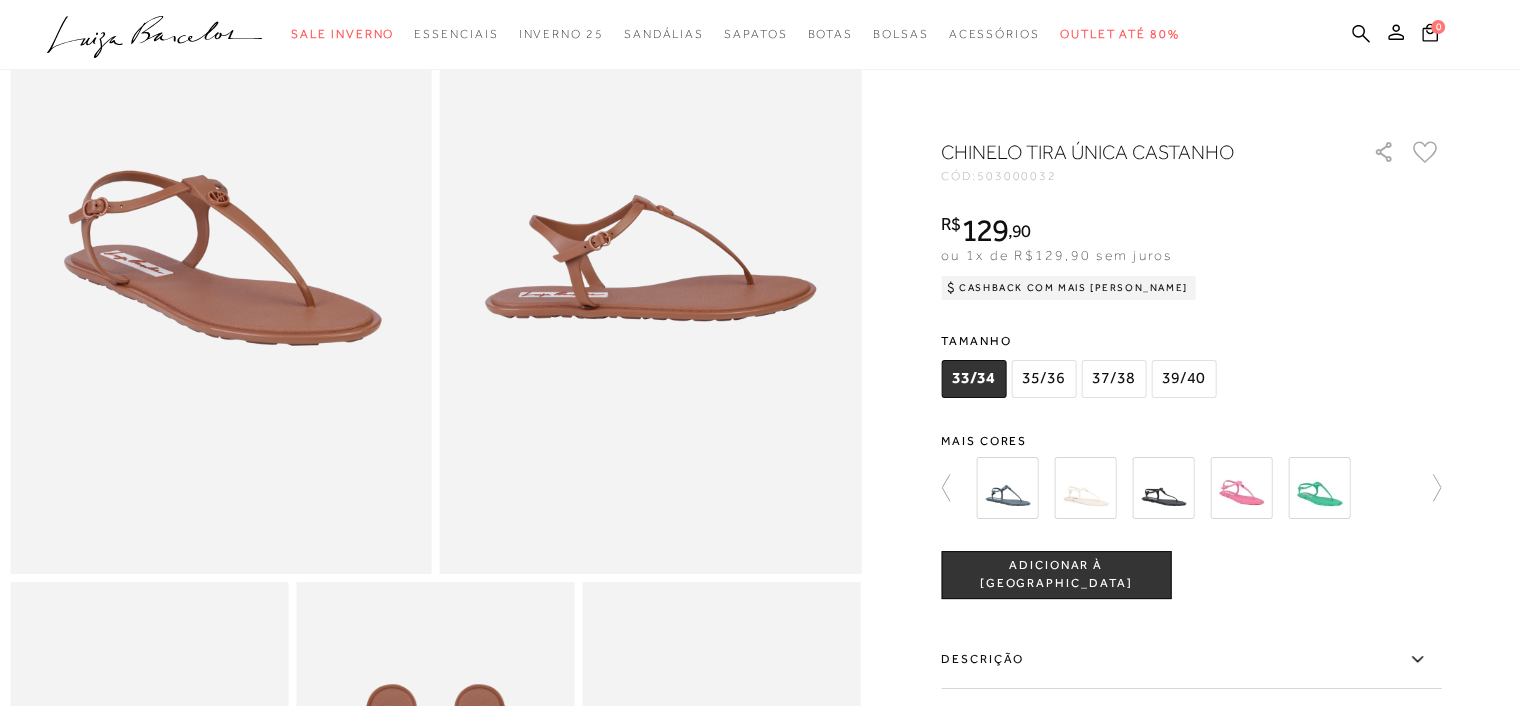 click at bounding box center [1163, 488] 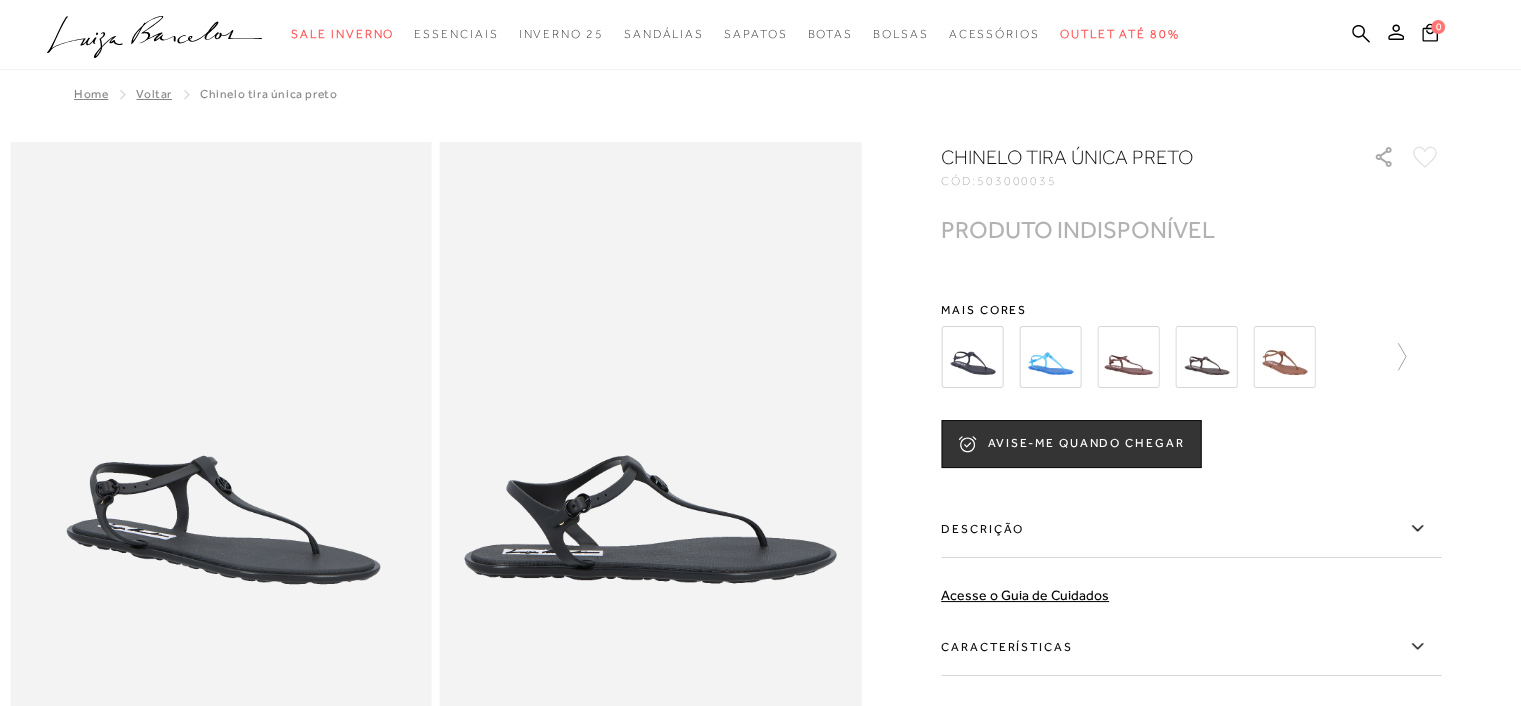 scroll, scrollTop: 0, scrollLeft: 0, axis: both 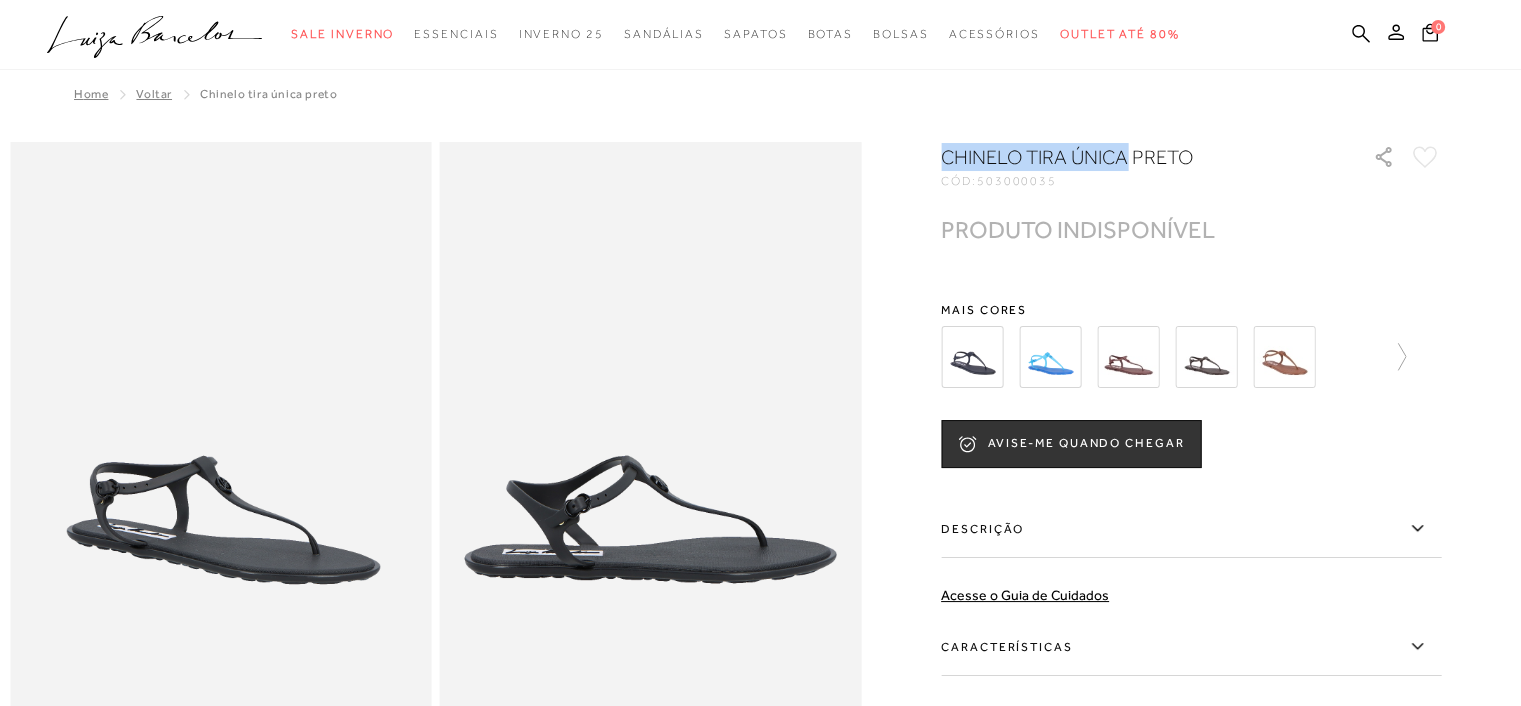 drag, startPoint x: 951, startPoint y: 159, endPoint x: 1135, endPoint y: 166, distance: 184.1331 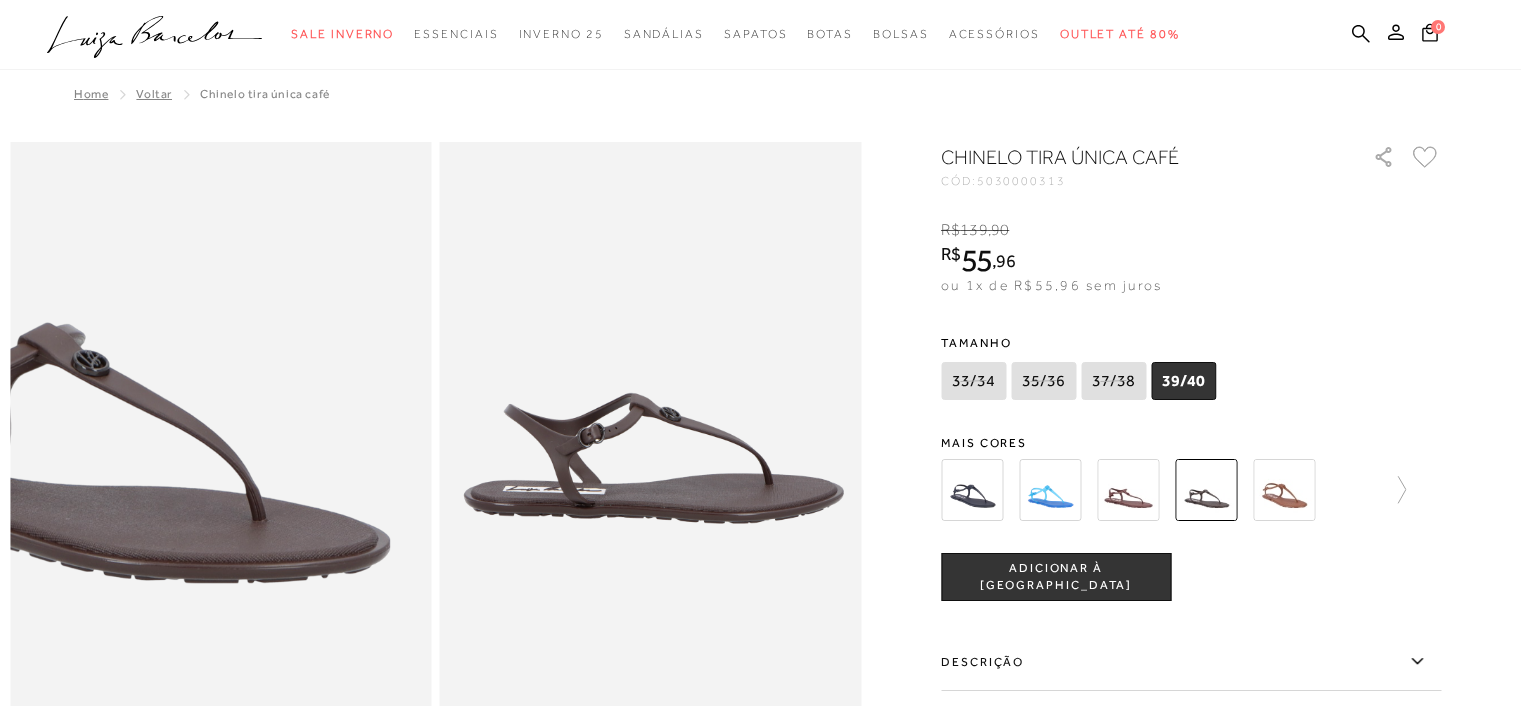 scroll, scrollTop: 0, scrollLeft: 0, axis: both 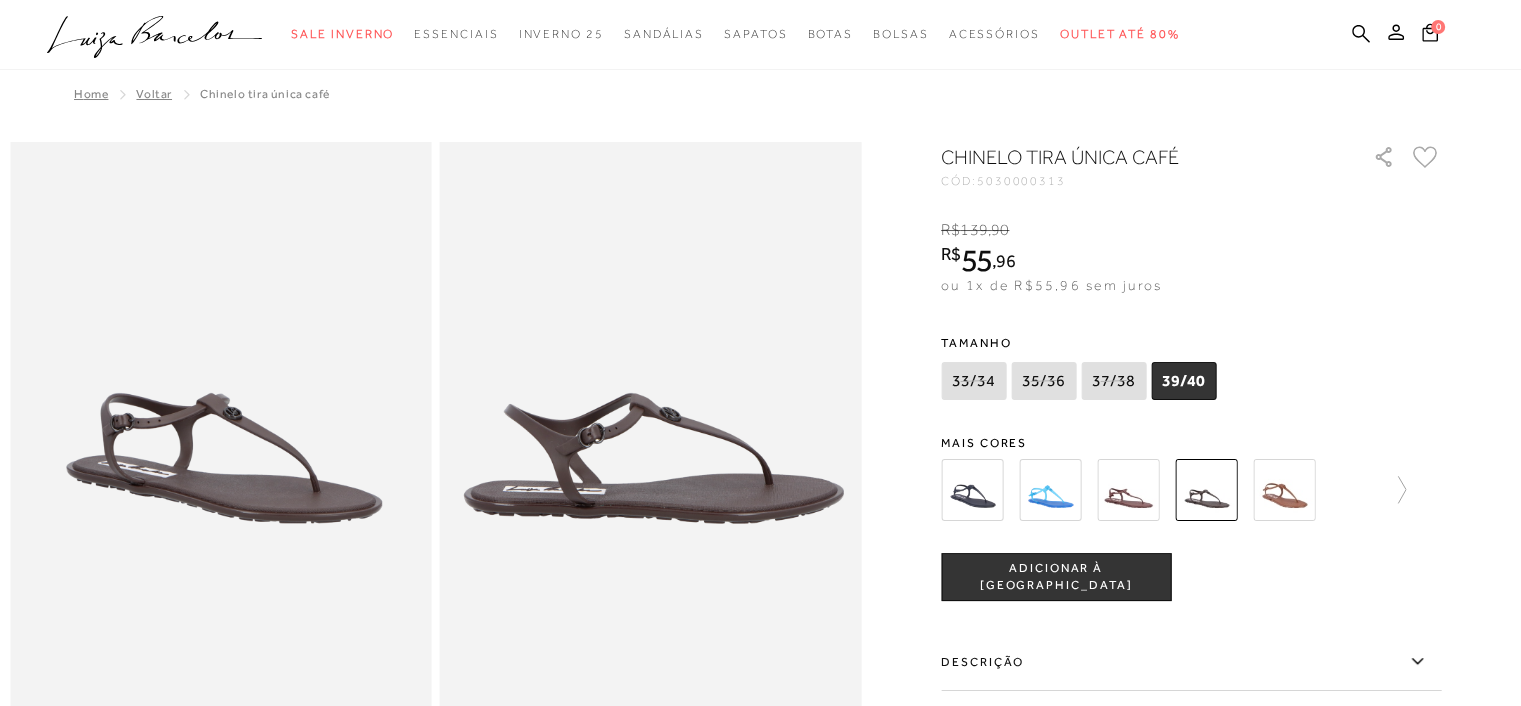 click at bounding box center [1284, 490] 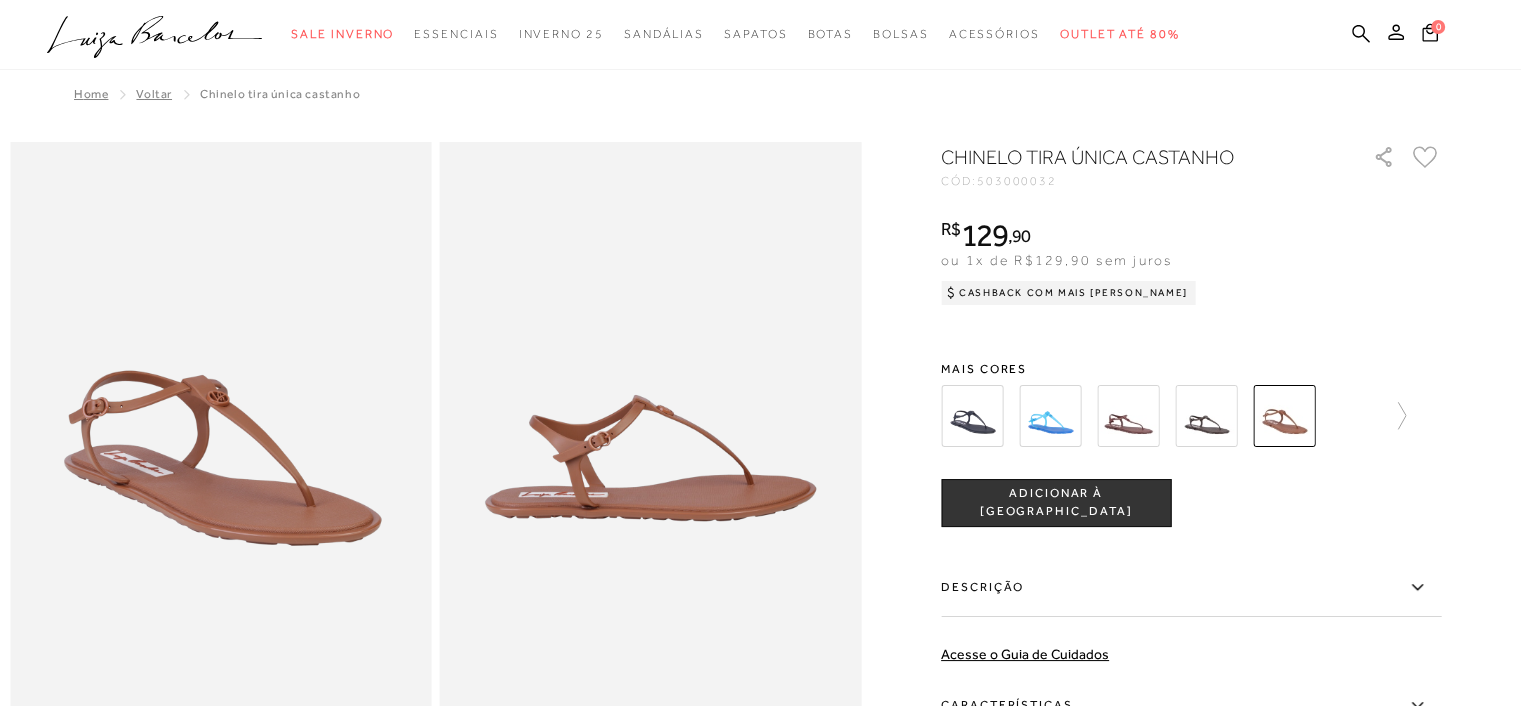 scroll, scrollTop: 0, scrollLeft: 0, axis: both 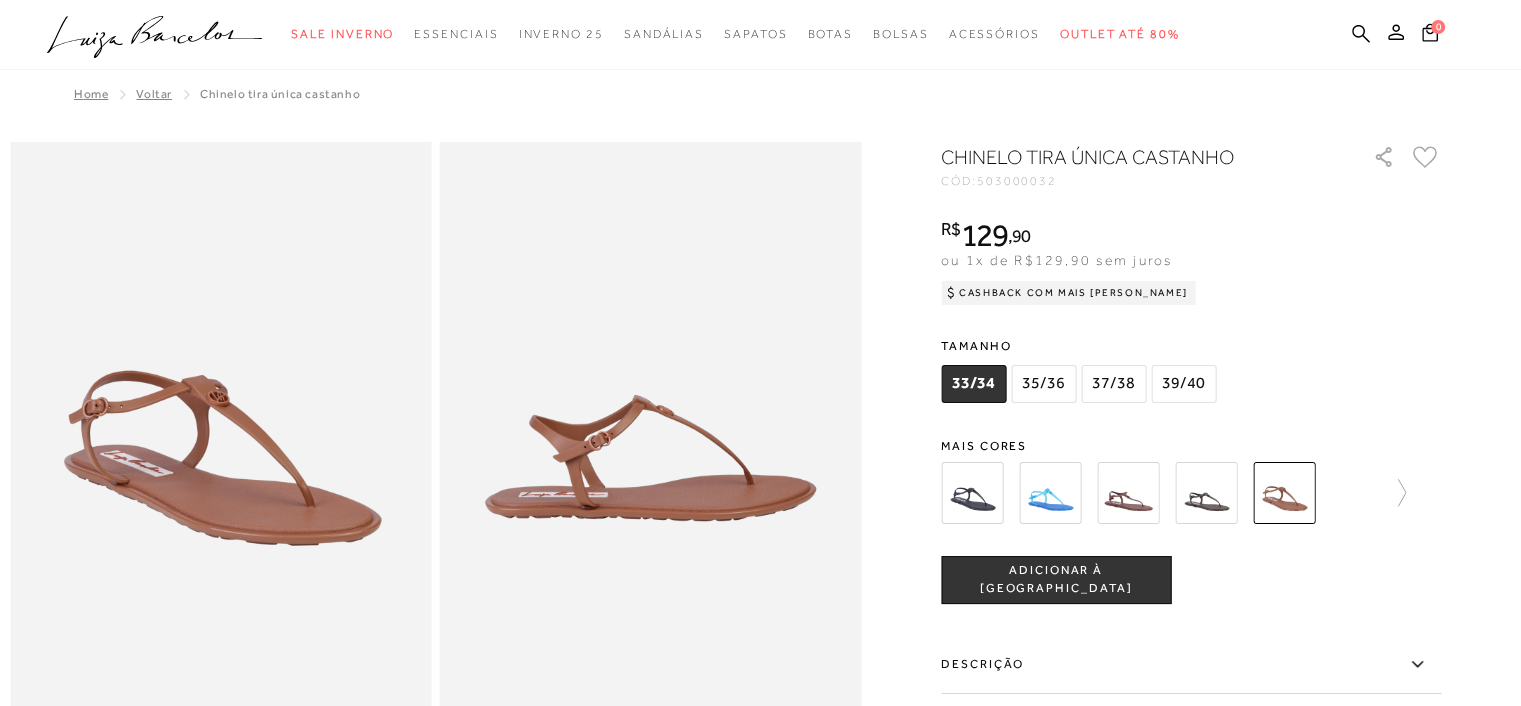 click at bounding box center [972, 493] 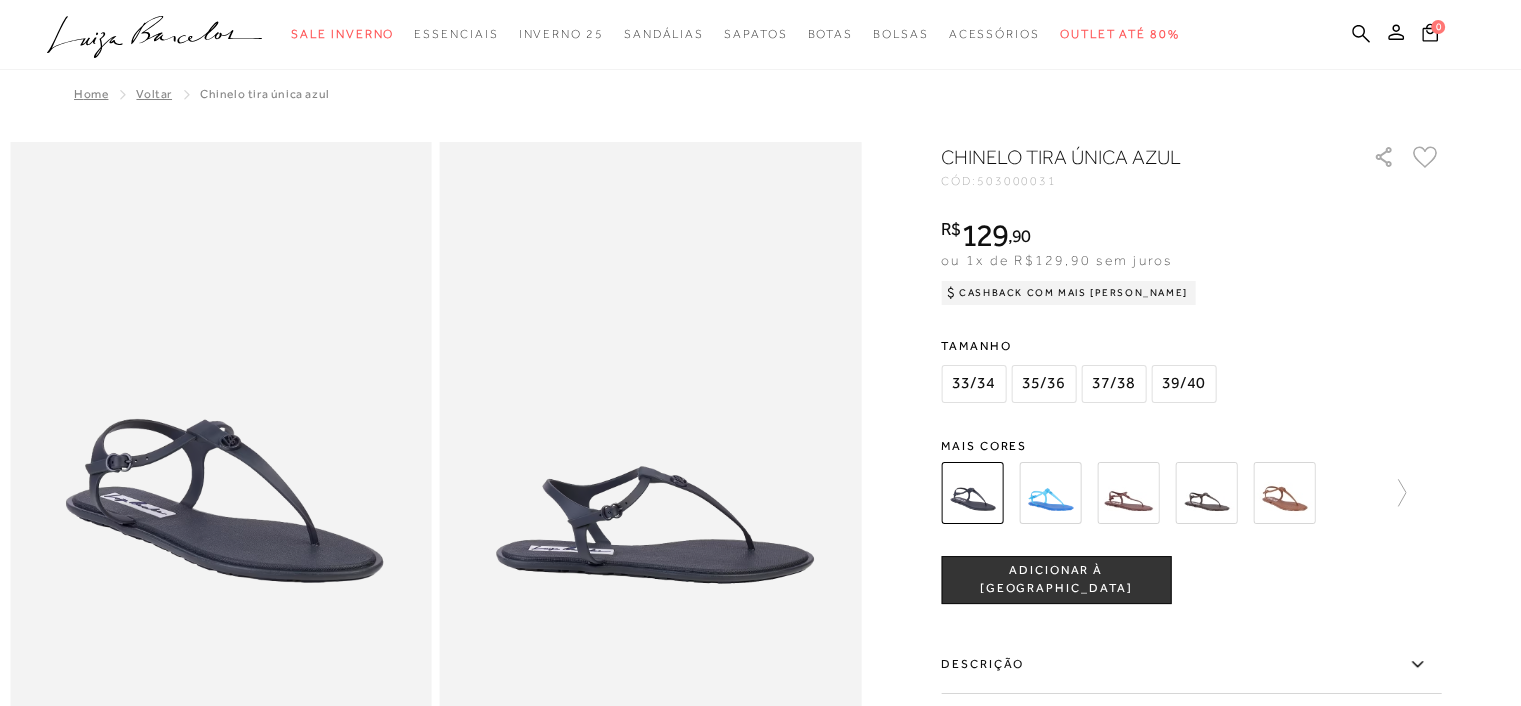 scroll, scrollTop: 0, scrollLeft: 0, axis: both 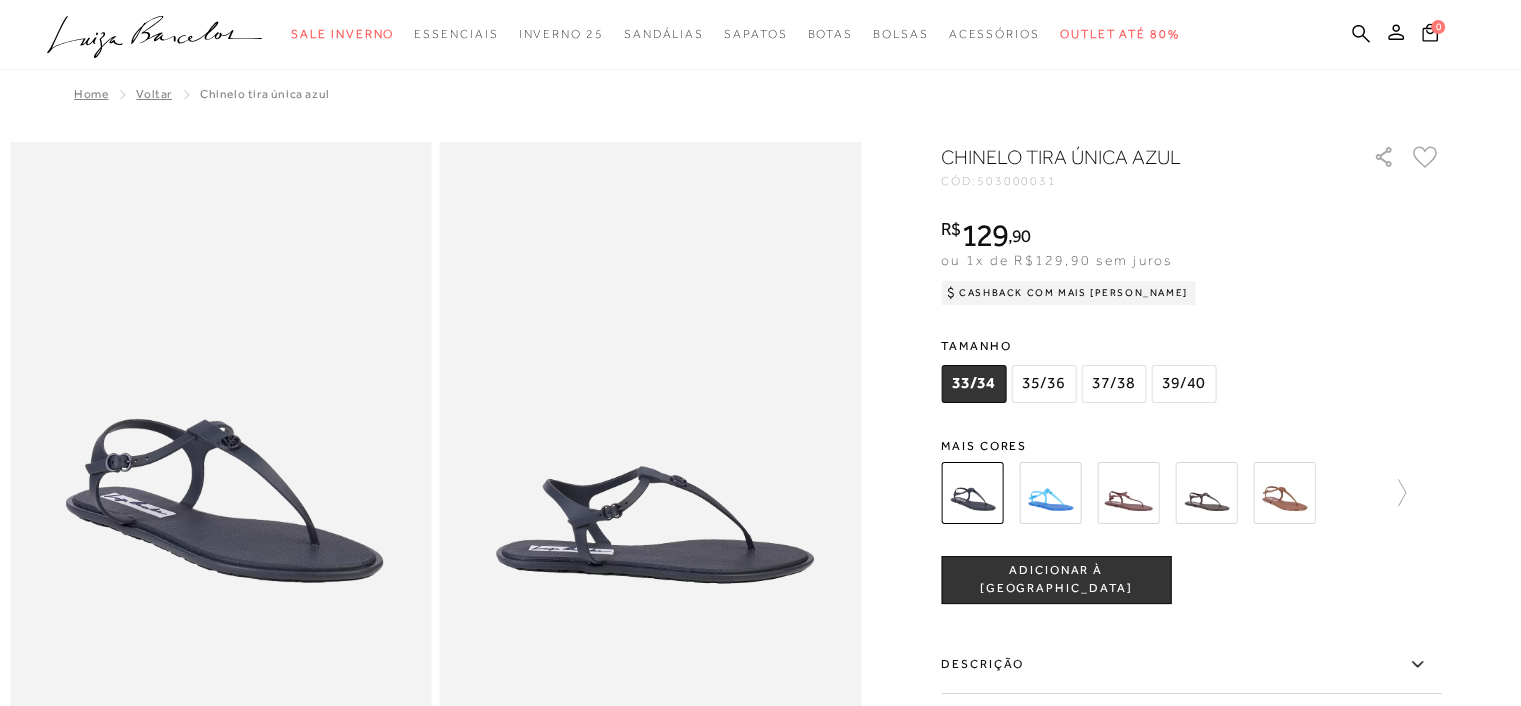 click at bounding box center [1050, 493] 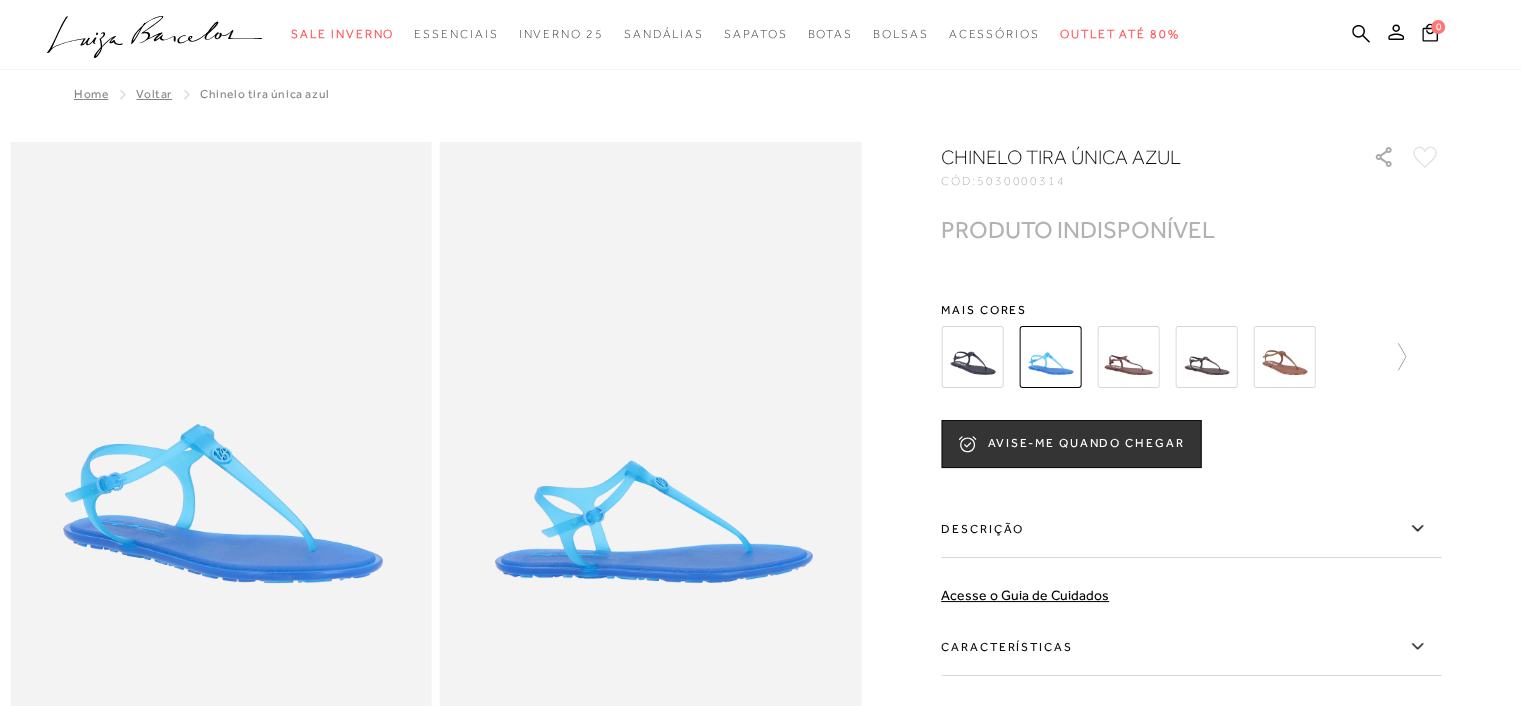 scroll, scrollTop: 0, scrollLeft: 0, axis: both 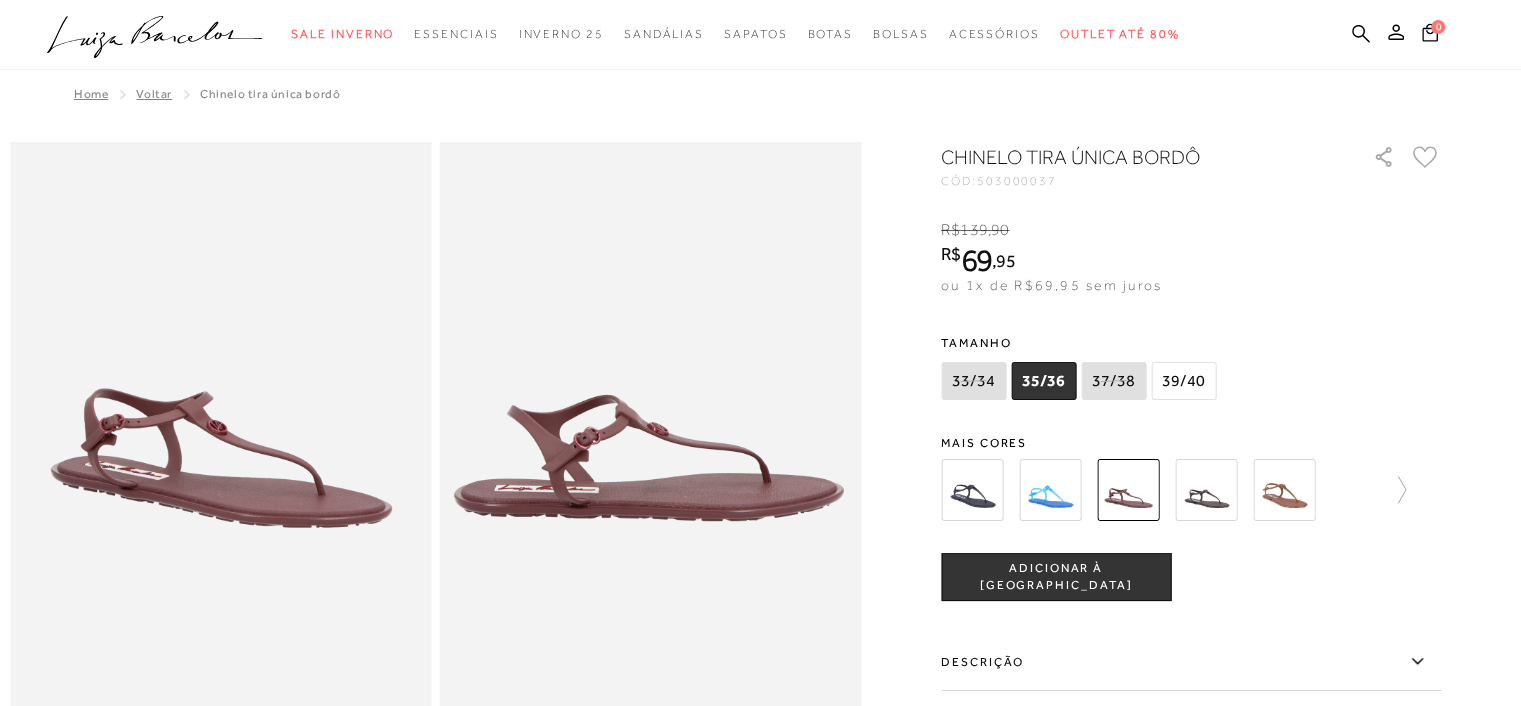 click at bounding box center [221, 458] 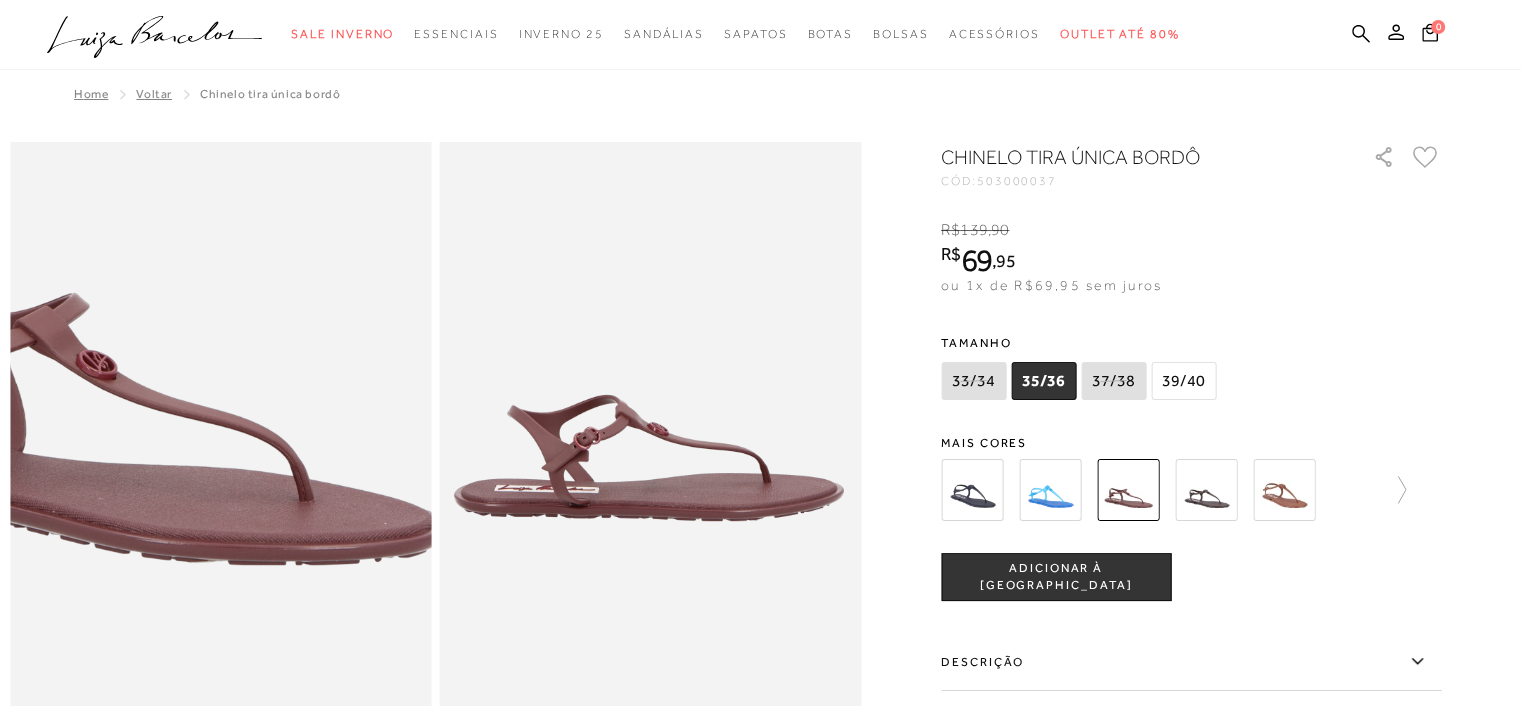 click at bounding box center [103, 426] 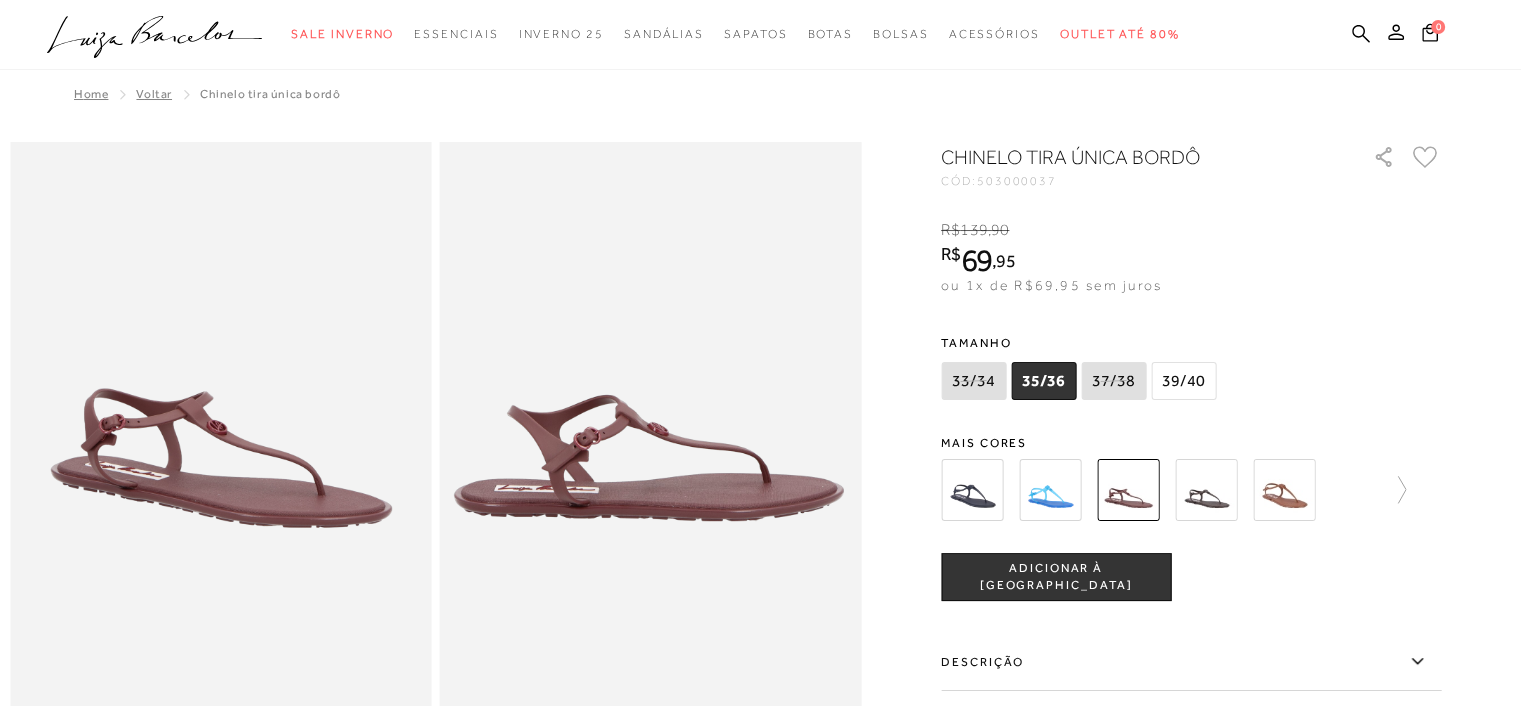 click at bounding box center (651, 458) 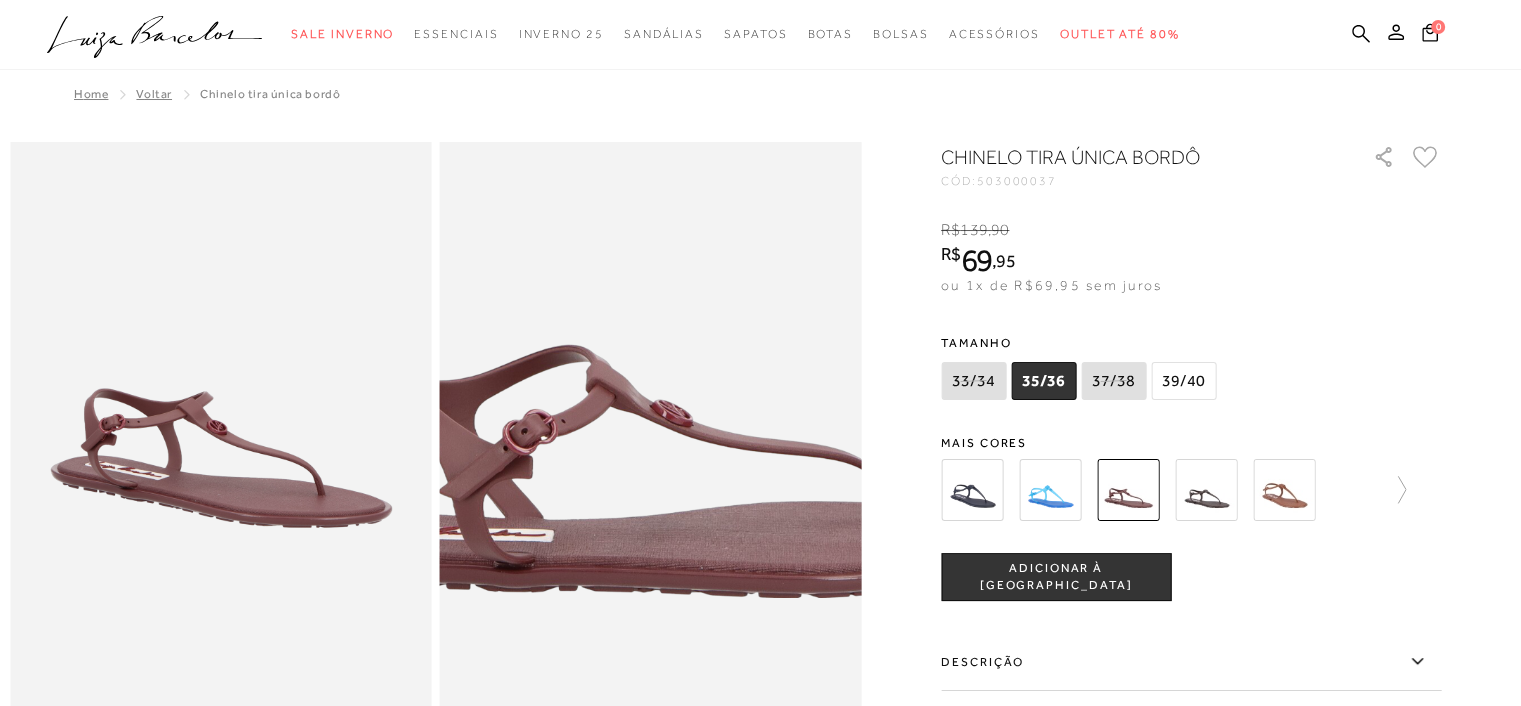 click at bounding box center [656, 471] 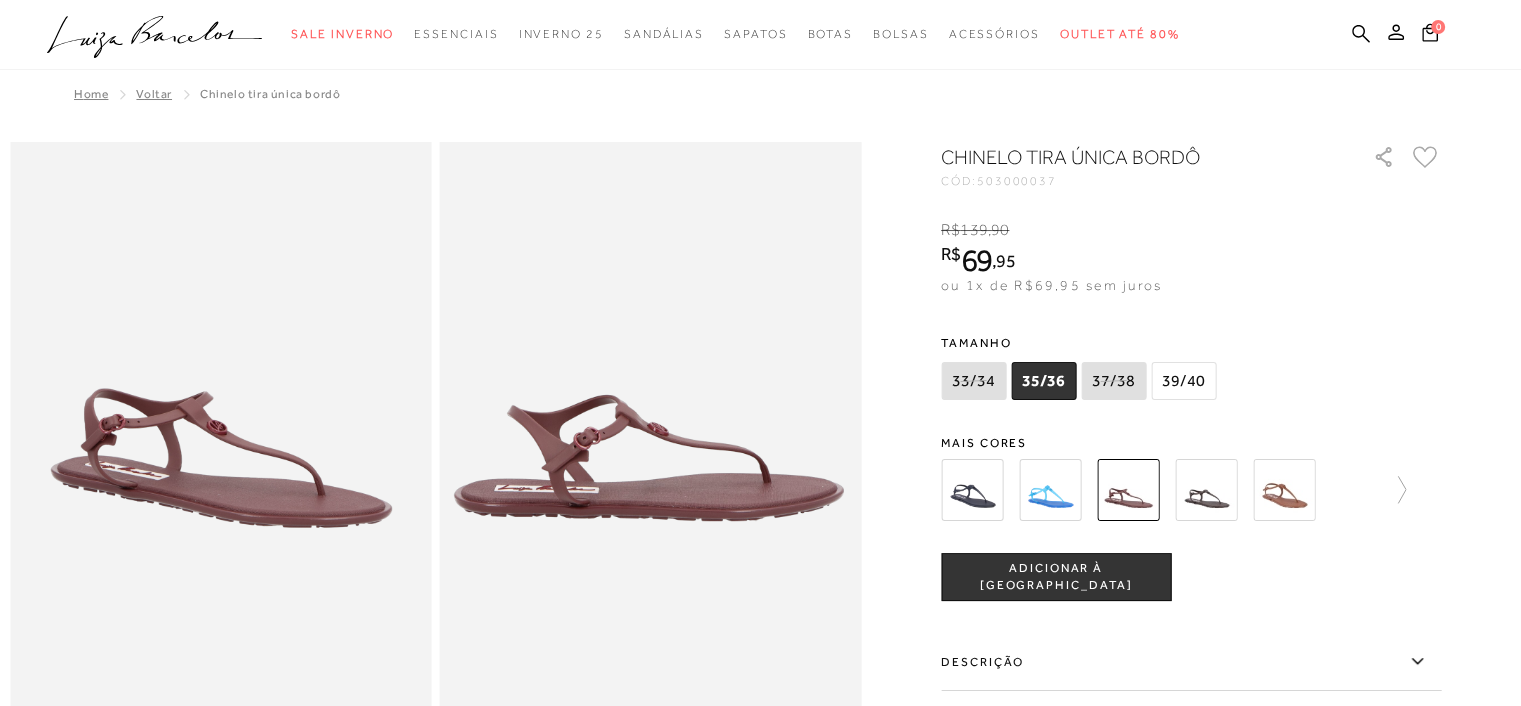click at bounding box center (1206, 490) 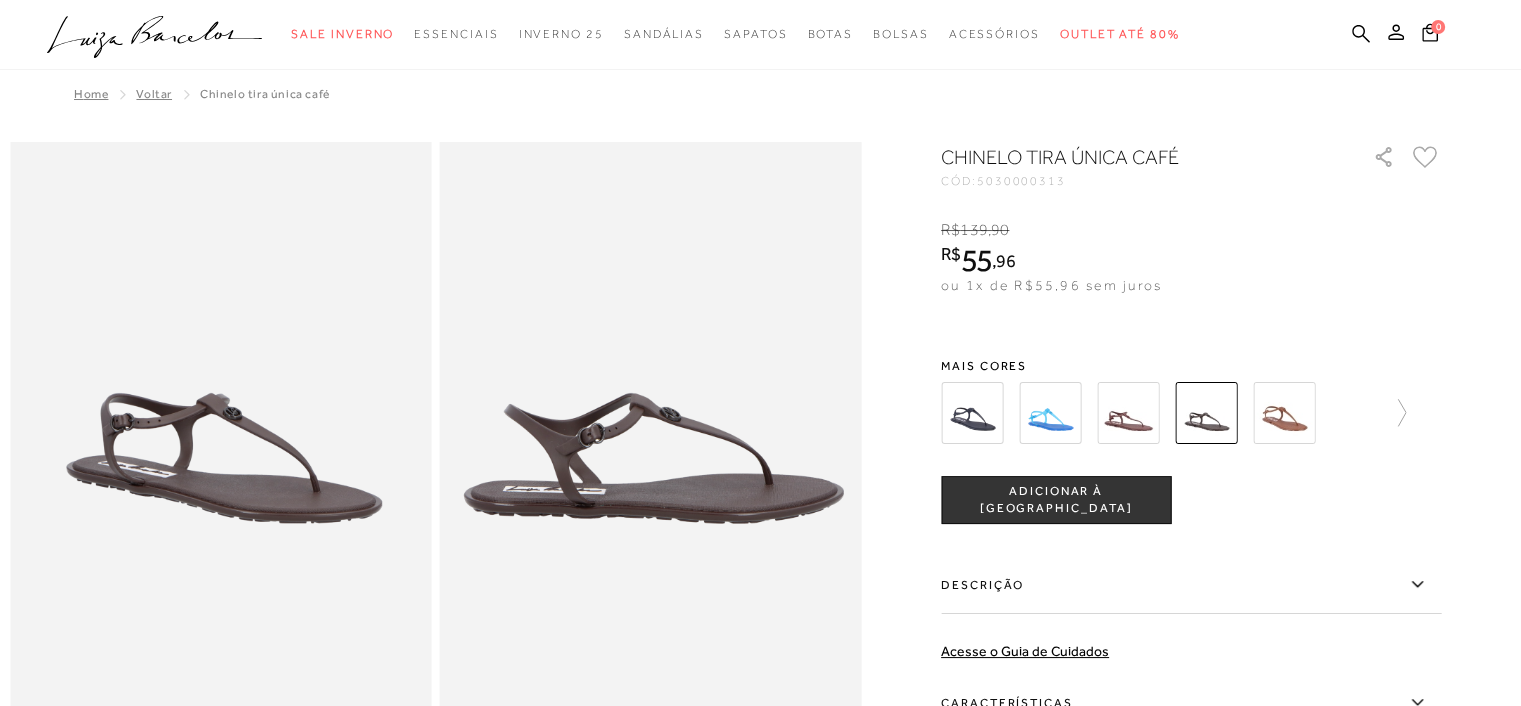 scroll, scrollTop: 0, scrollLeft: 0, axis: both 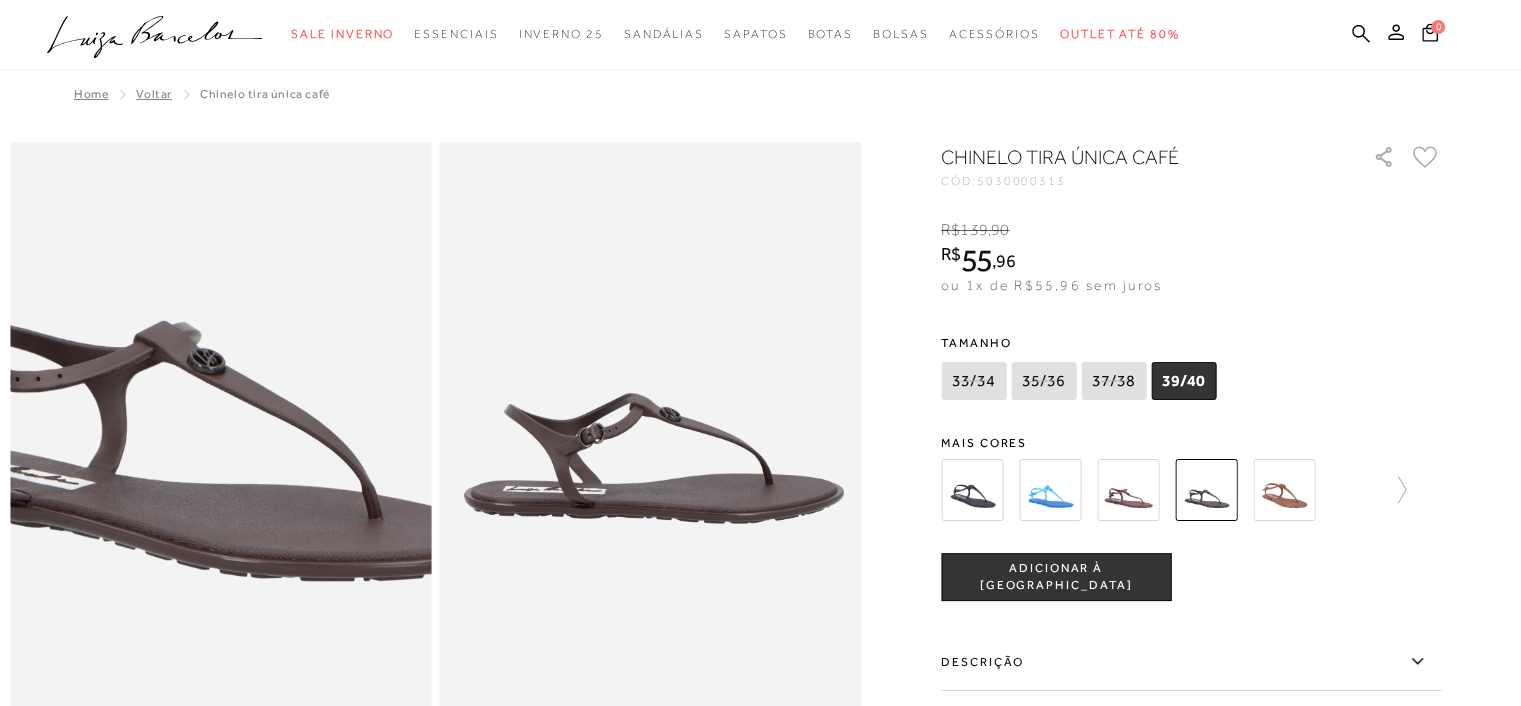 click at bounding box center [182, 451] 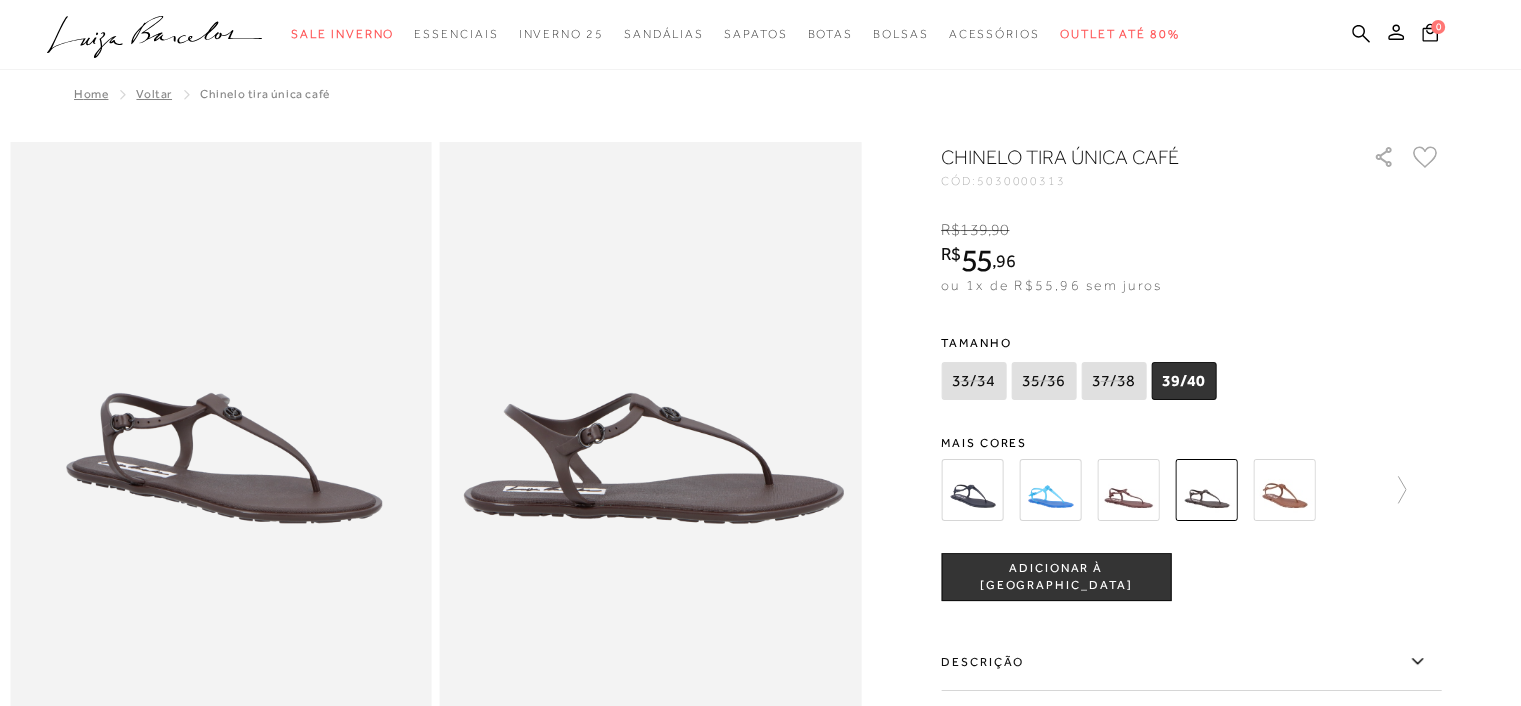 click on "CHINELO TIRA ÚNICA CAFÉ
CÓD:
5030000313
×
É necessário selecionar um tamanho para adicionar o produto como favorito.
R$ 139 , 90
R$ 55 , 96
ou 1x de R$55,96 sem juros
De  R$139,90
Por:  R$55,96
Tamanho" at bounding box center (1191, 572) 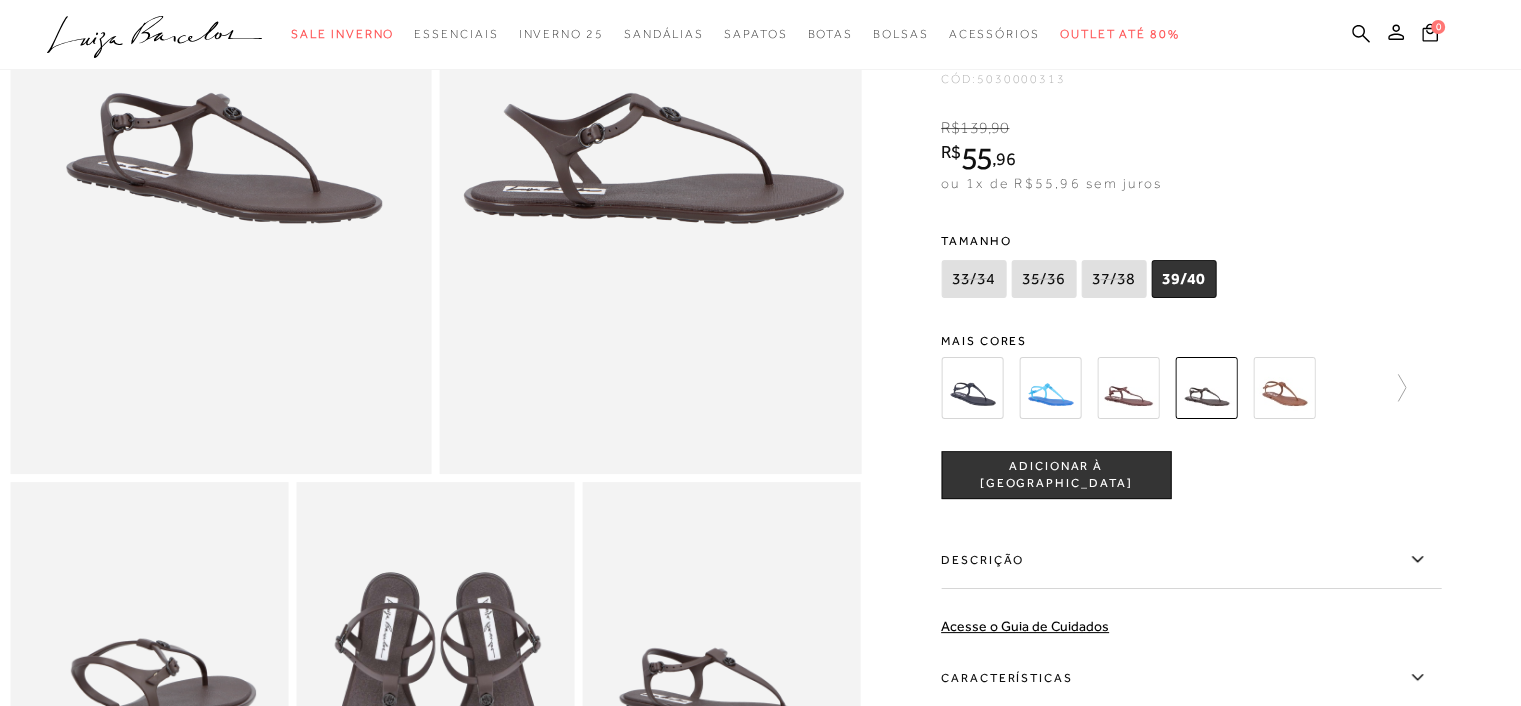scroll, scrollTop: 200, scrollLeft: 0, axis: vertical 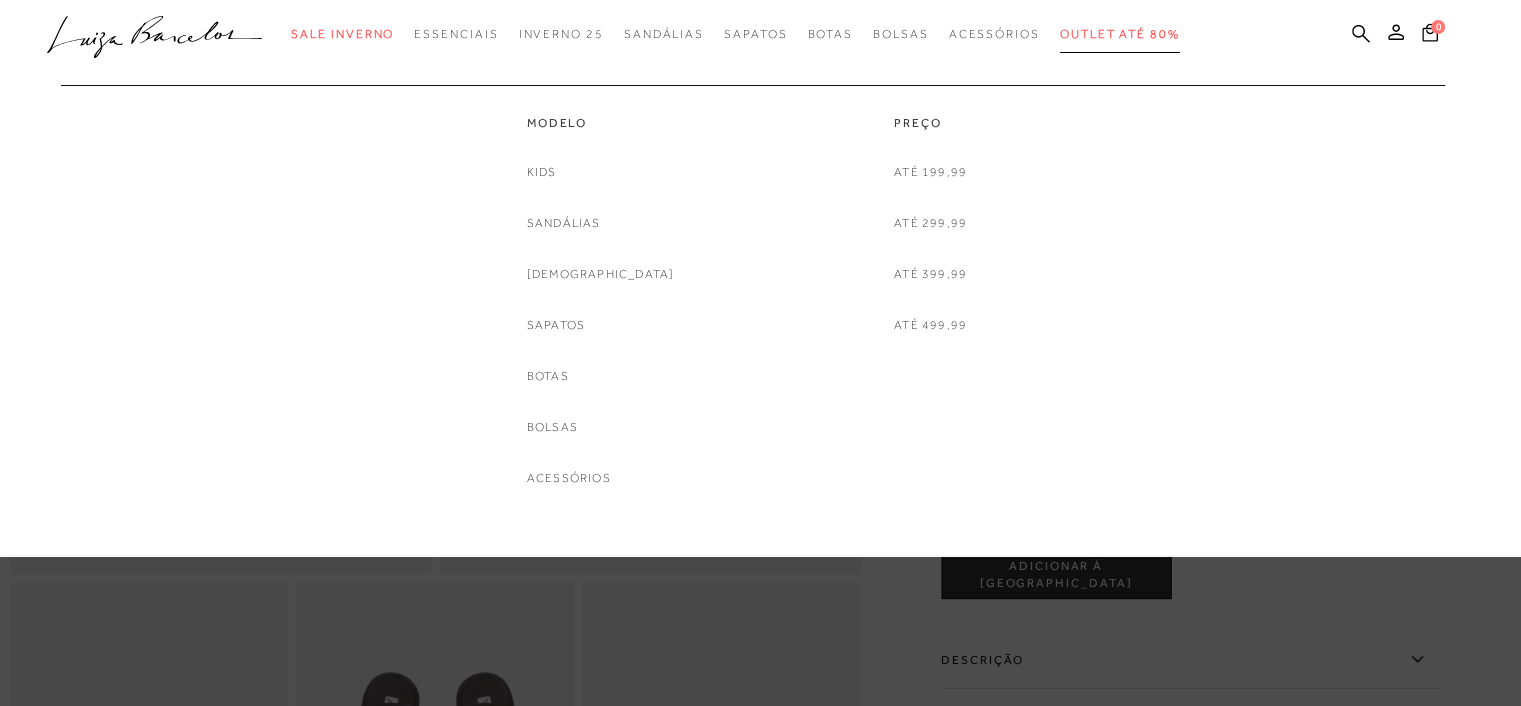click on "Outlet até 80%" at bounding box center (1120, 34) 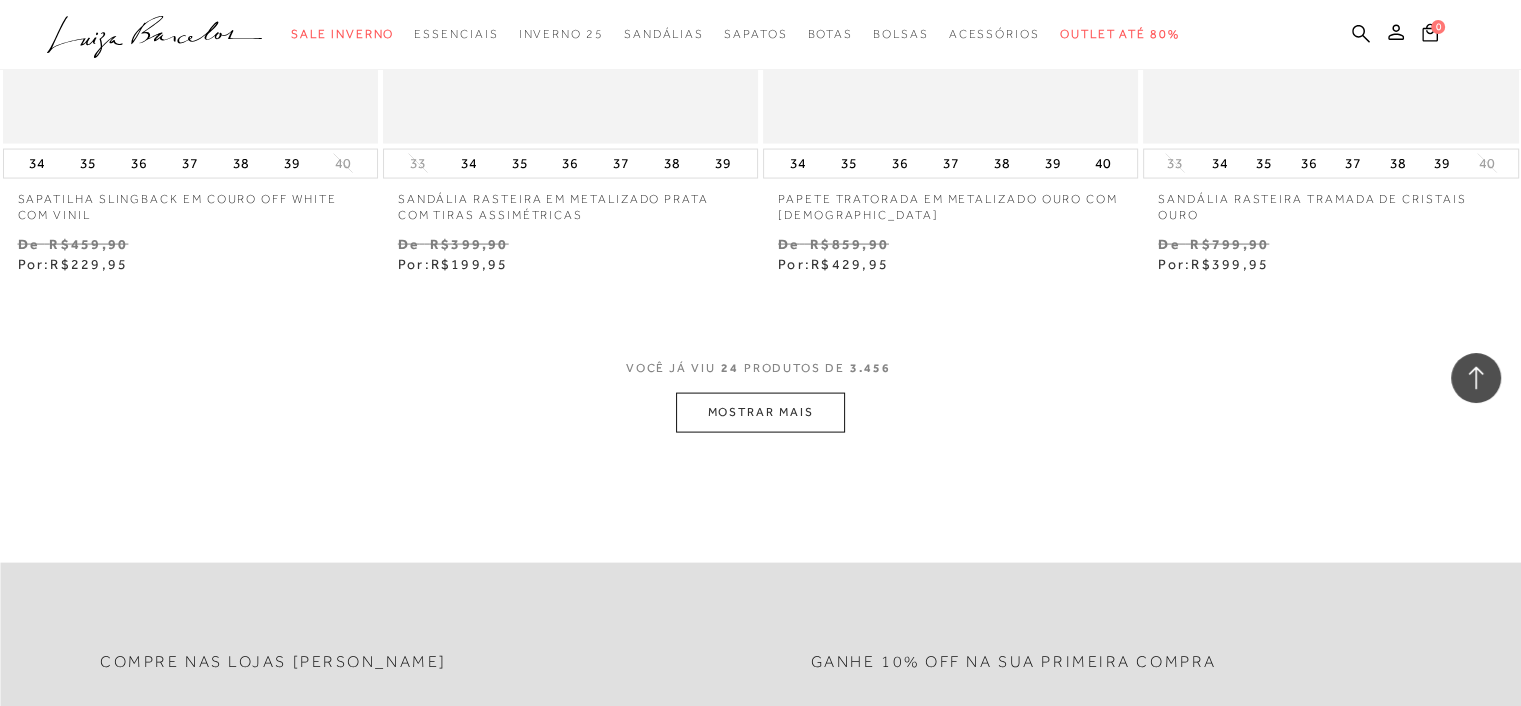 scroll, scrollTop: 4200, scrollLeft: 0, axis: vertical 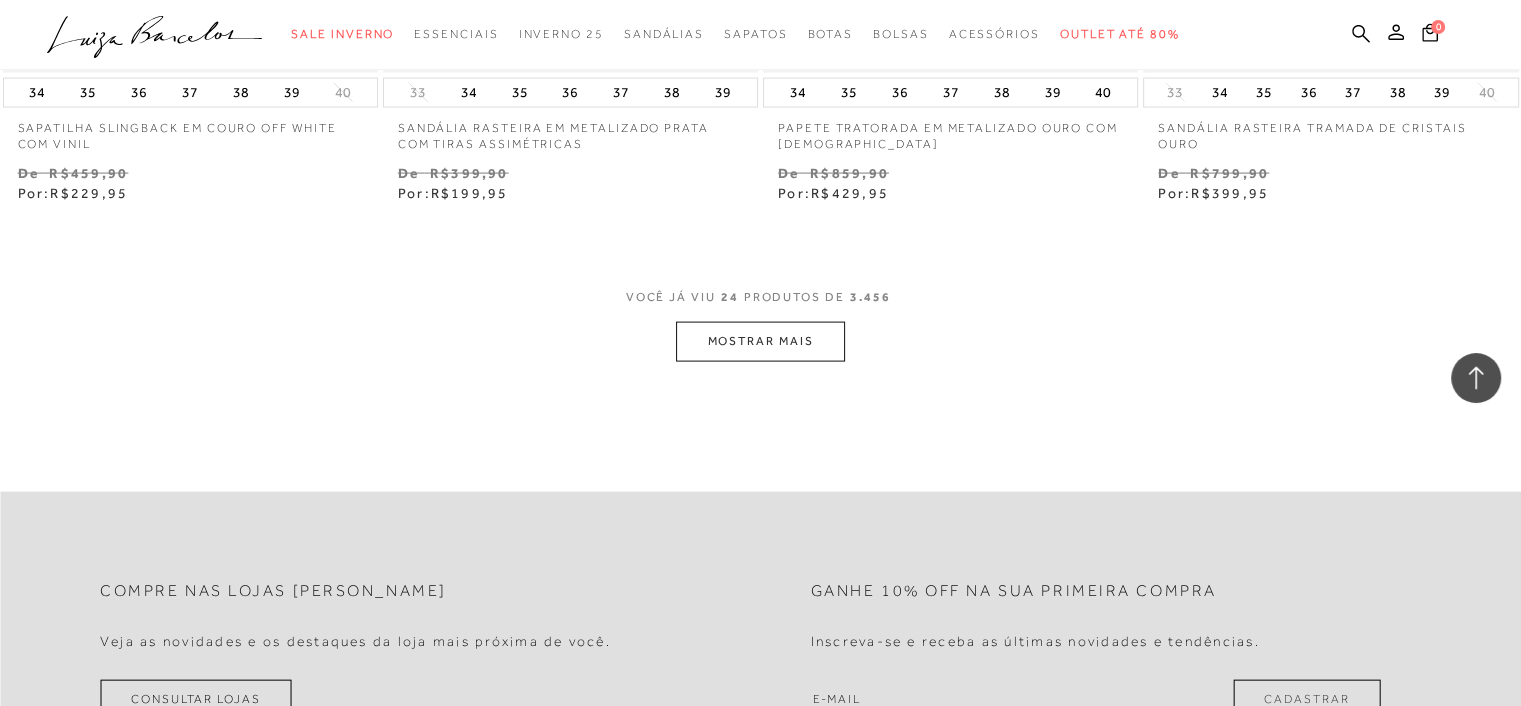 click on "MOSTRAR MAIS" at bounding box center [760, 341] 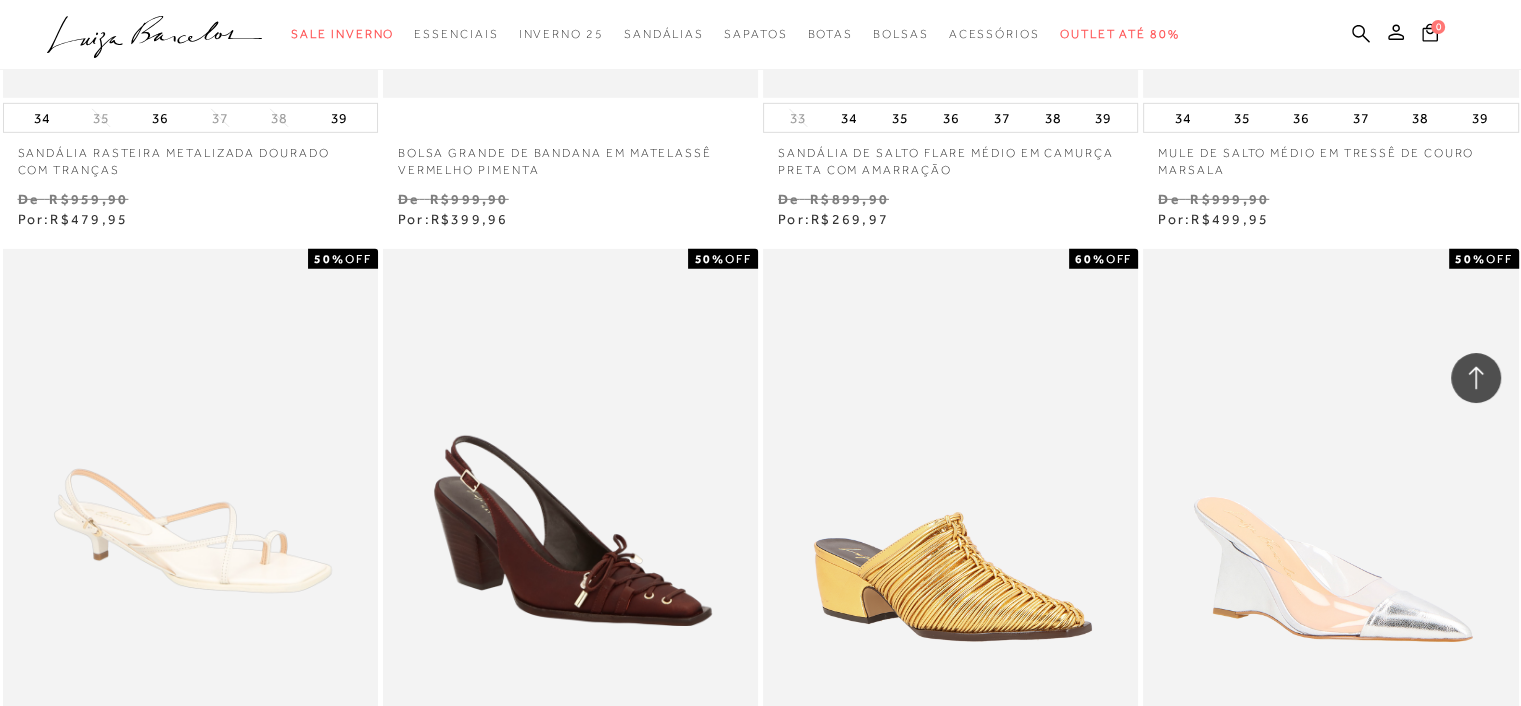 scroll, scrollTop: 6600, scrollLeft: 0, axis: vertical 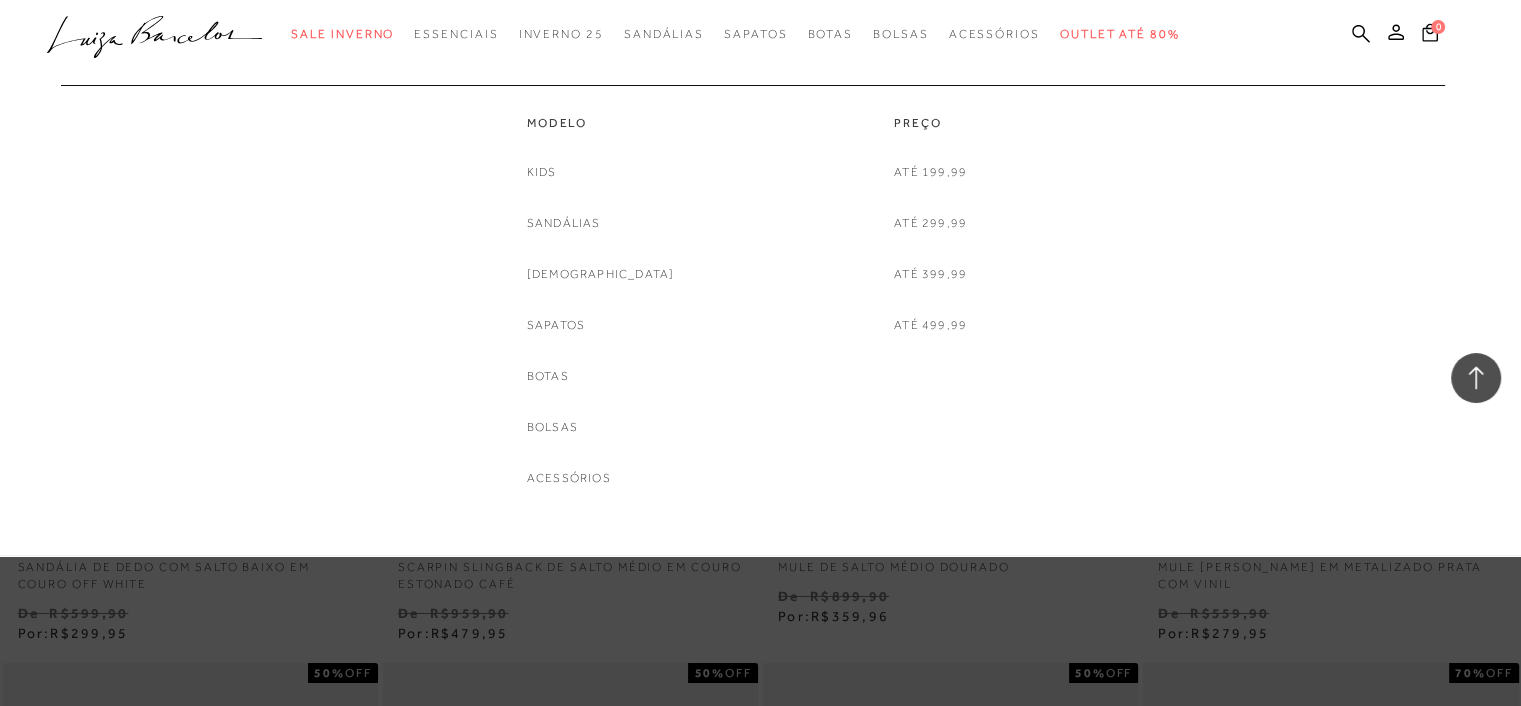 click on "Até 299,99" at bounding box center [930, 223] 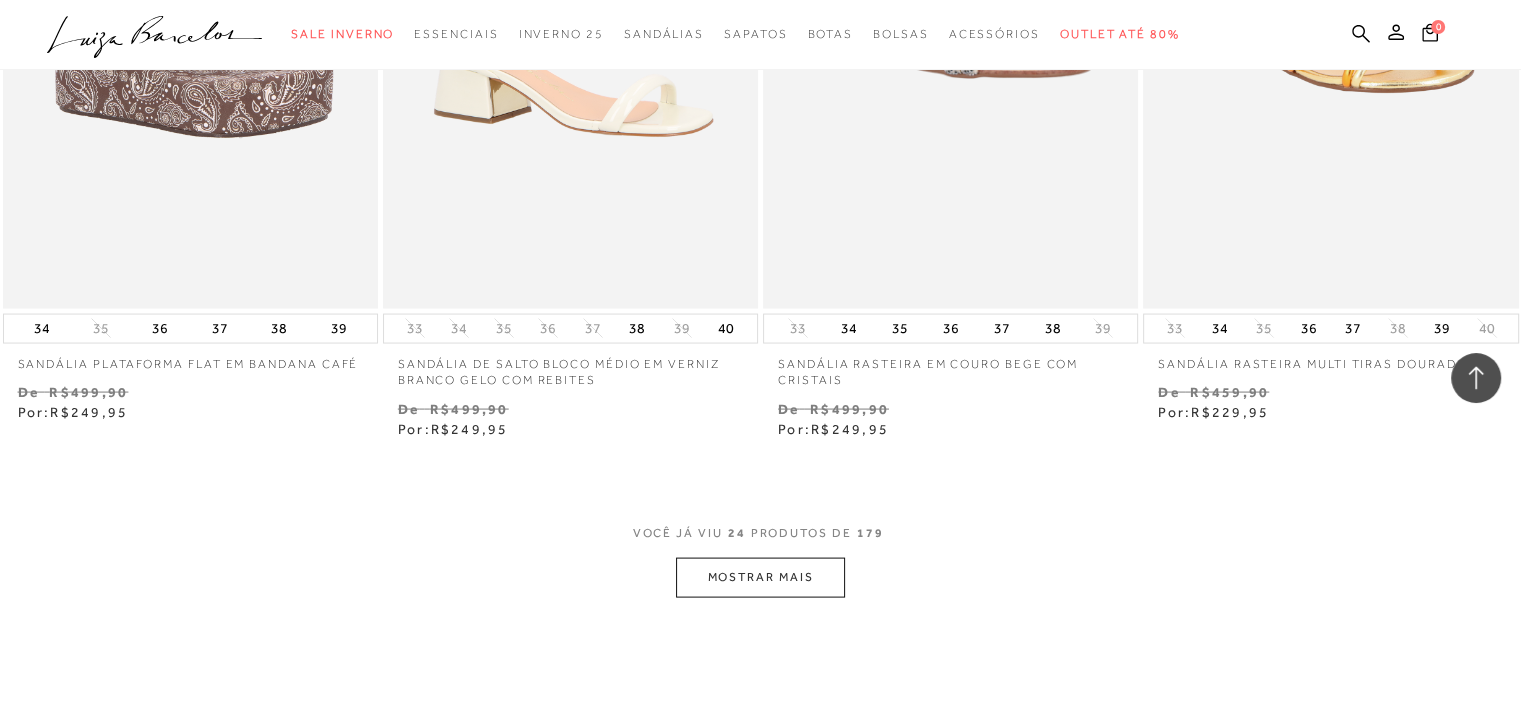 scroll, scrollTop: 4000, scrollLeft: 0, axis: vertical 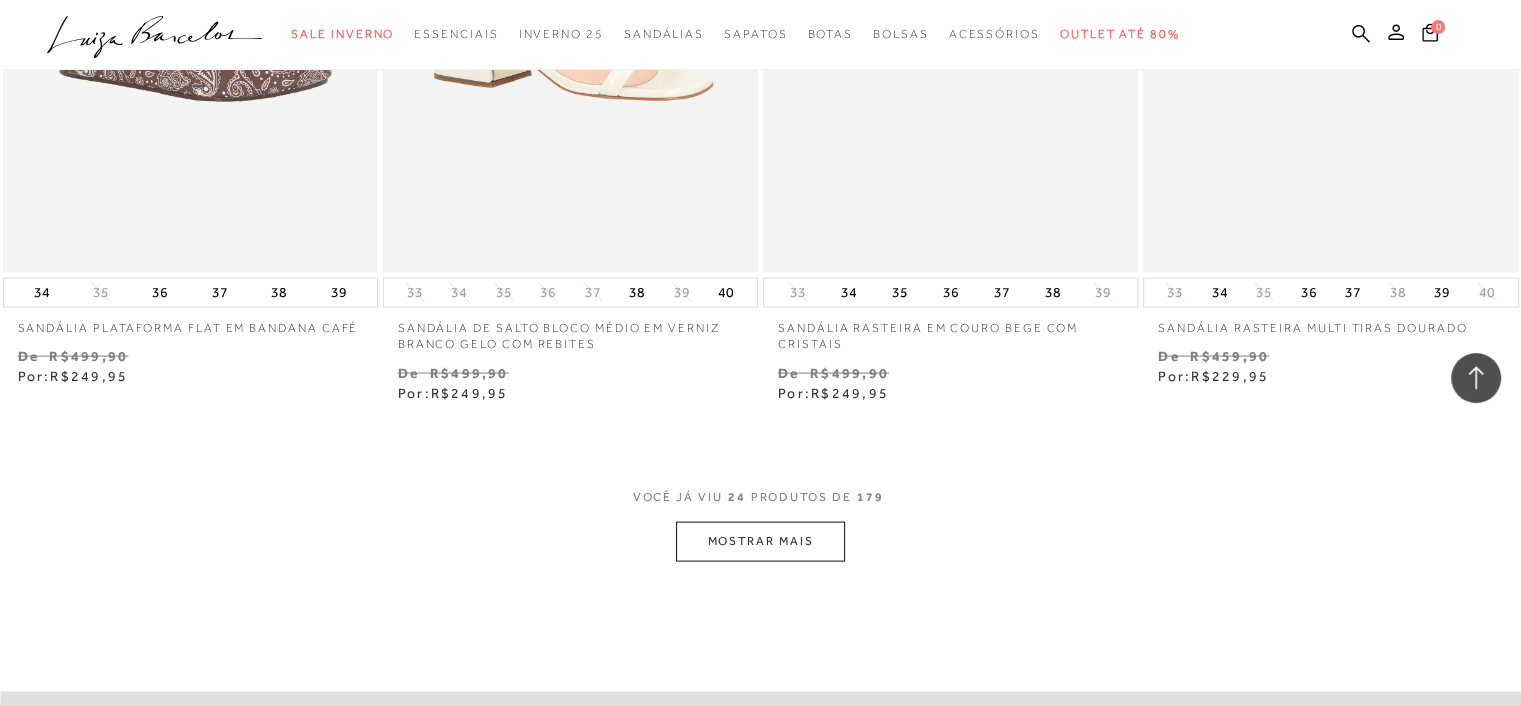 click on "MOSTRAR MAIS" at bounding box center (760, 541) 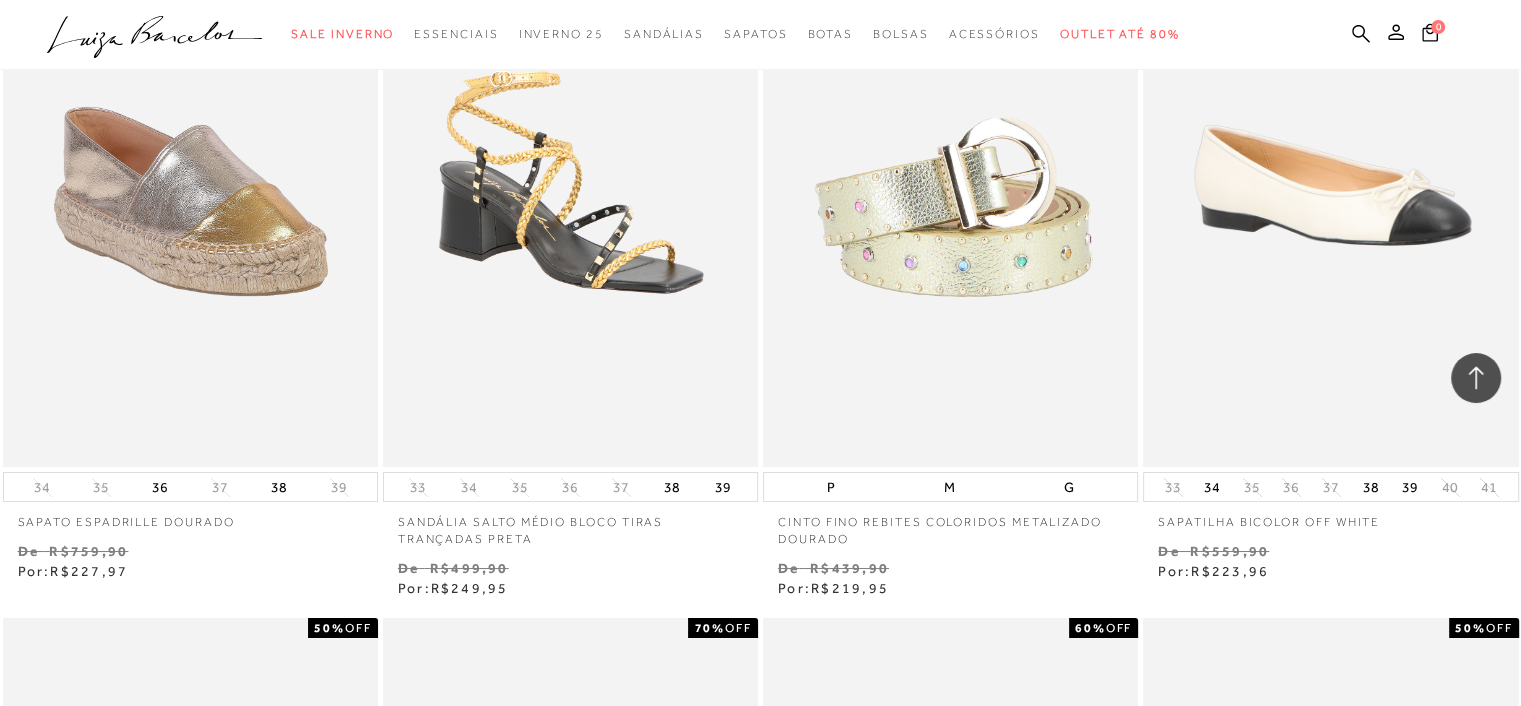 scroll, scrollTop: 7400, scrollLeft: 0, axis: vertical 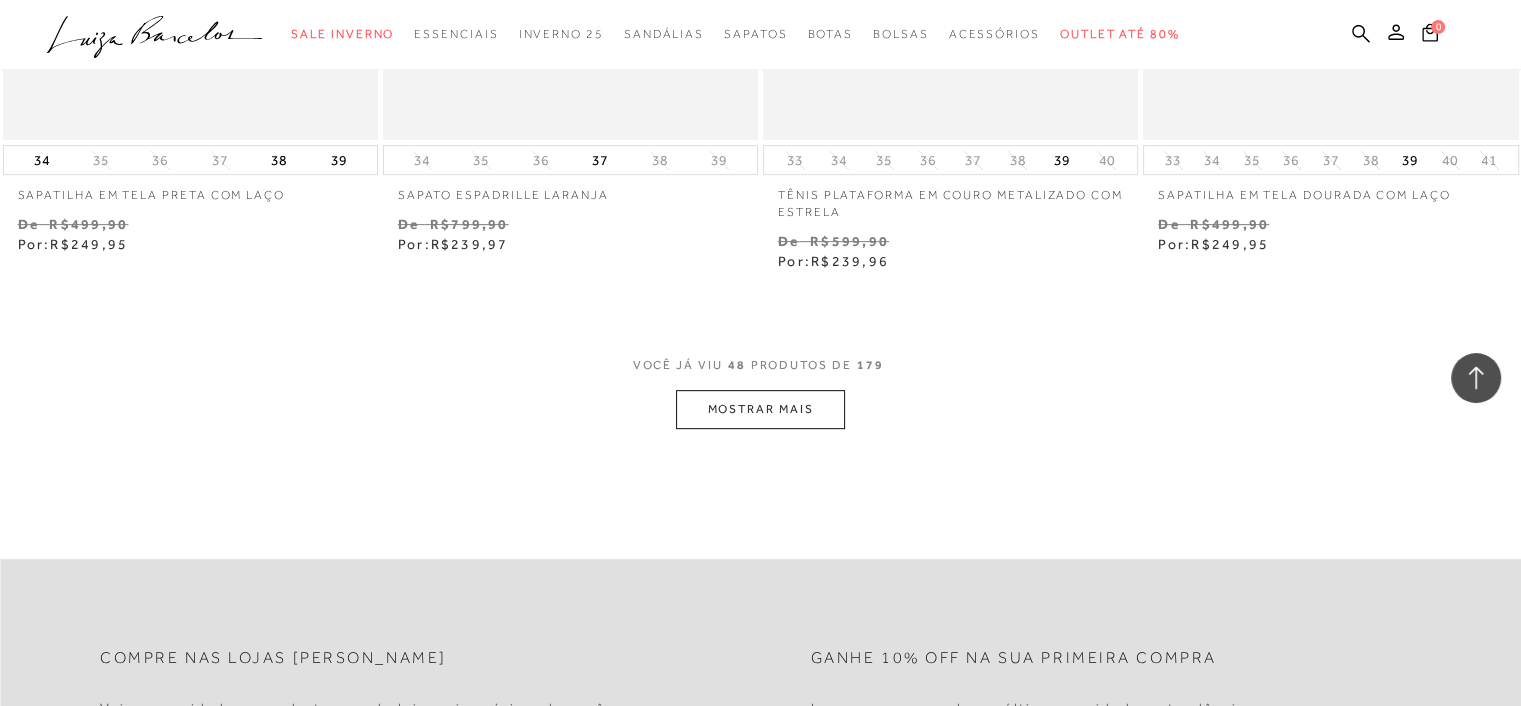 click on "MOSTRAR MAIS" at bounding box center (760, 409) 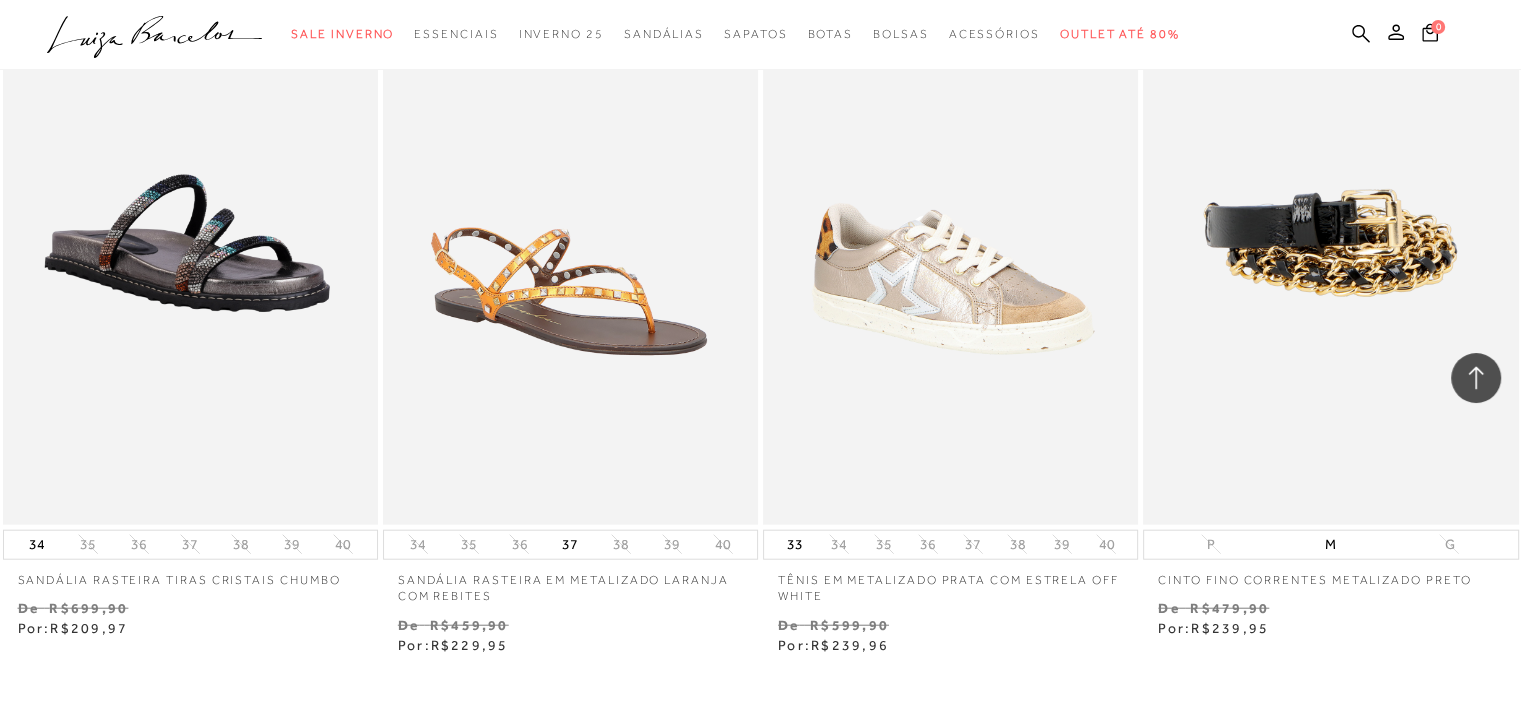 scroll, scrollTop: 12600, scrollLeft: 0, axis: vertical 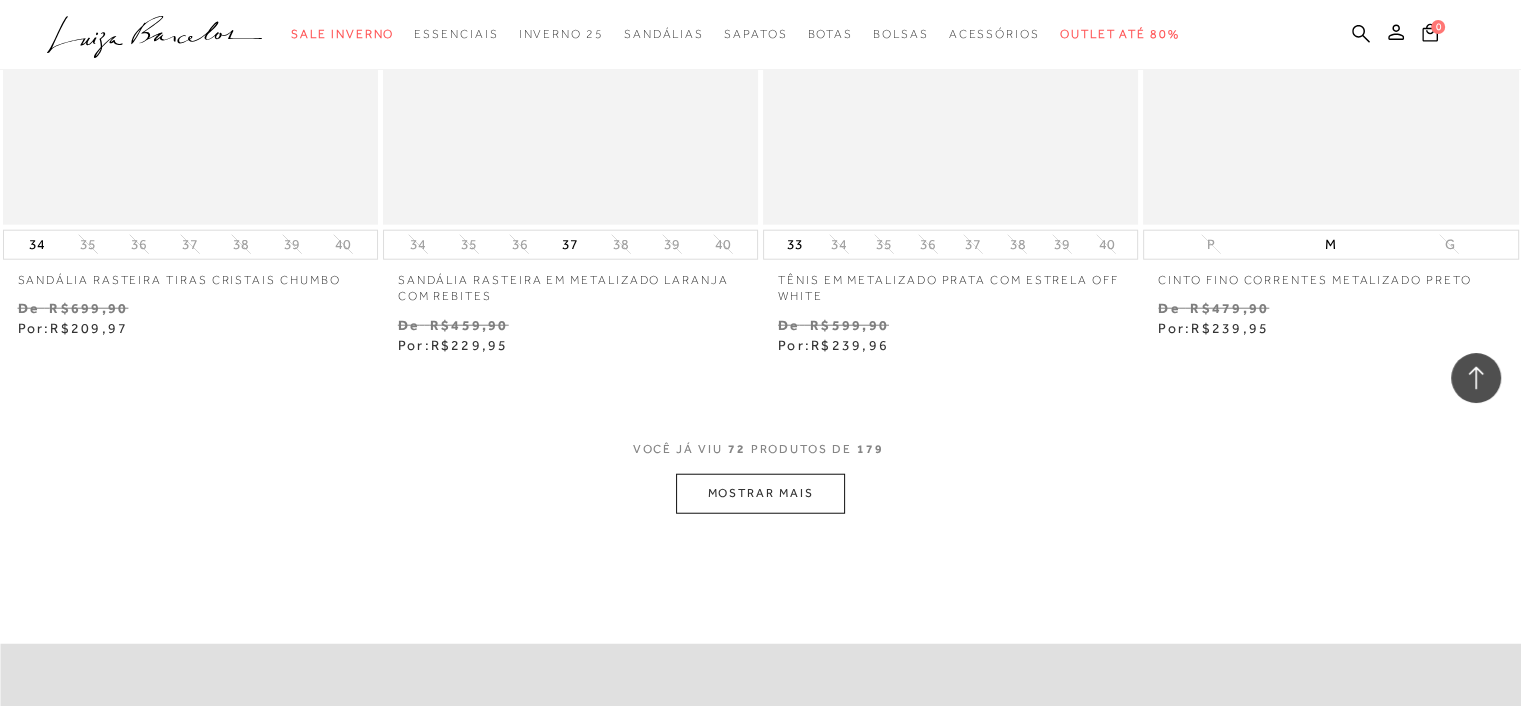 click on "MOSTRAR MAIS" at bounding box center (760, 493) 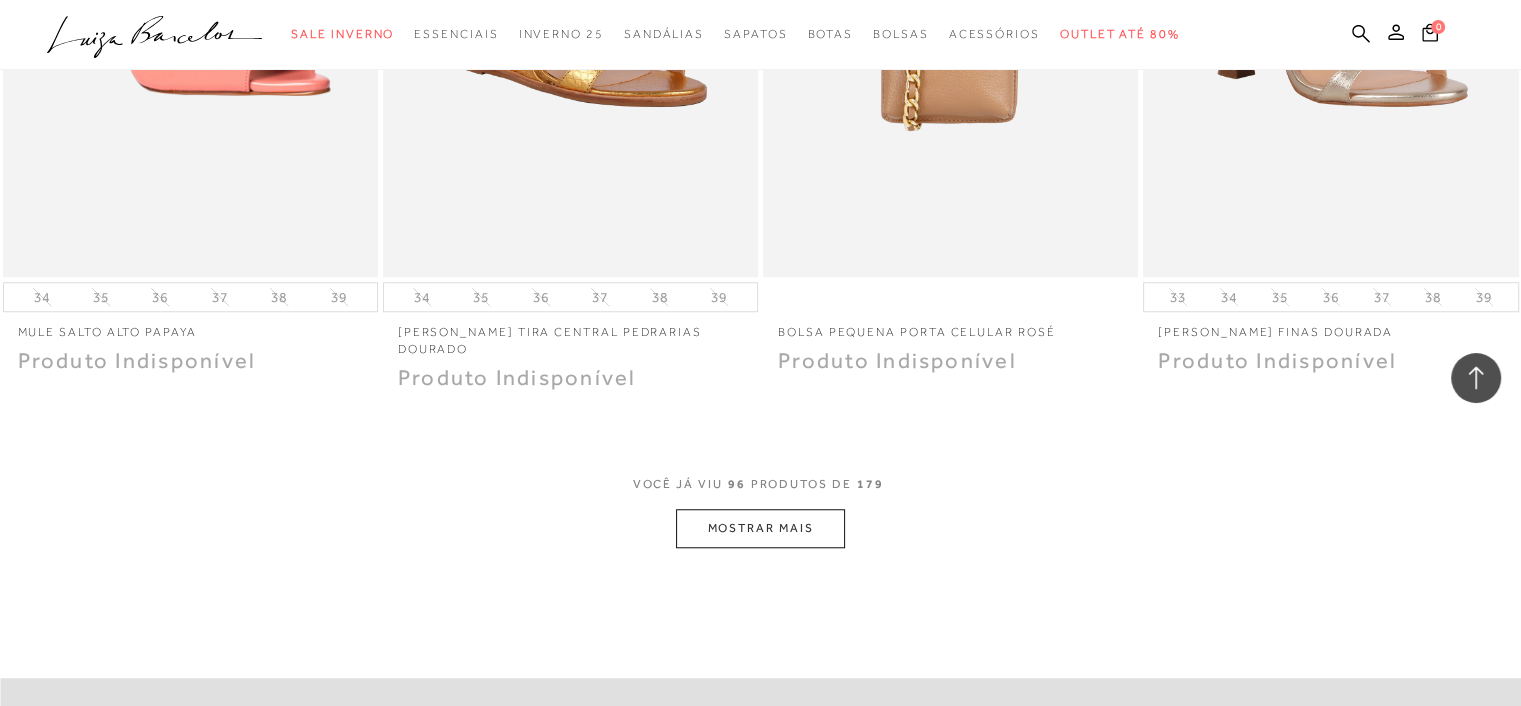 scroll, scrollTop: 16900, scrollLeft: 0, axis: vertical 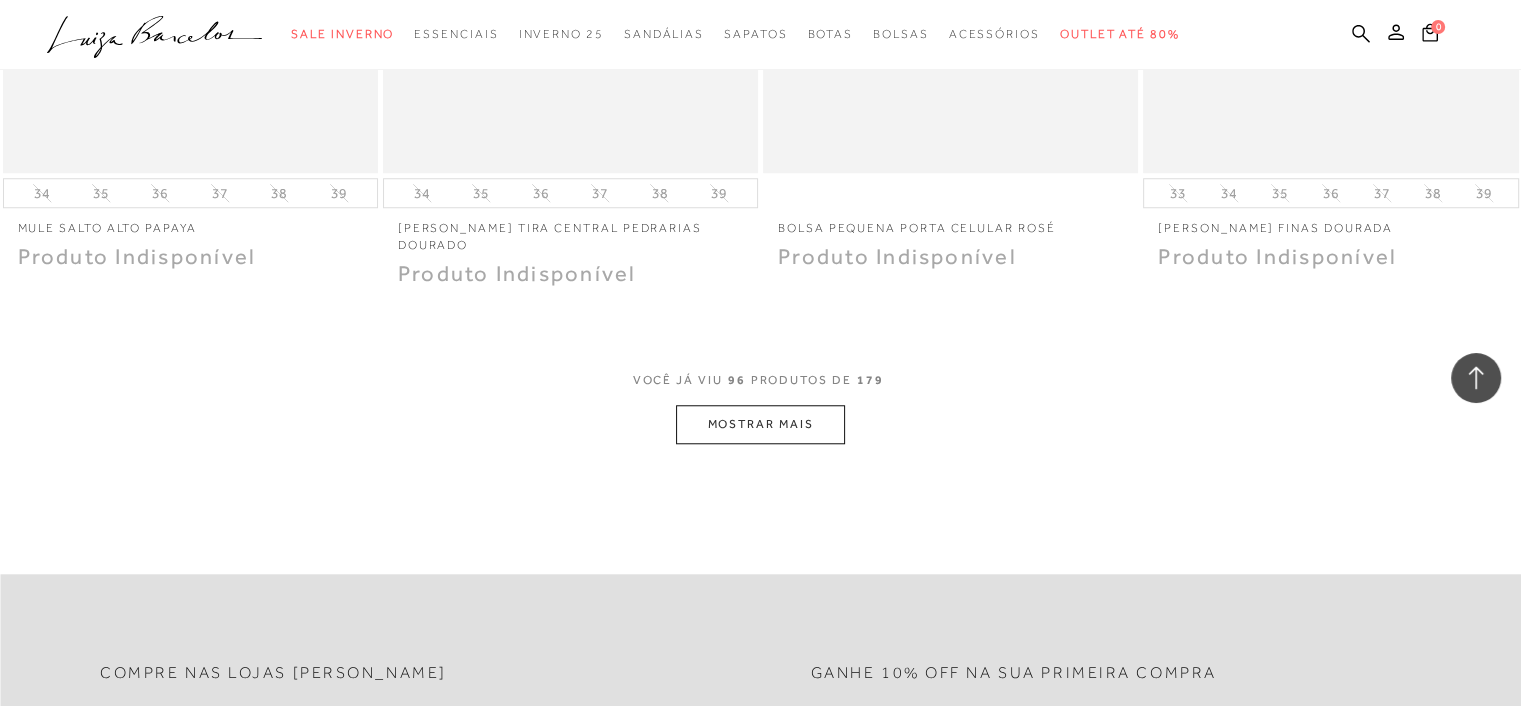 click on "MOSTRAR MAIS" at bounding box center [760, 424] 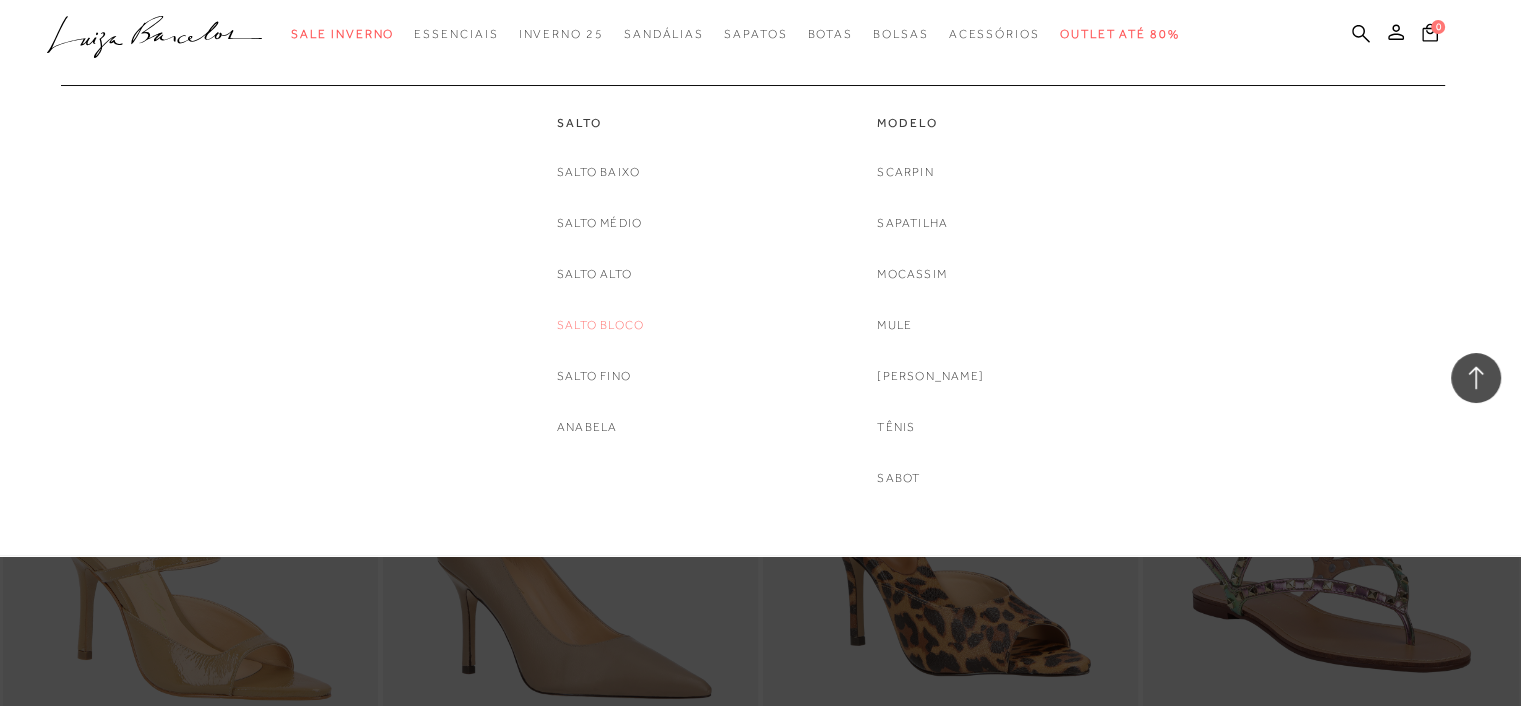 click on "Salto Bloco" at bounding box center (600, 325) 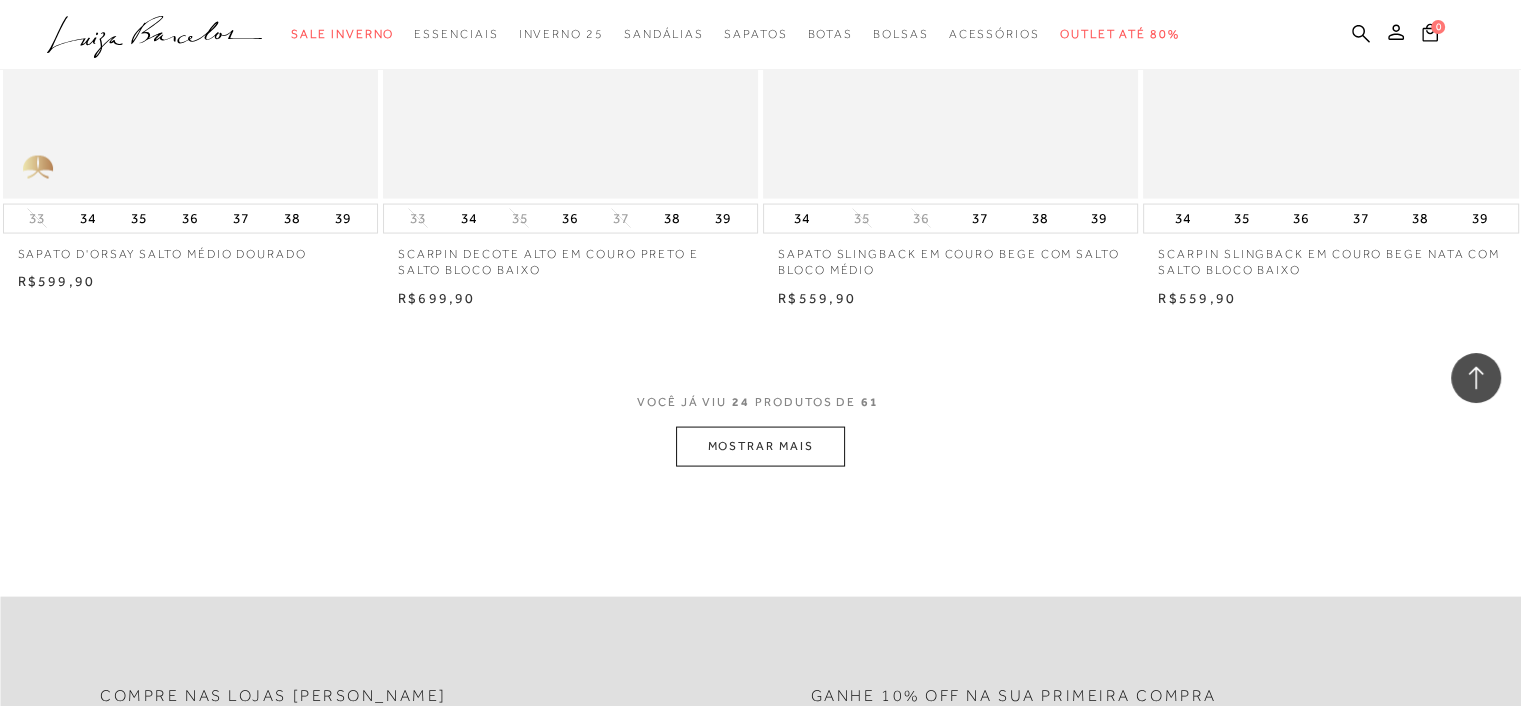 scroll, scrollTop: 4100, scrollLeft: 0, axis: vertical 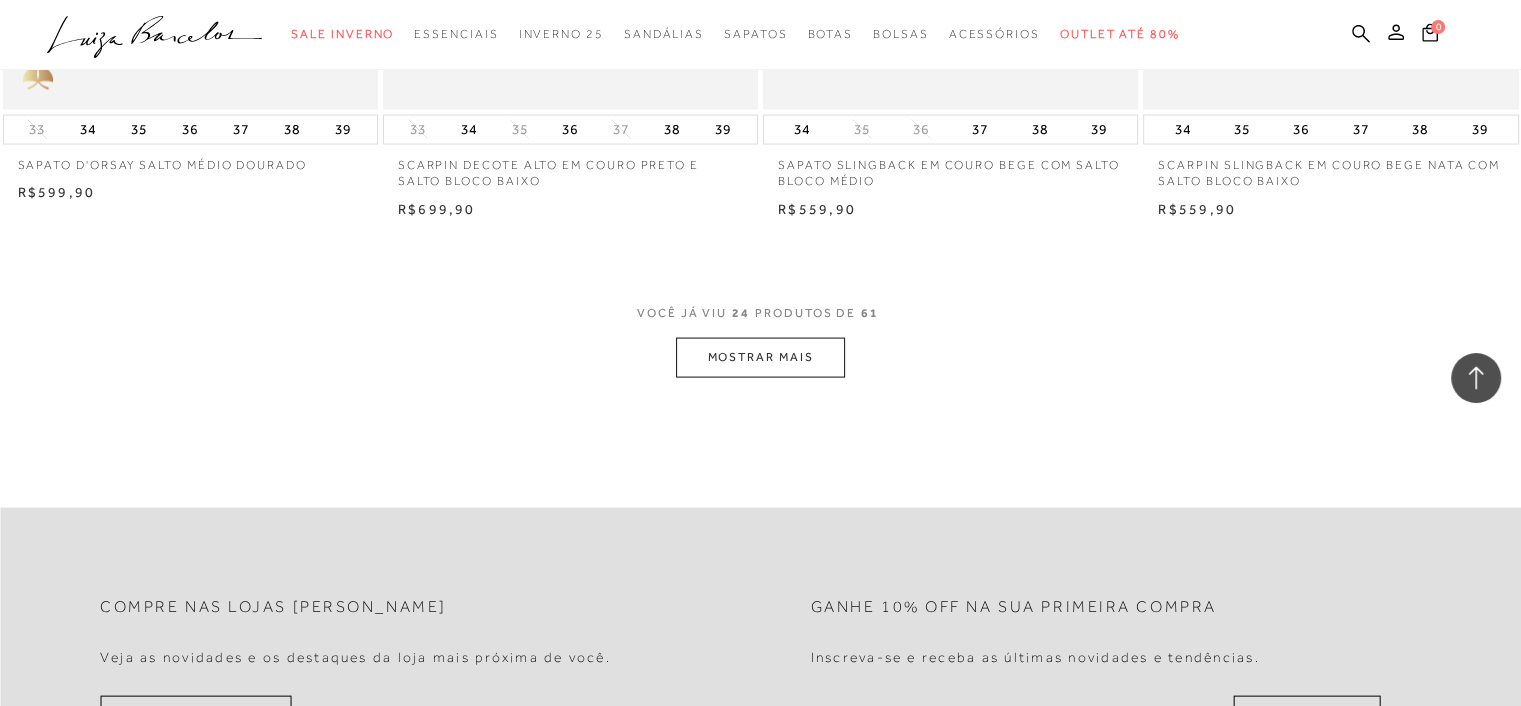 click on "MOSTRAR MAIS" at bounding box center [760, 357] 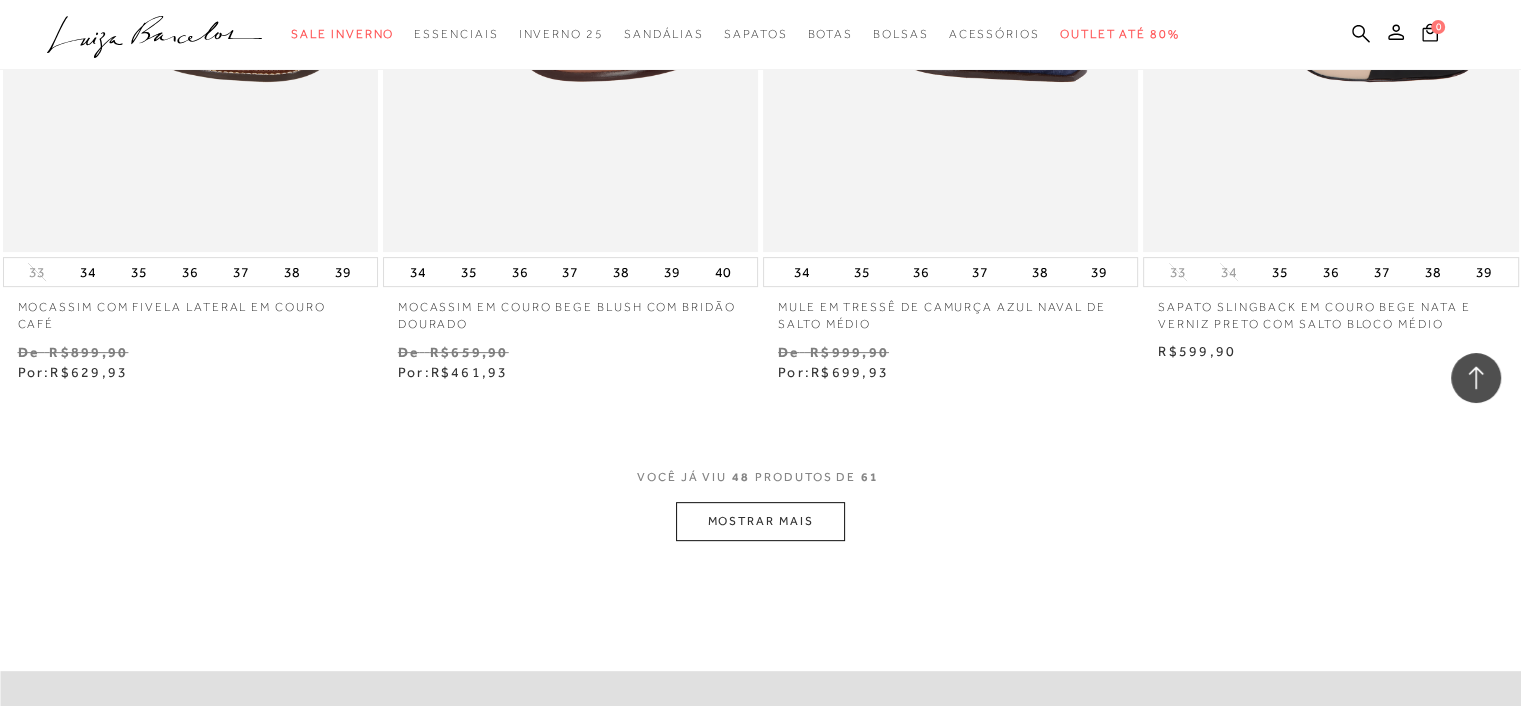 scroll, scrollTop: 8500, scrollLeft: 0, axis: vertical 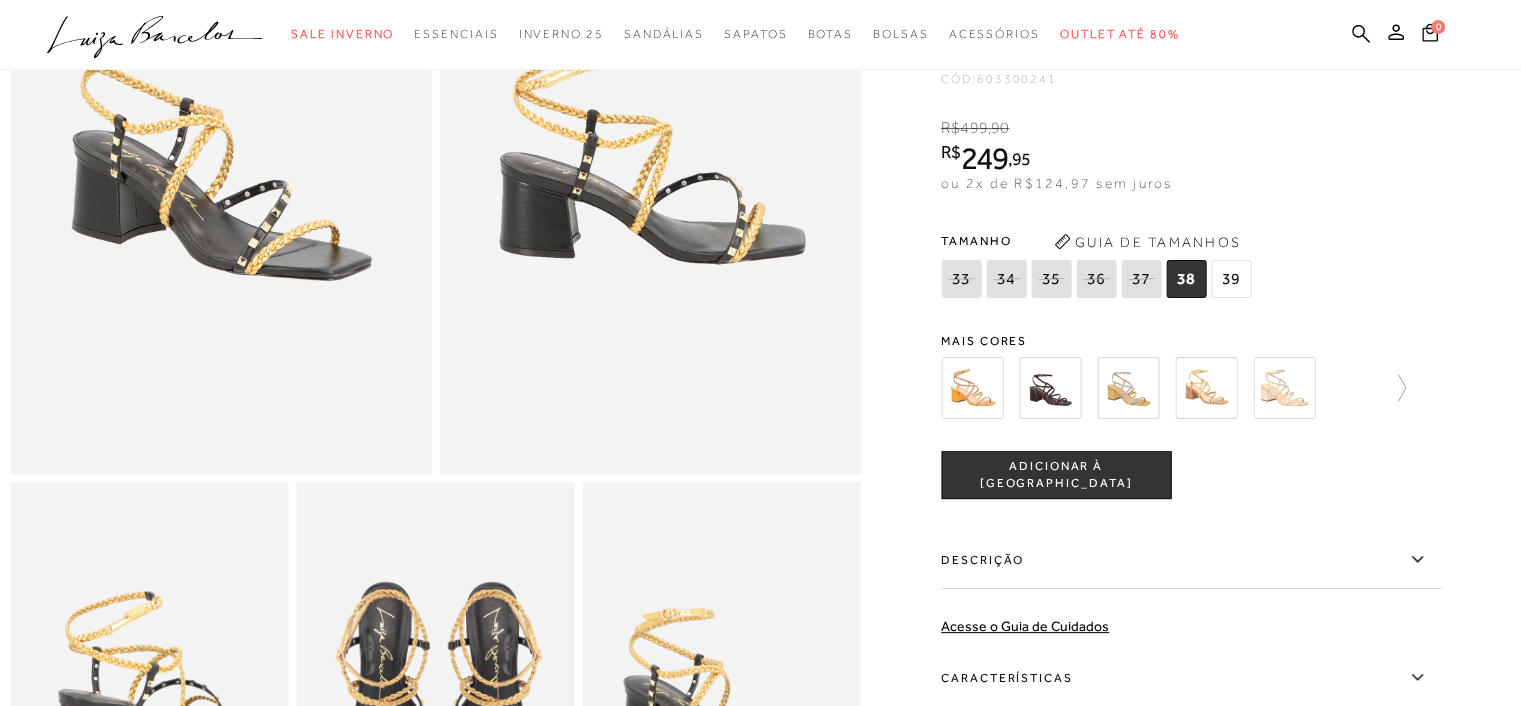 click on "39" at bounding box center [1231, 279] 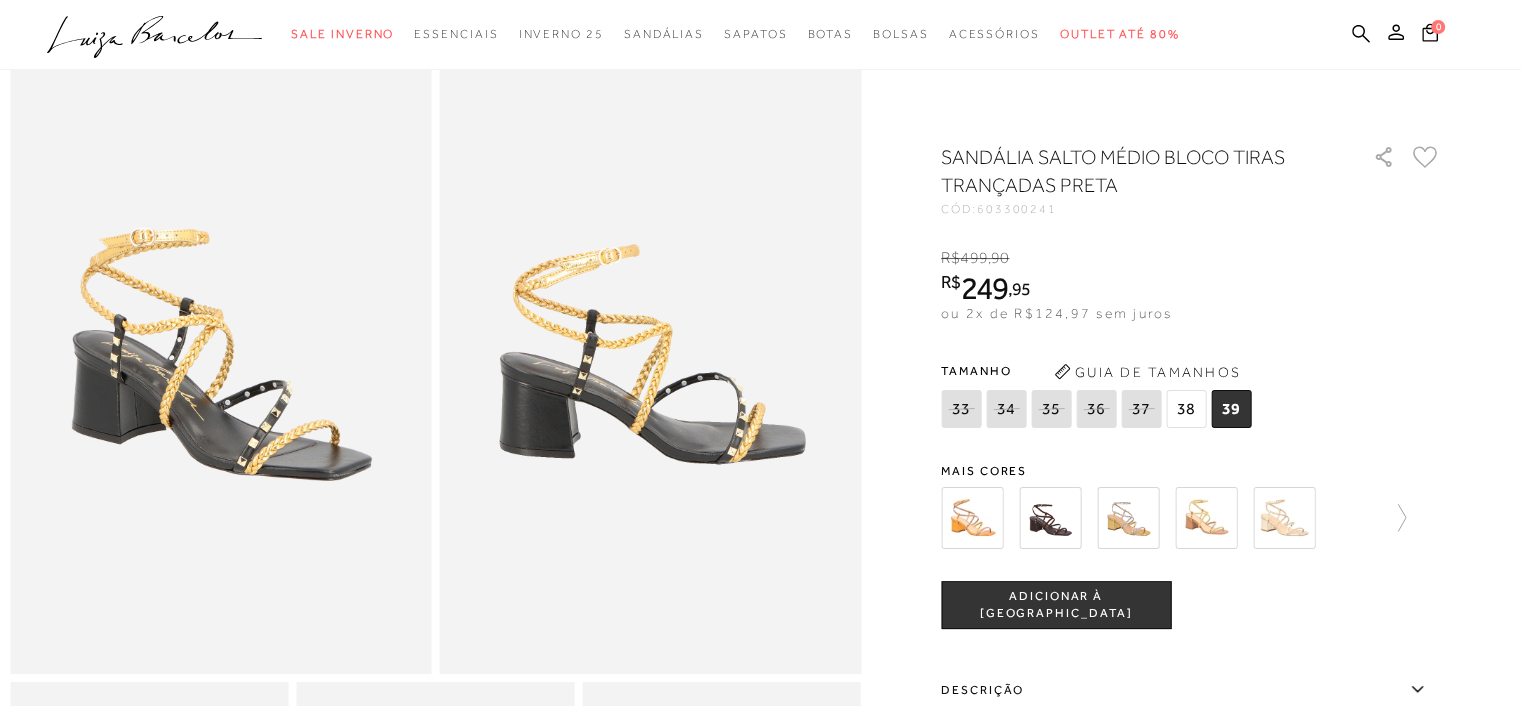 scroll, scrollTop: 0, scrollLeft: 0, axis: both 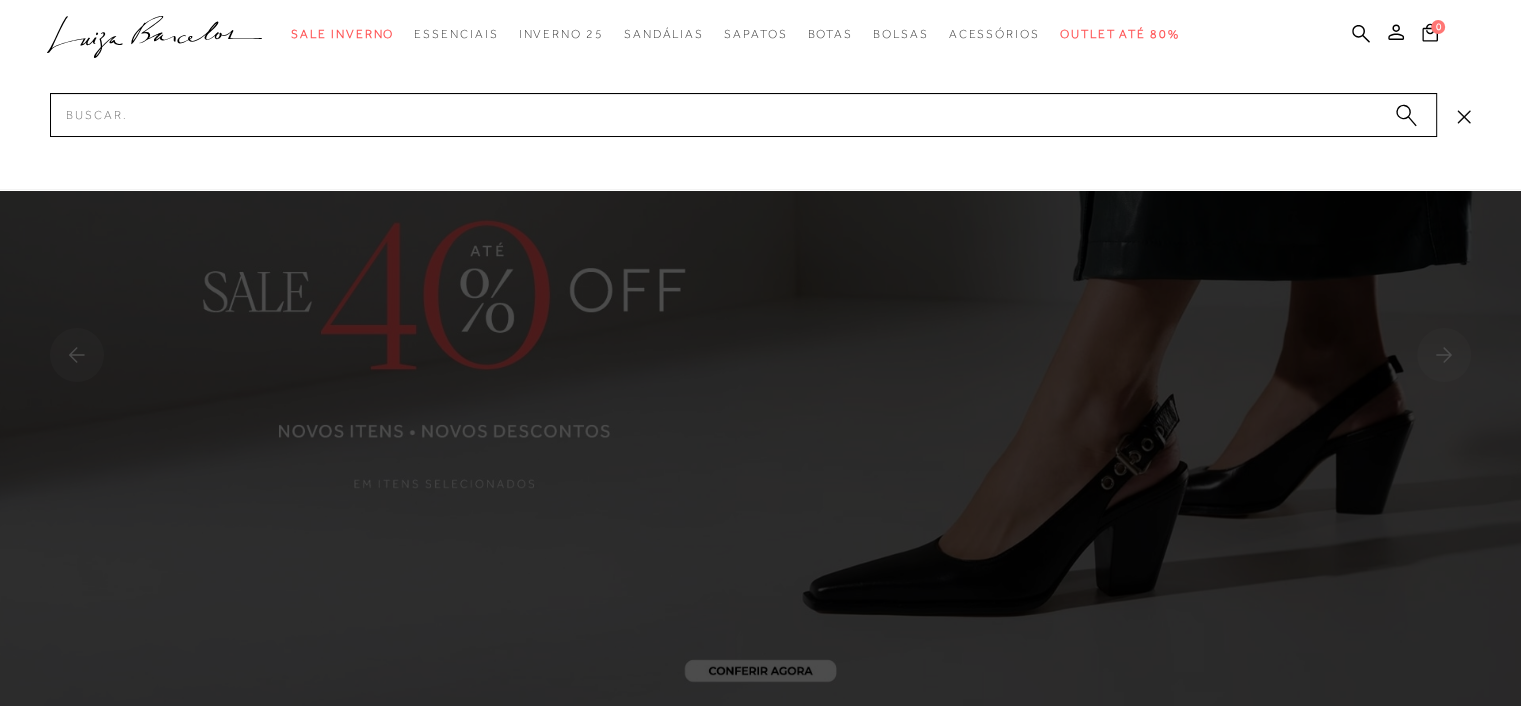 type on "v" 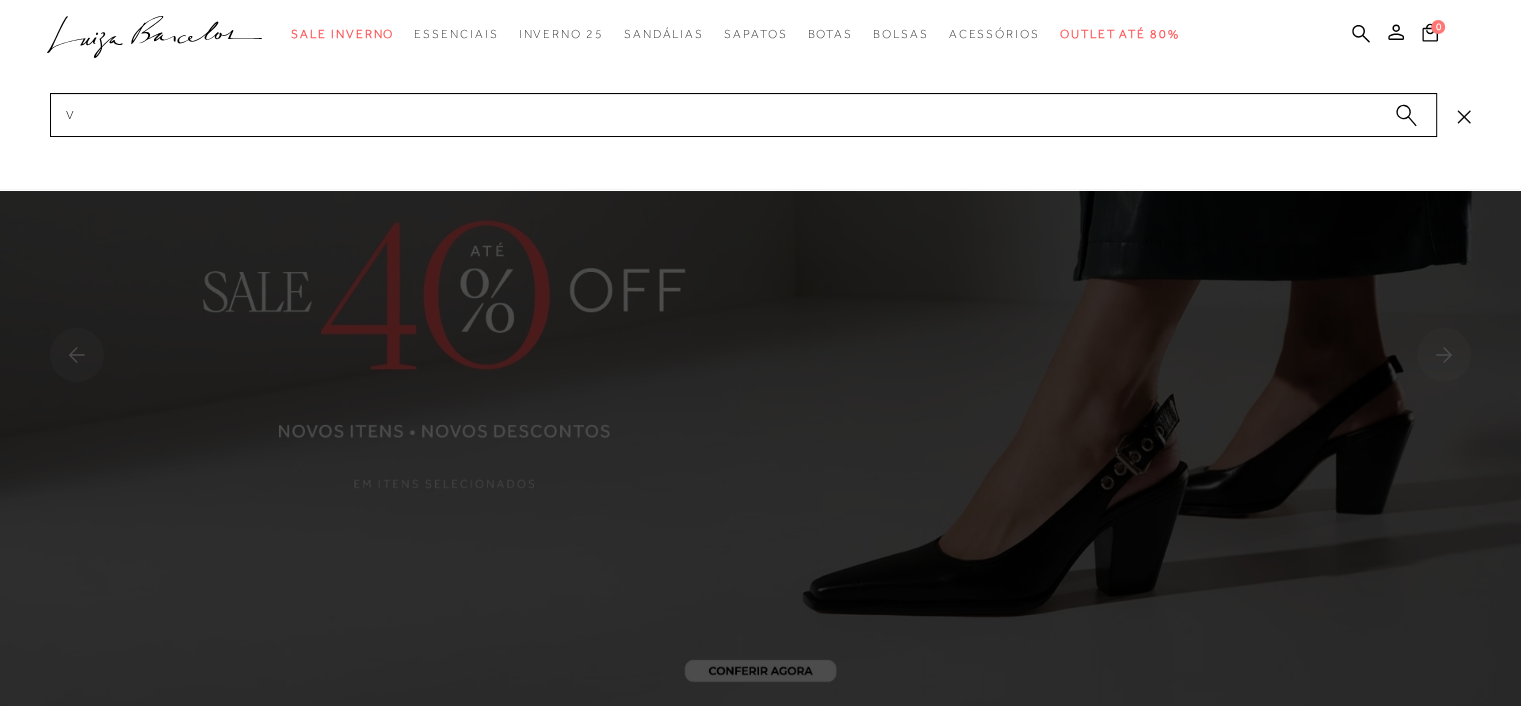 scroll, scrollTop: 0, scrollLeft: 0, axis: both 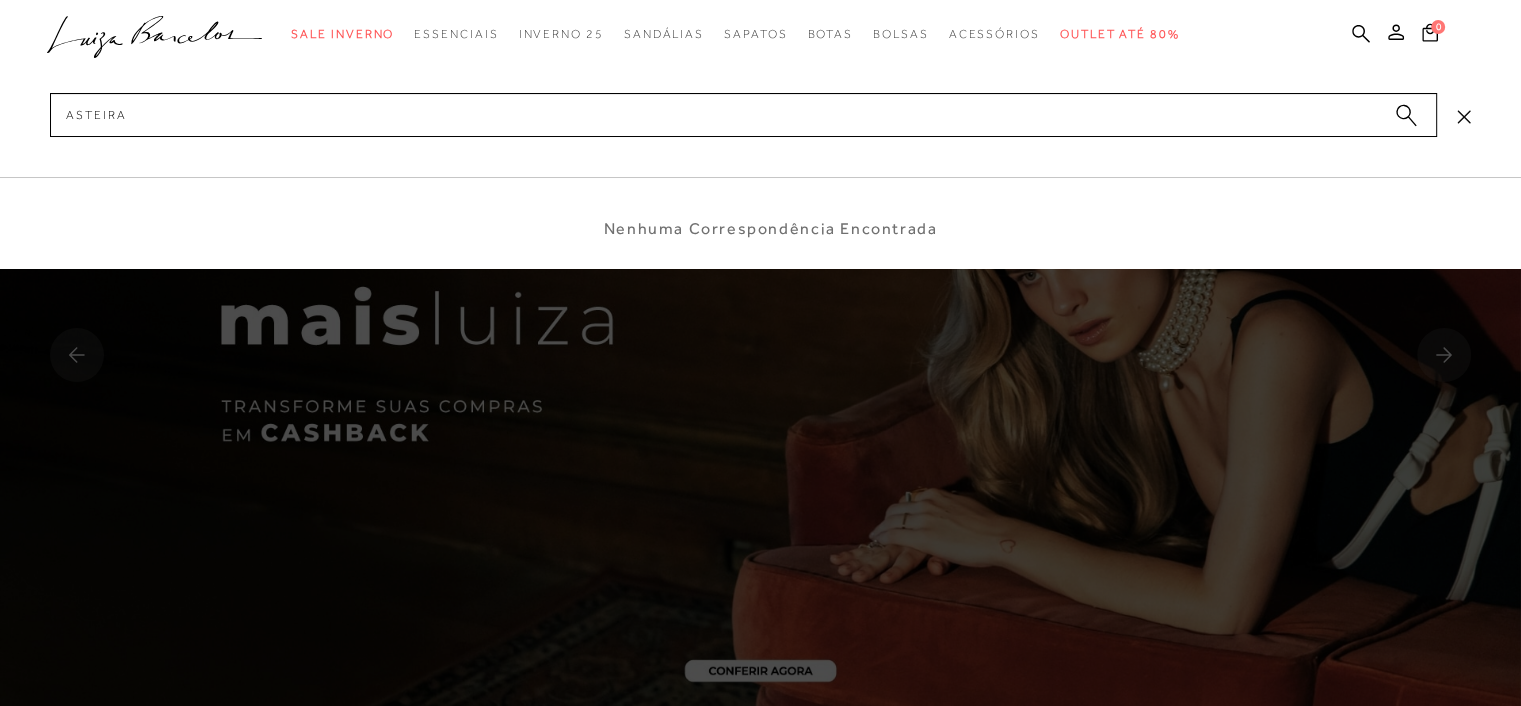 type on "rasteira" 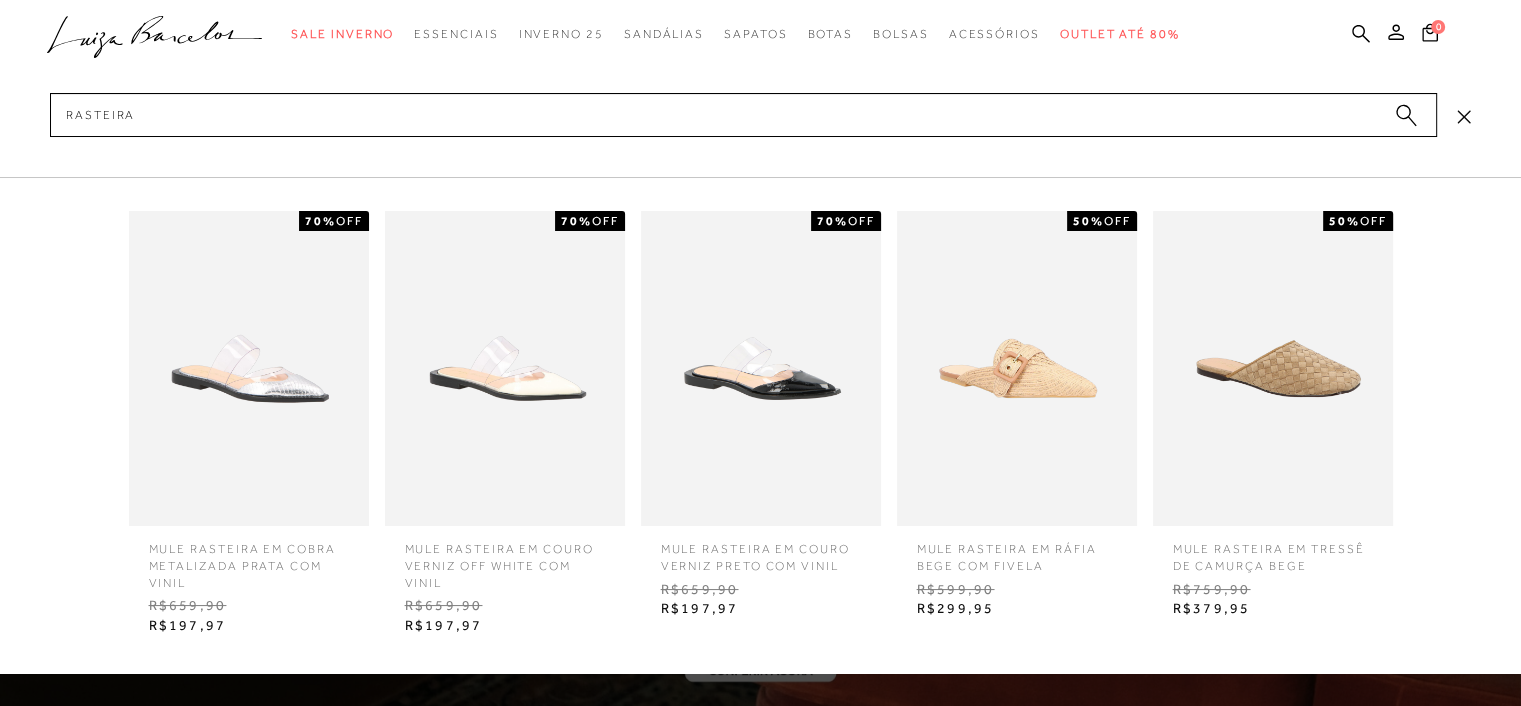 type 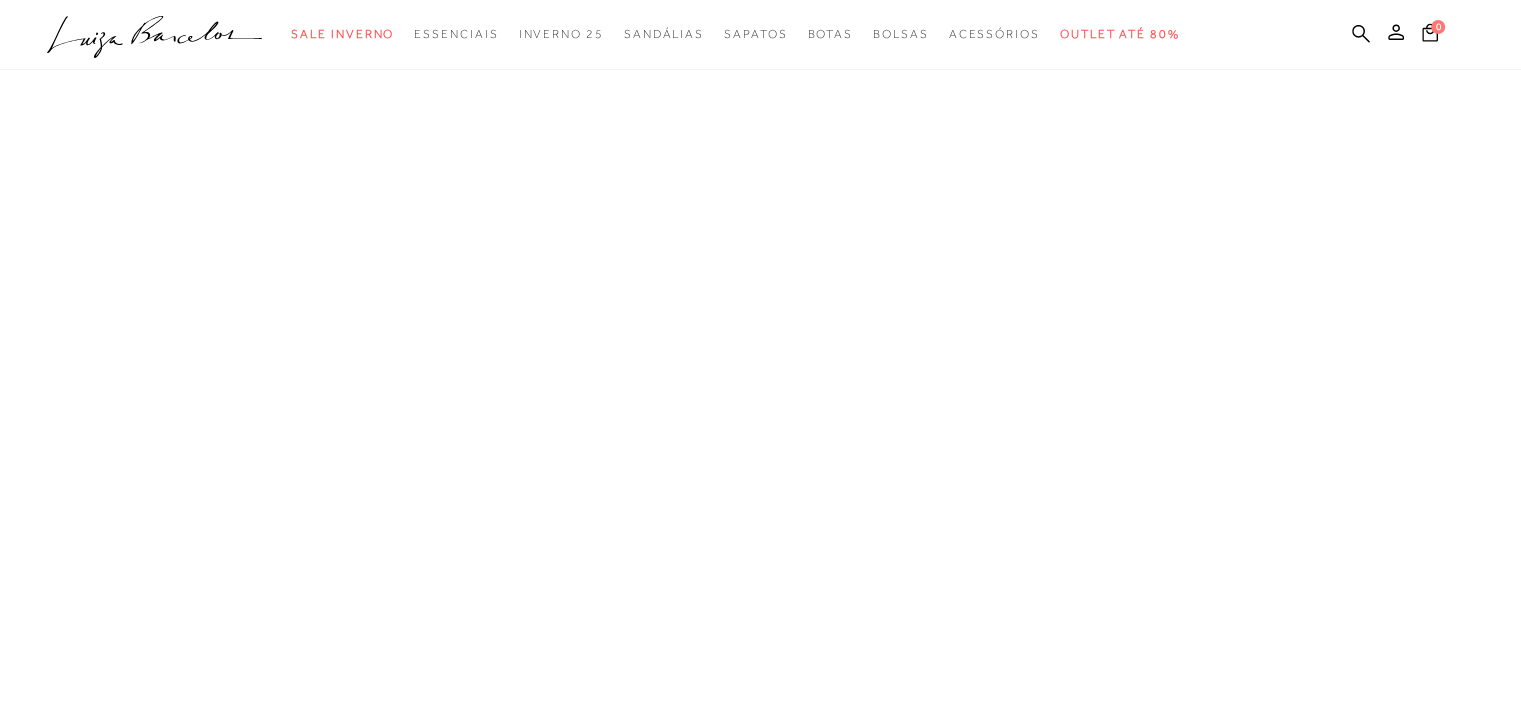 scroll, scrollTop: 0, scrollLeft: 0, axis: both 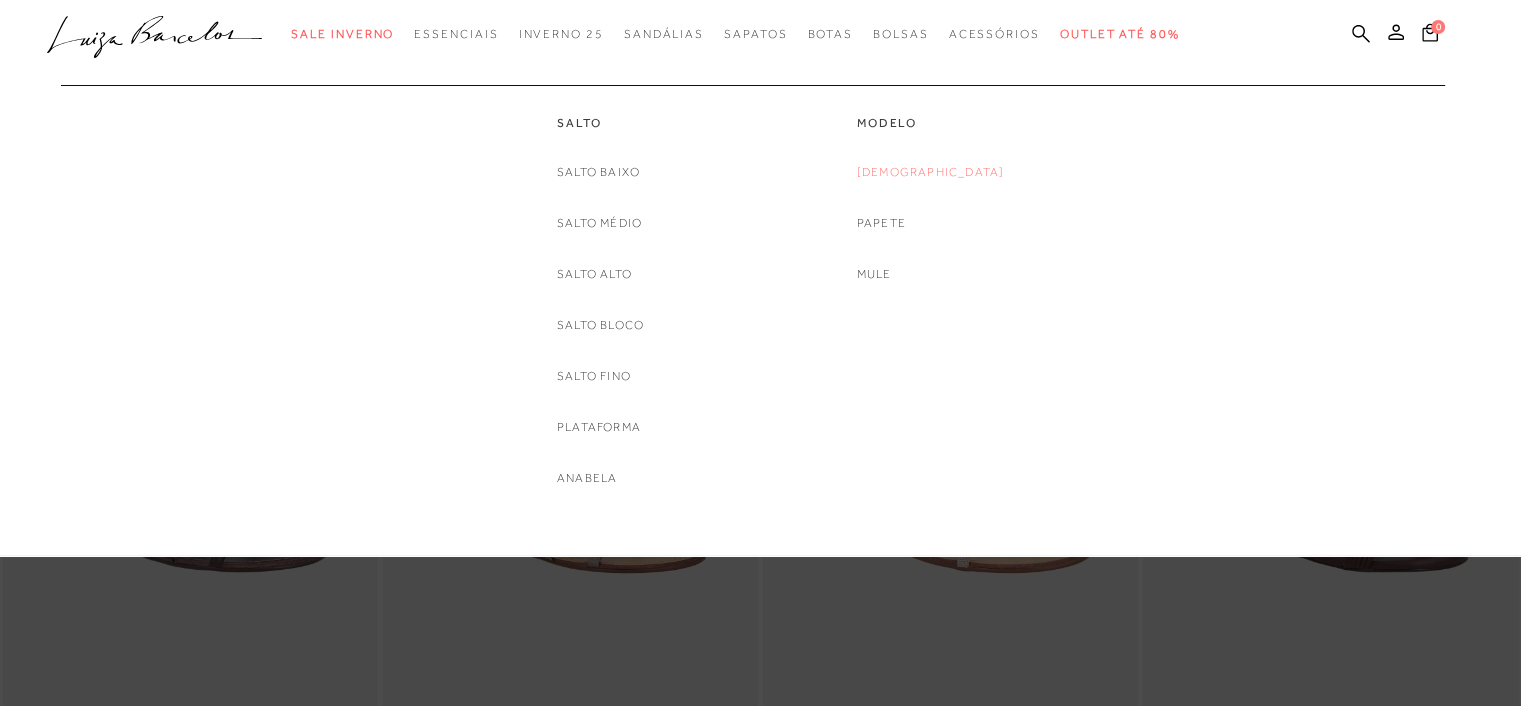 click on "[DEMOGRAPHIC_DATA]" at bounding box center [931, 172] 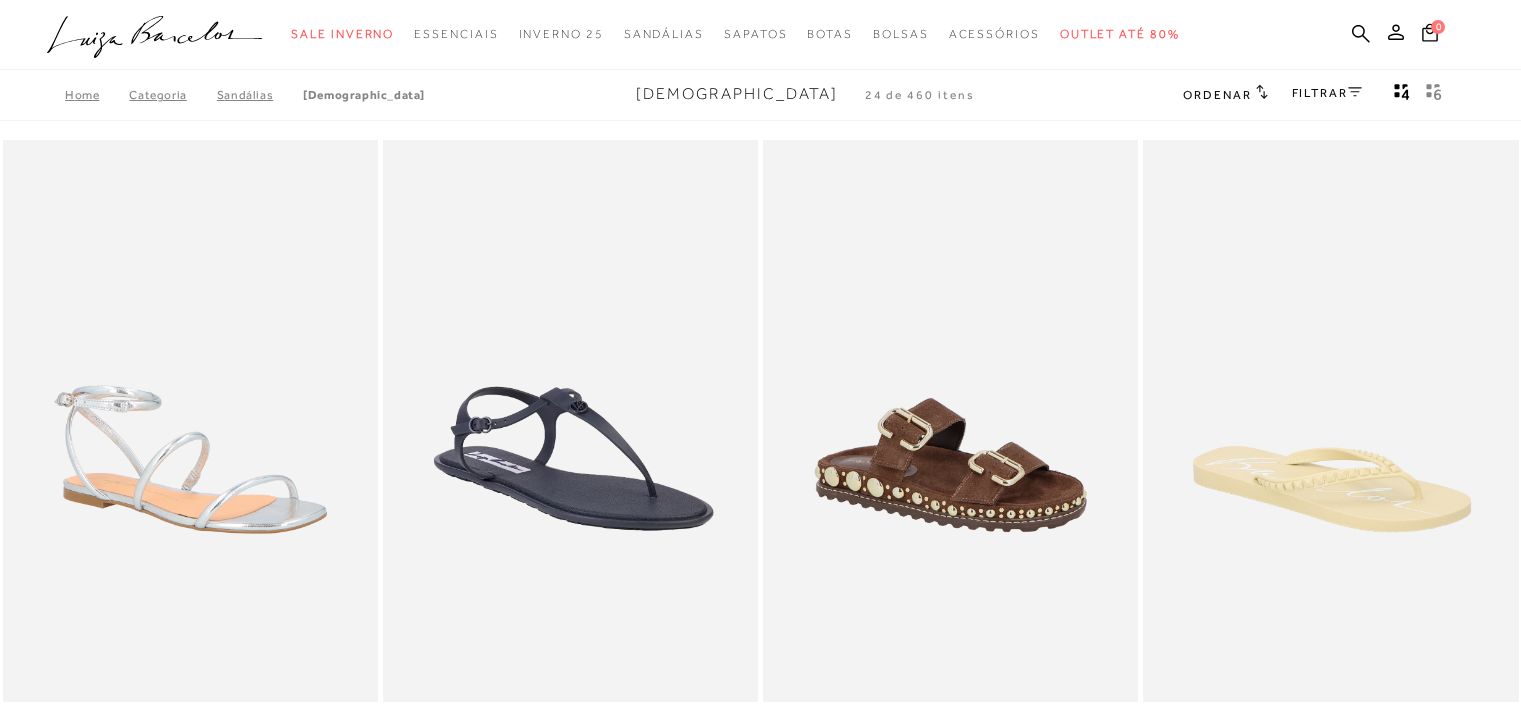 scroll, scrollTop: 0, scrollLeft: 0, axis: both 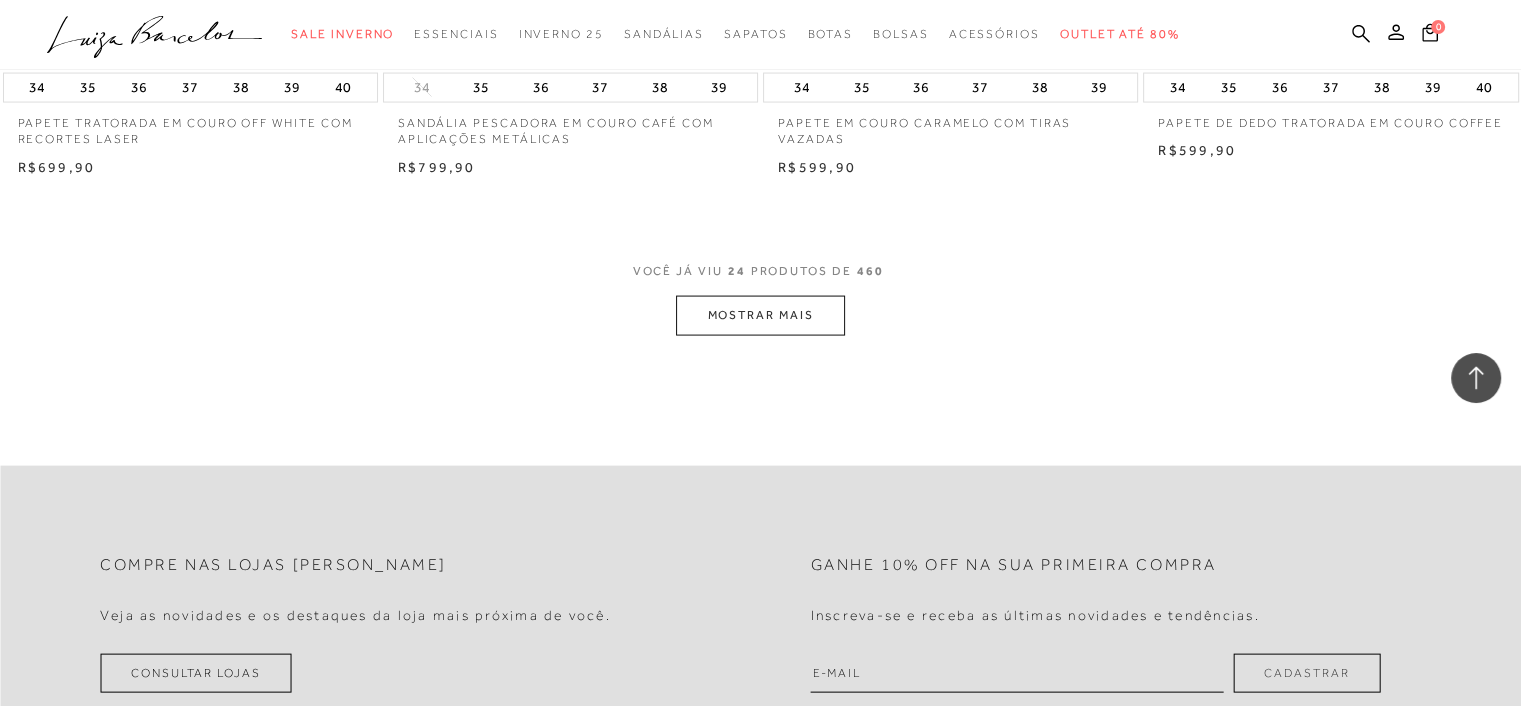 click on "MOSTRAR MAIS" at bounding box center (760, 315) 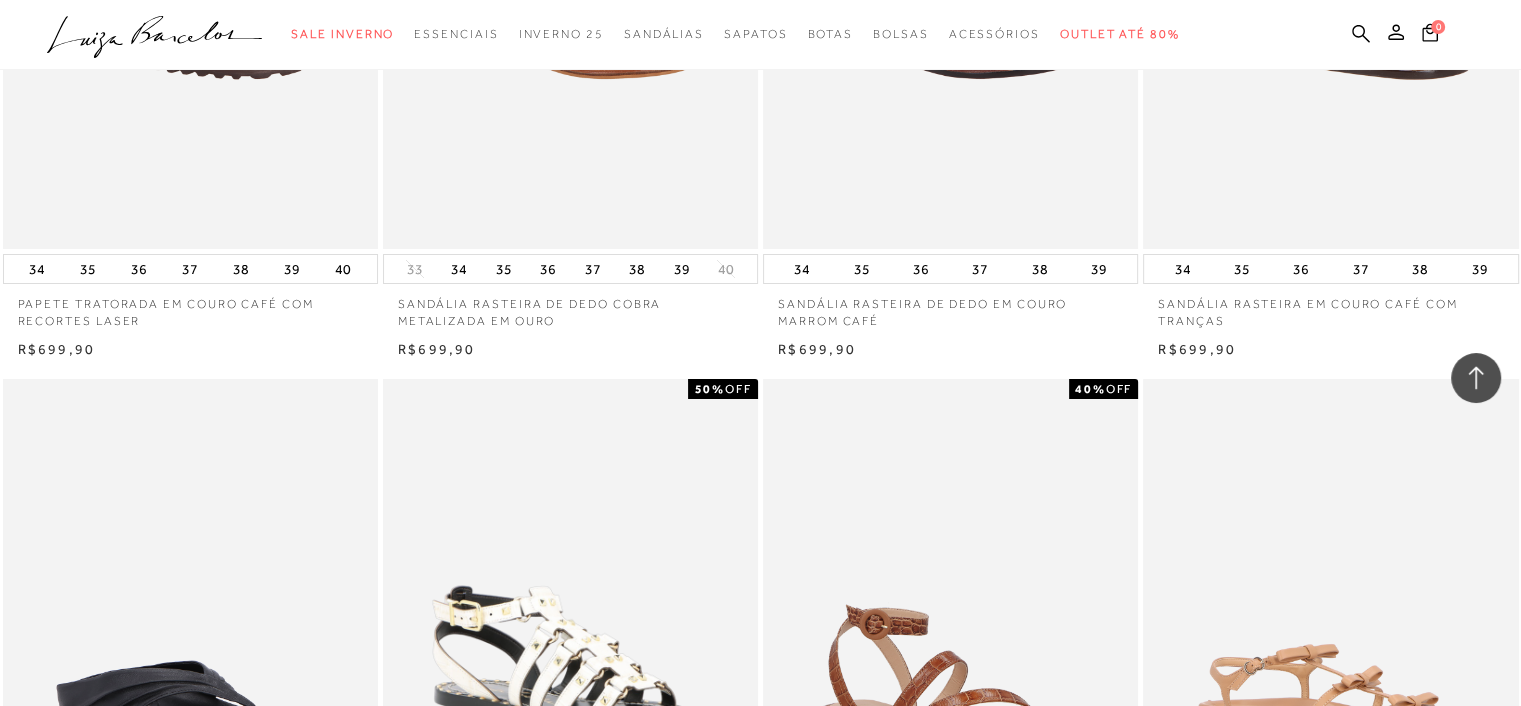 scroll, scrollTop: 7500, scrollLeft: 0, axis: vertical 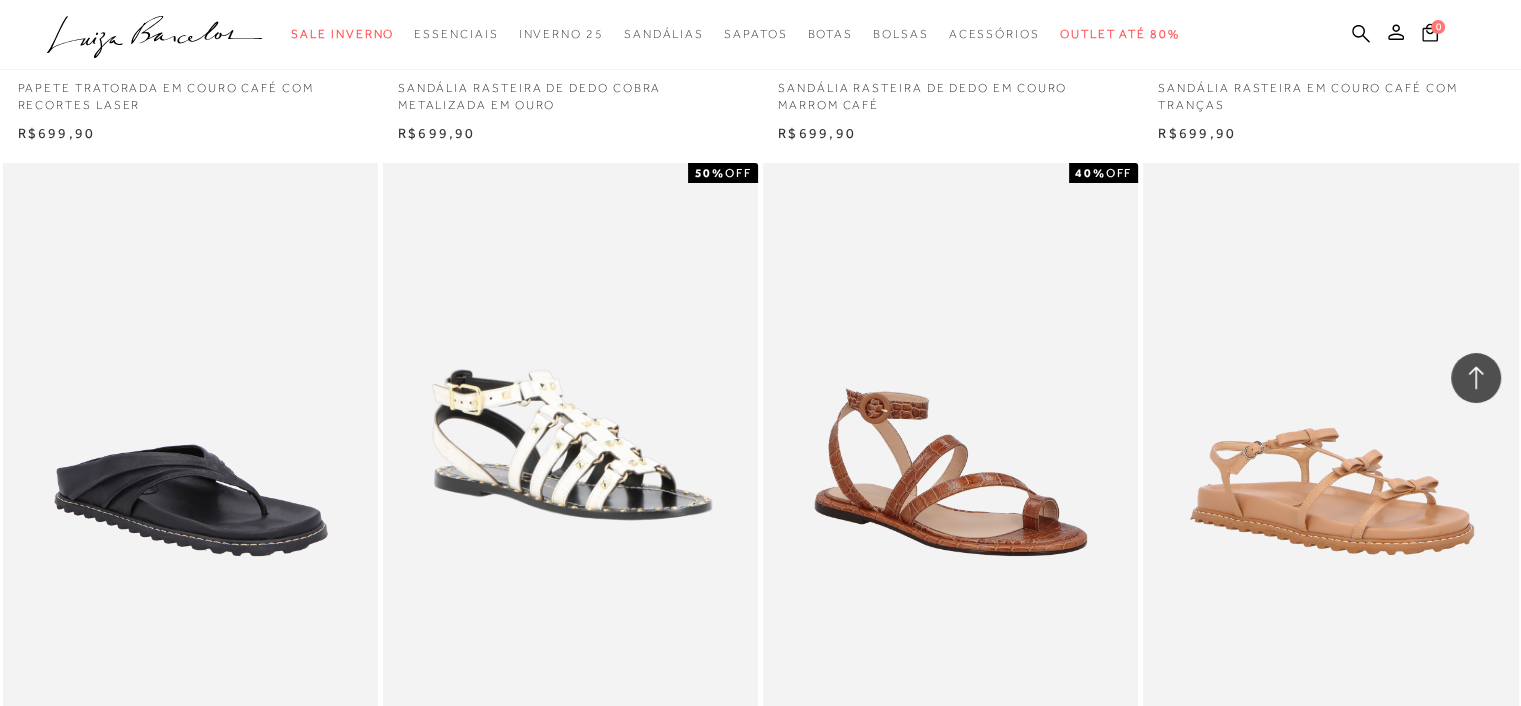 click at bounding box center (951, 444) 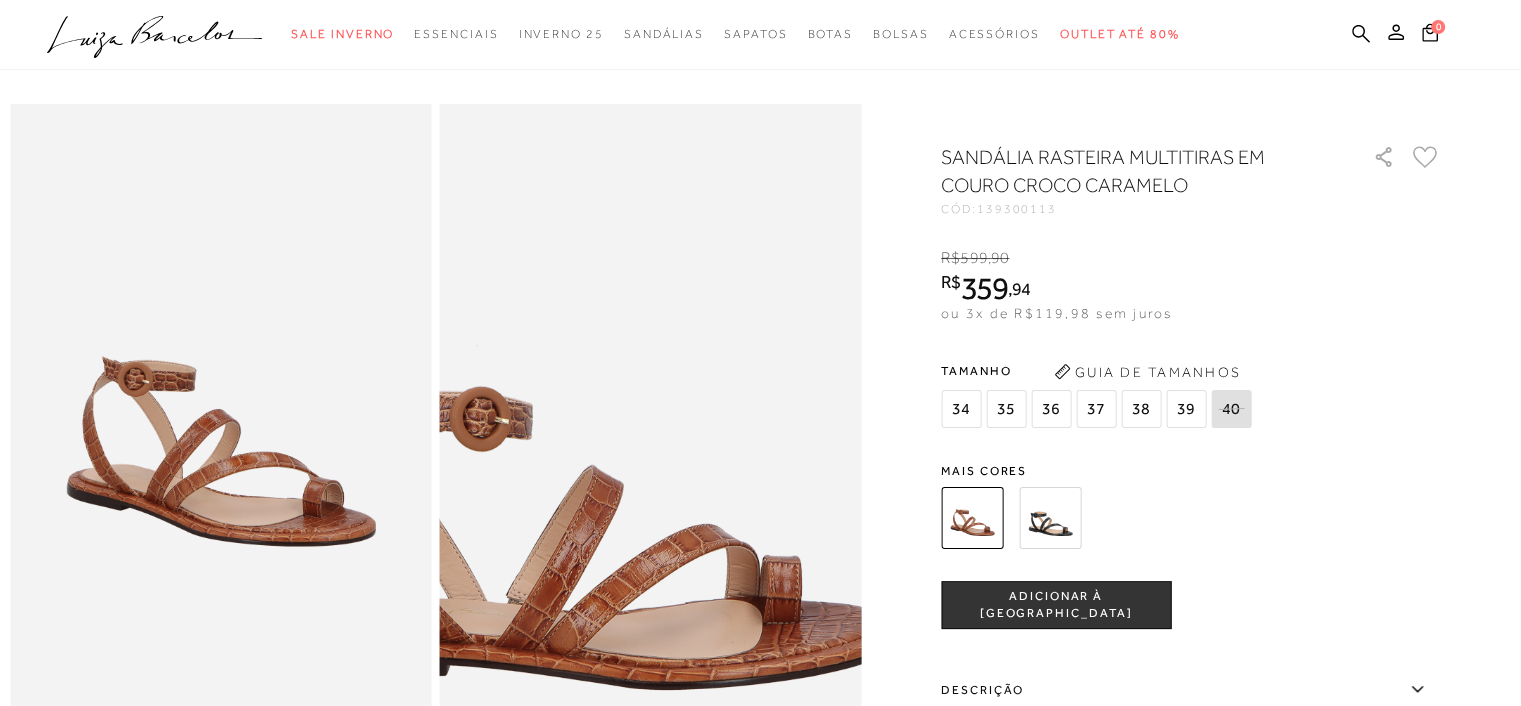 scroll, scrollTop: 0, scrollLeft: 0, axis: both 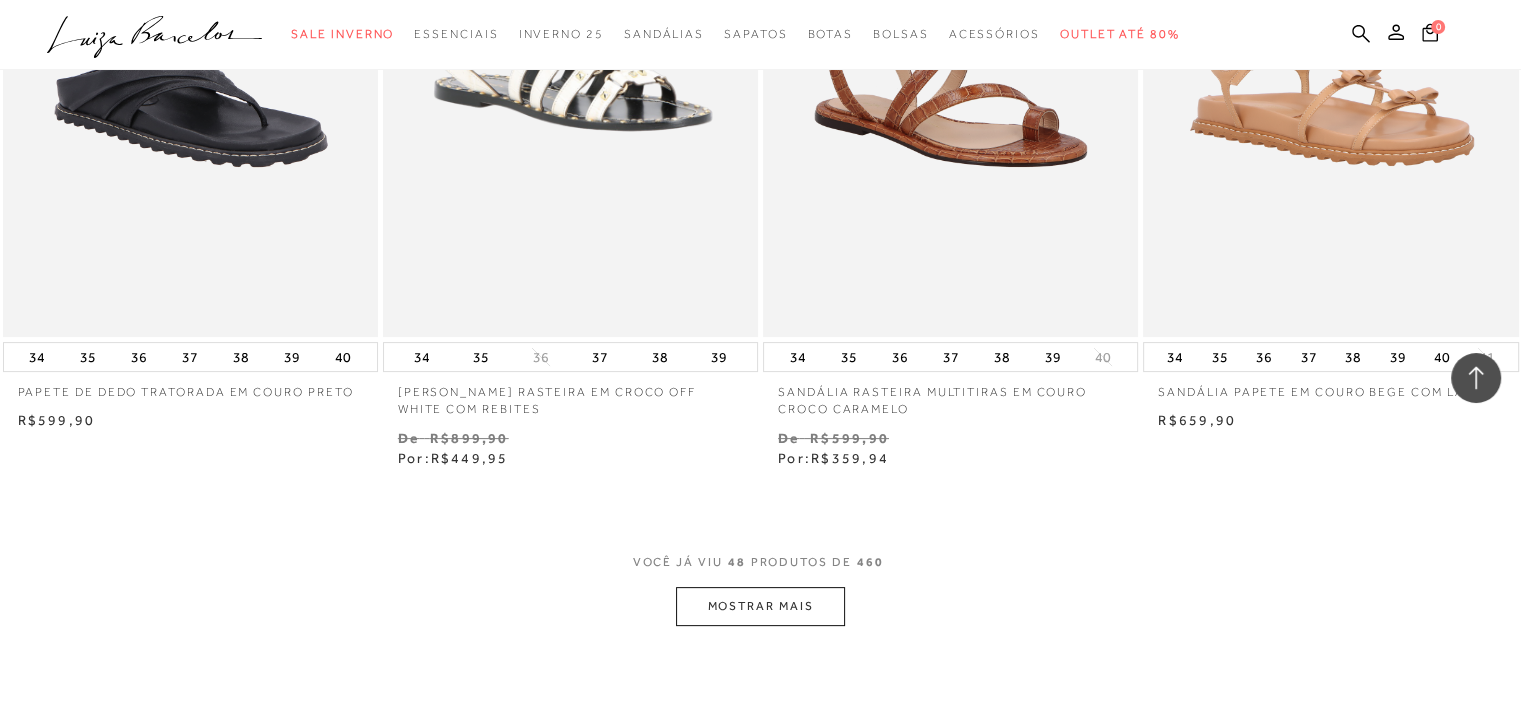 click on "MOSTRAR MAIS" at bounding box center (760, 606) 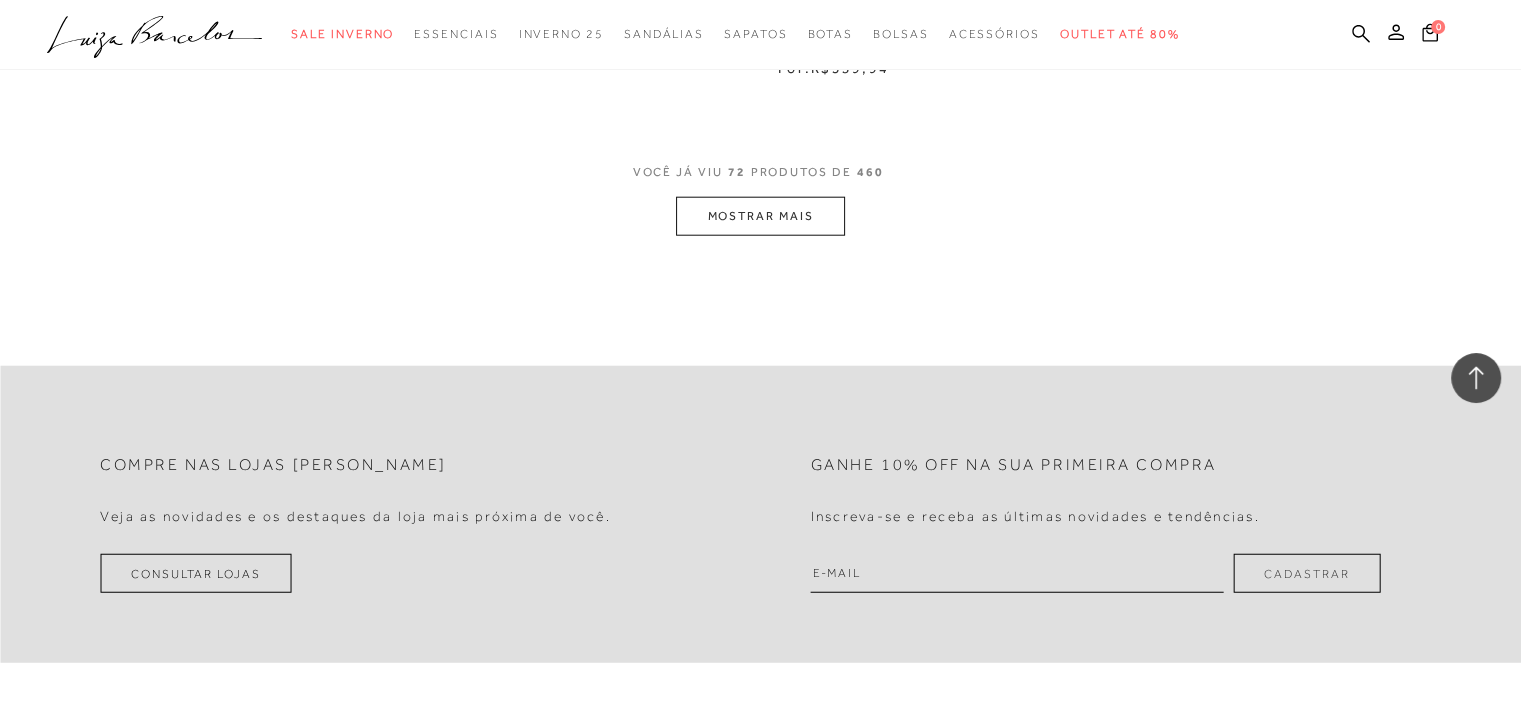 scroll, scrollTop: 12689, scrollLeft: 0, axis: vertical 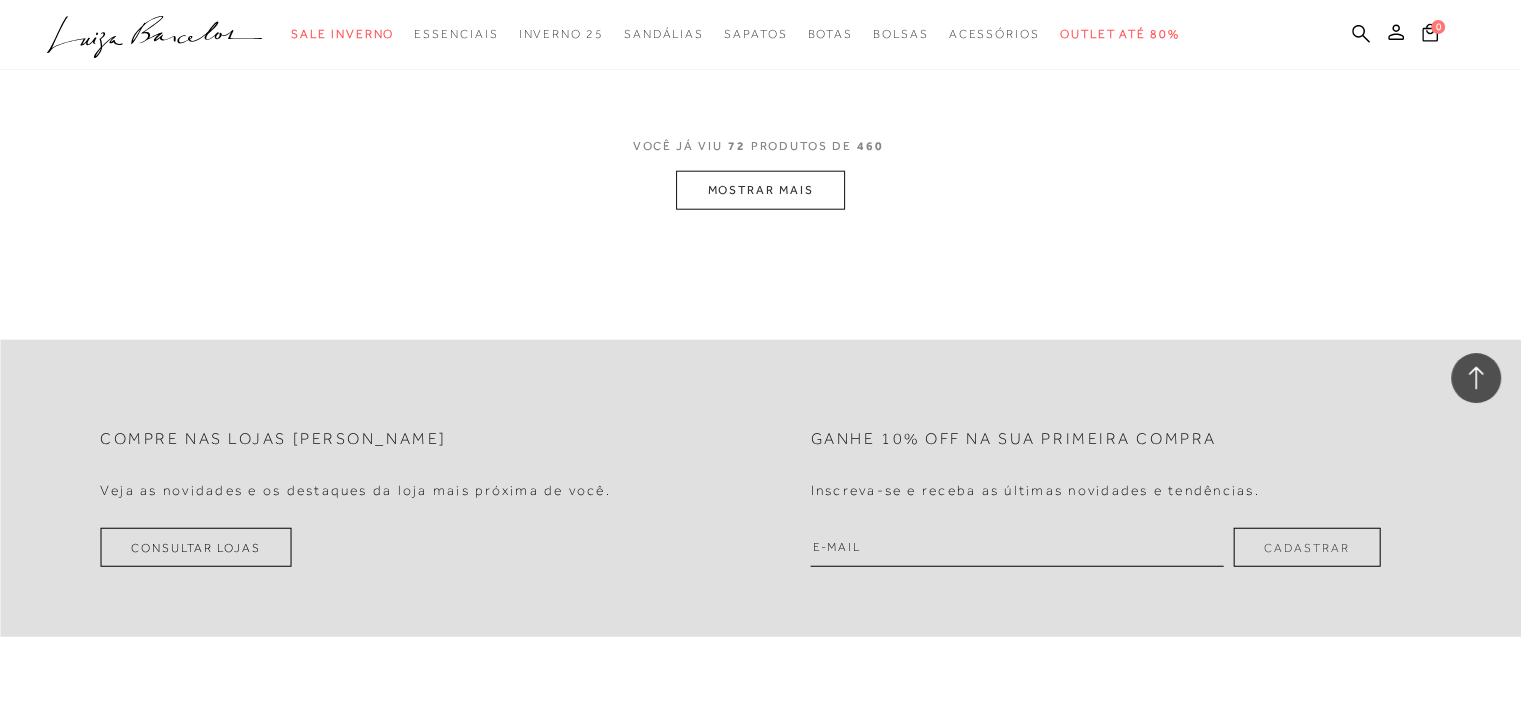 click on "Home
Categoria
[GEOGRAPHIC_DATA]
[DEMOGRAPHIC_DATA]
Rasteira
72 de 460 itens
Ordenar
Ordenar por
Padrão
Lançamentos Estoque" at bounding box center [760, -6165] 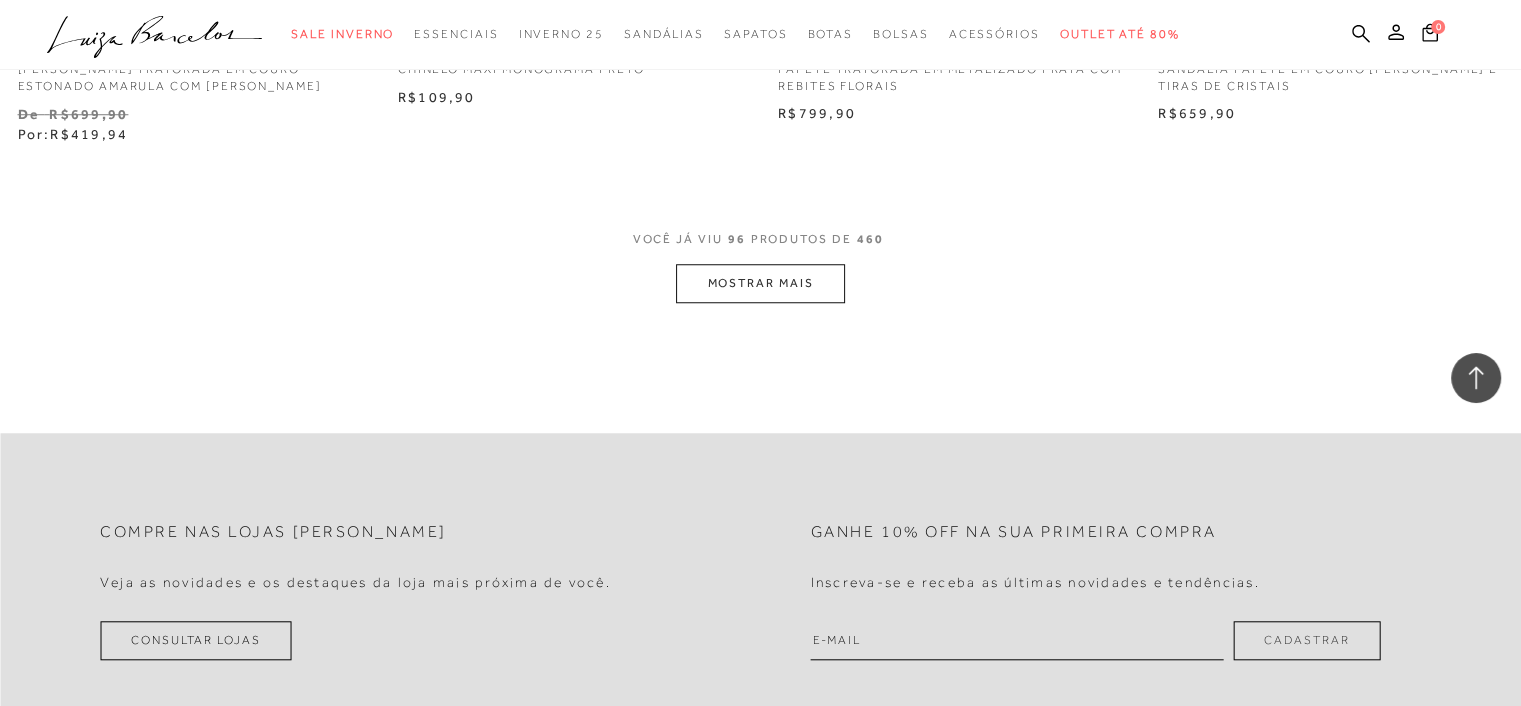 scroll, scrollTop: 16889, scrollLeft: 0, axis: vertical 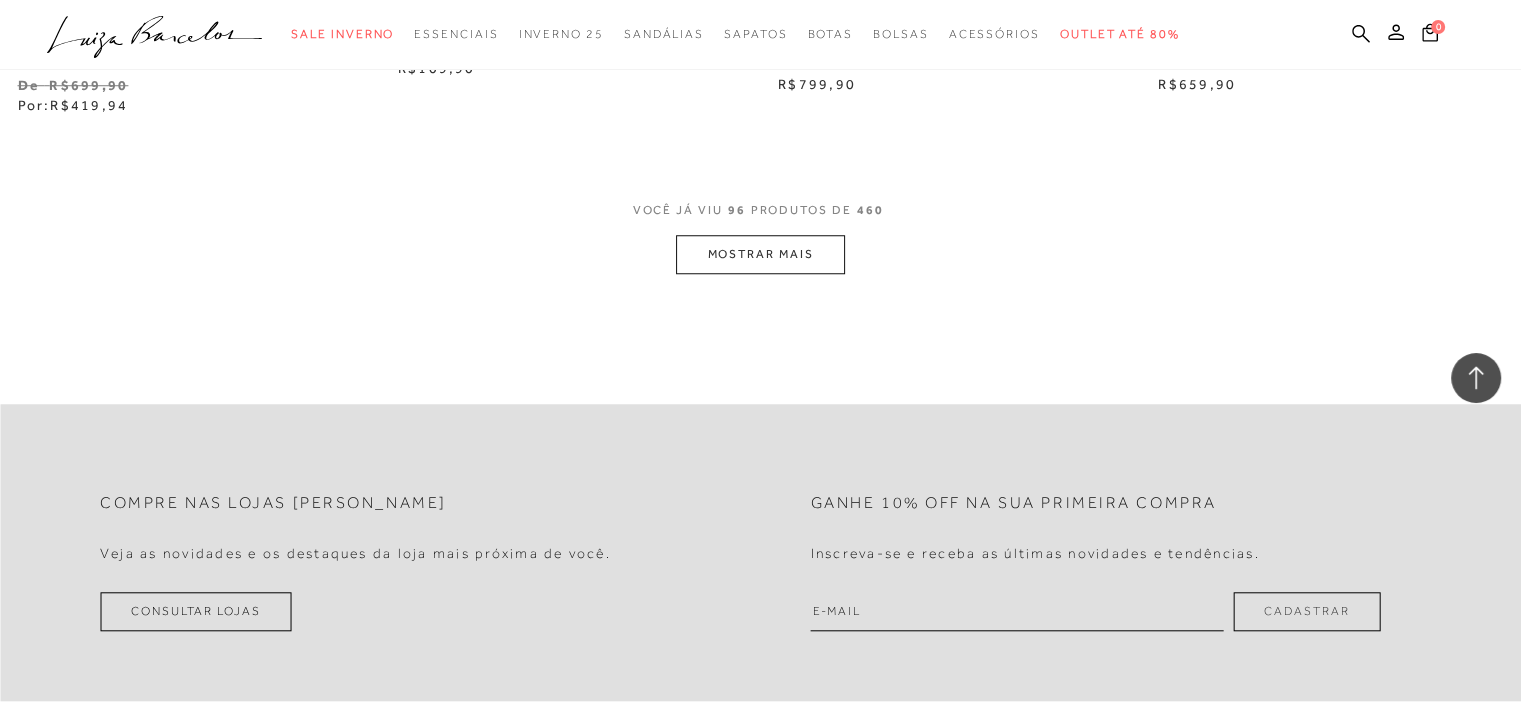 click on "MOSTRAR MAIS" at bounding box center [760, 254] 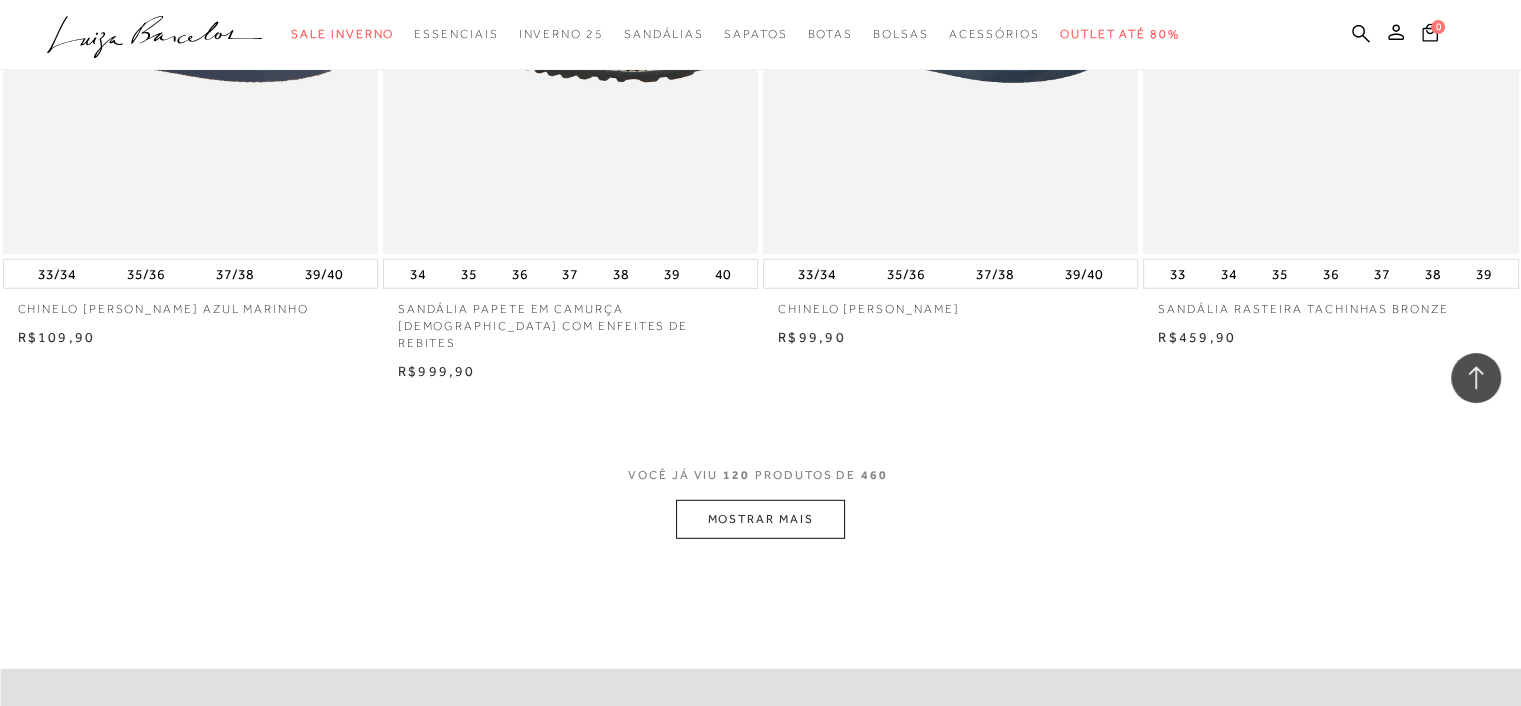 scroll, scrollTop: 20889, scrollLeft: 0, axis: vertical 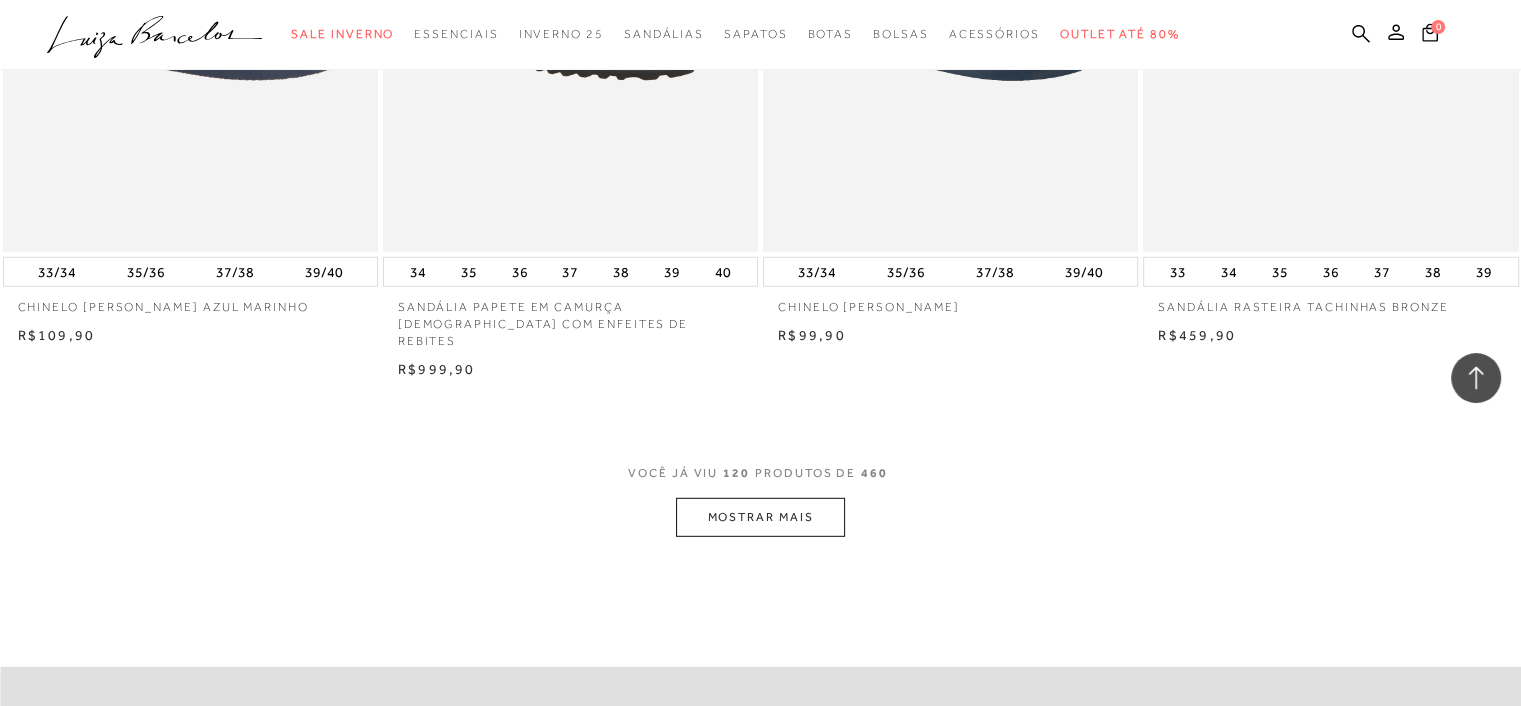 click on "MOSTRAR MAIS" at bounding box center (760, 517) 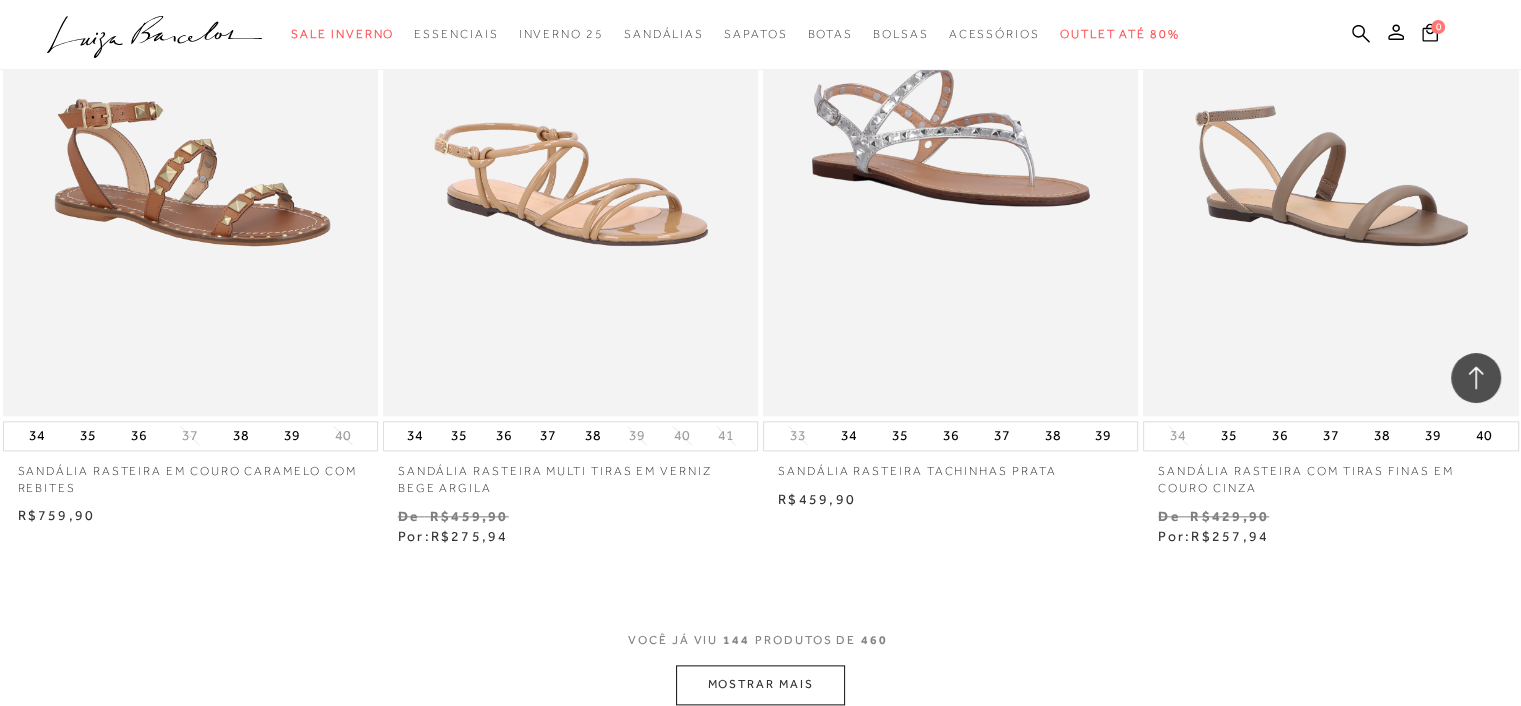 scroll, scrollTop: 25289, scrollLeft: 0, axis: vertical 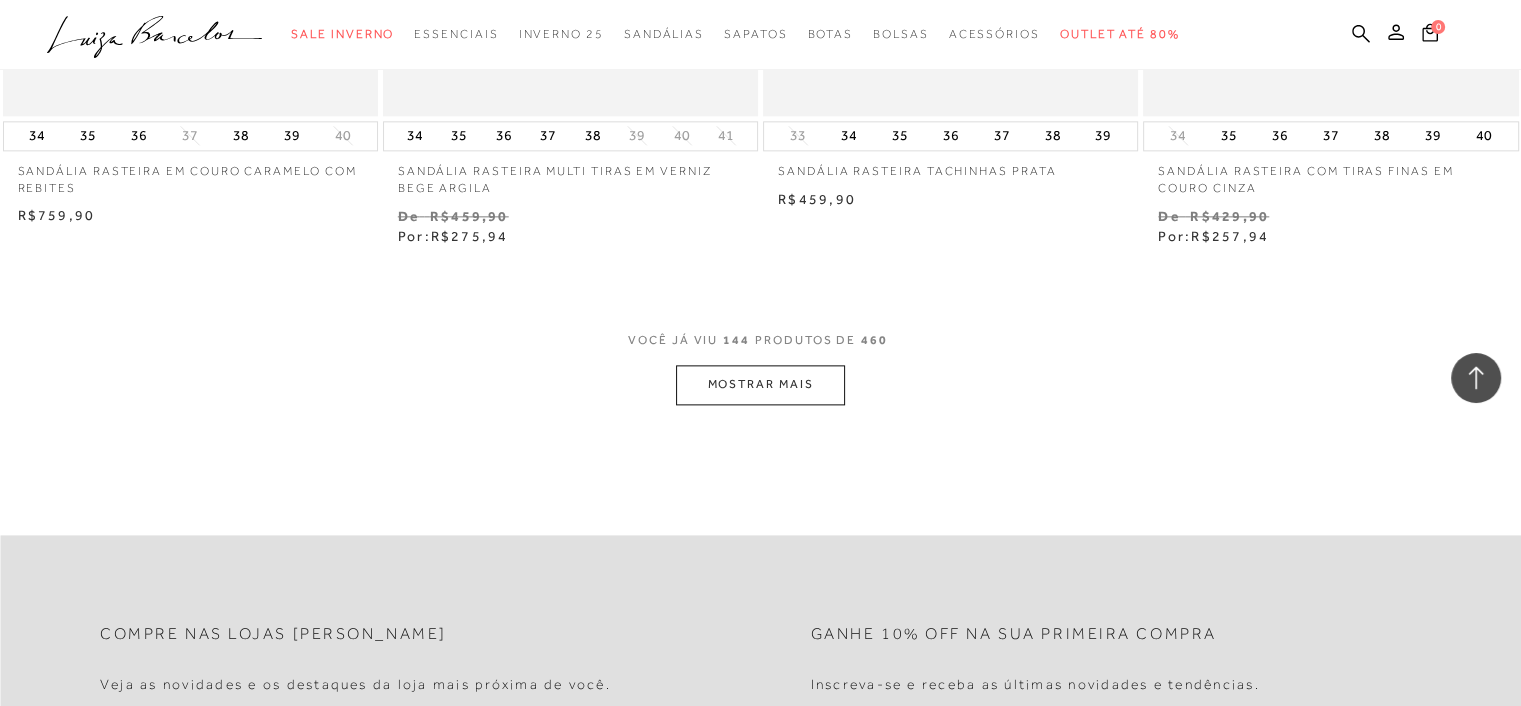 click on "MOSTRAR MAIS" at bounding box center (760, 384) 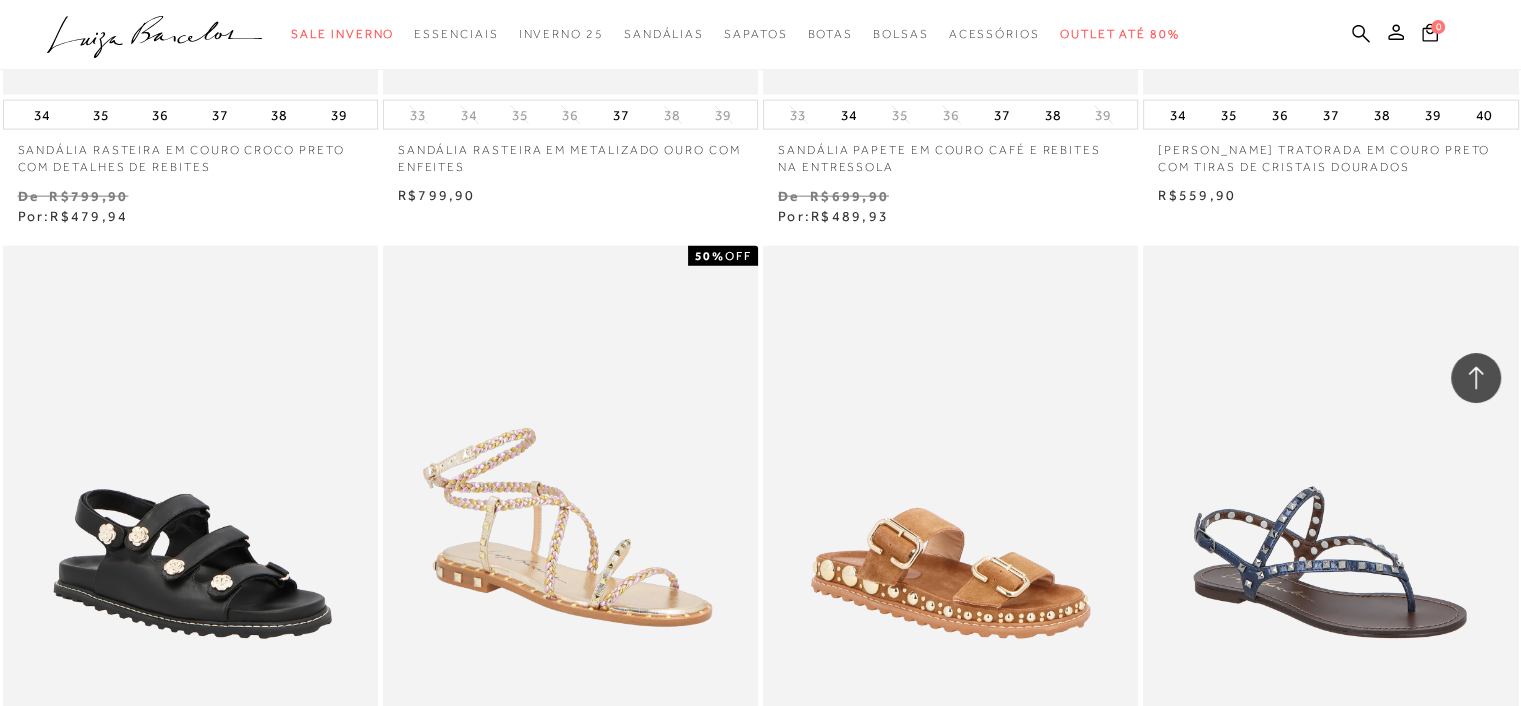 scroll, scrollTop: 27489, scrollLeft: 0, axis: vertical 